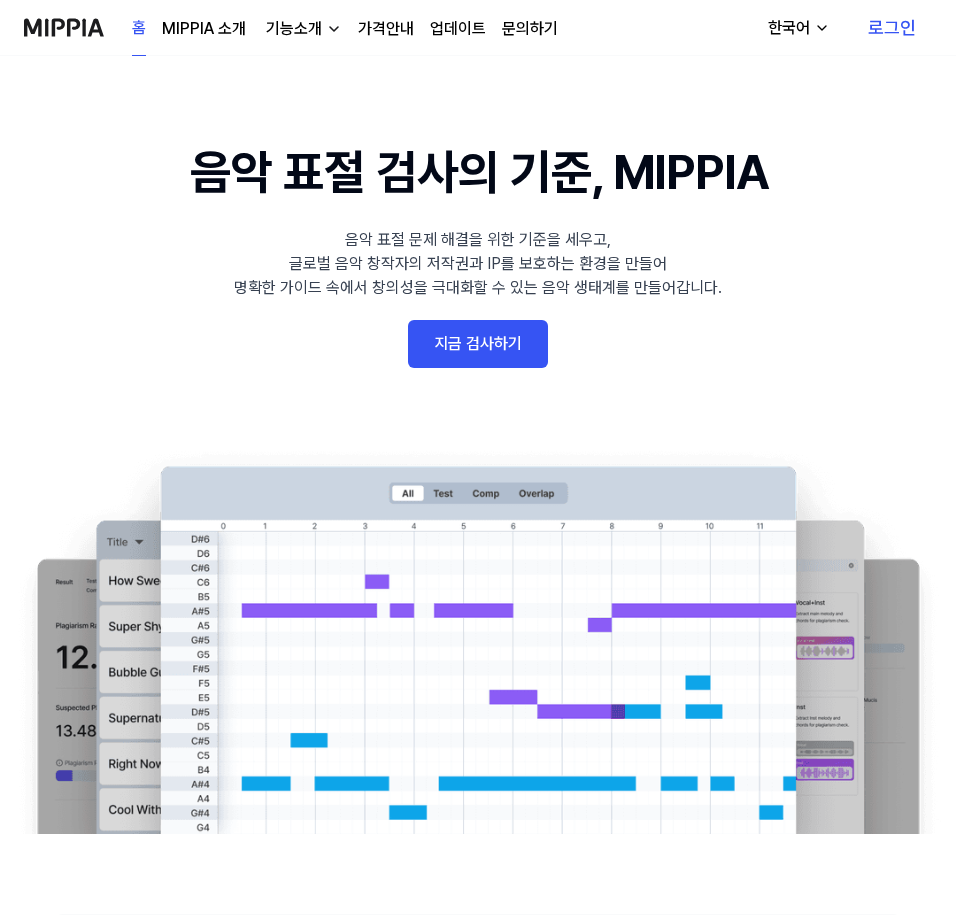 scroll, scrollTop: 0, scrollLeft: 0, axis: both 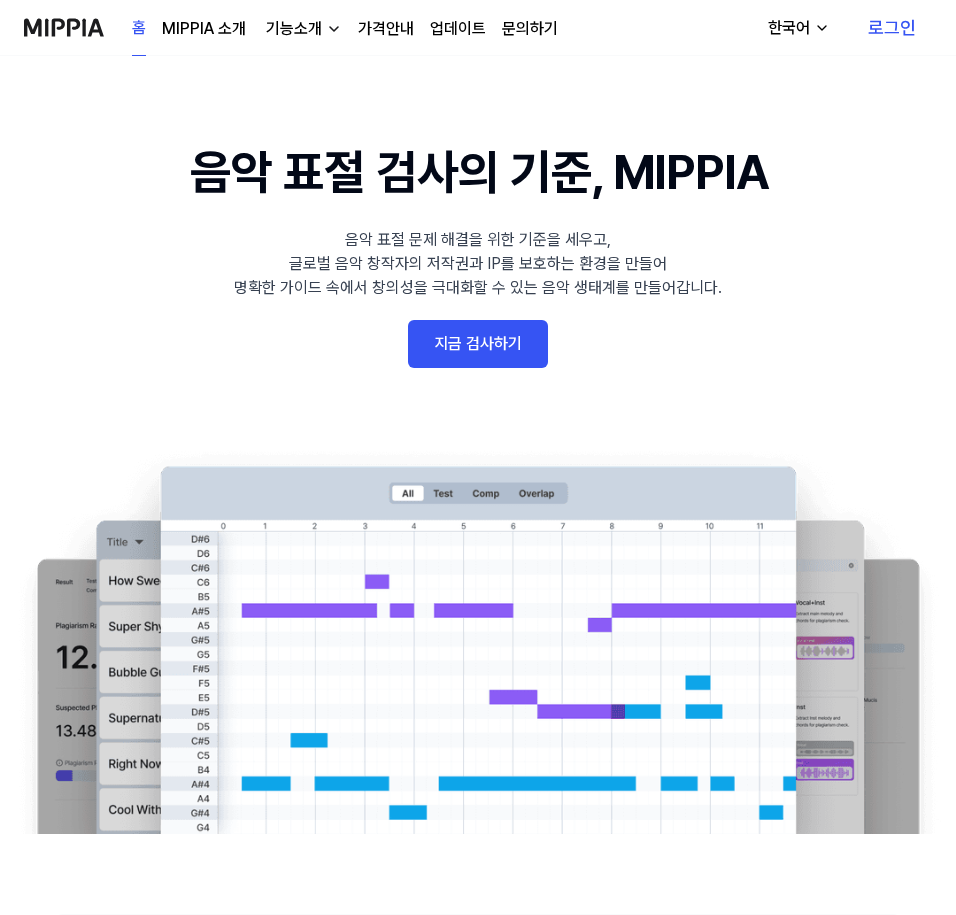 click on "지금 검사하기" at bounding box center (478, 344) 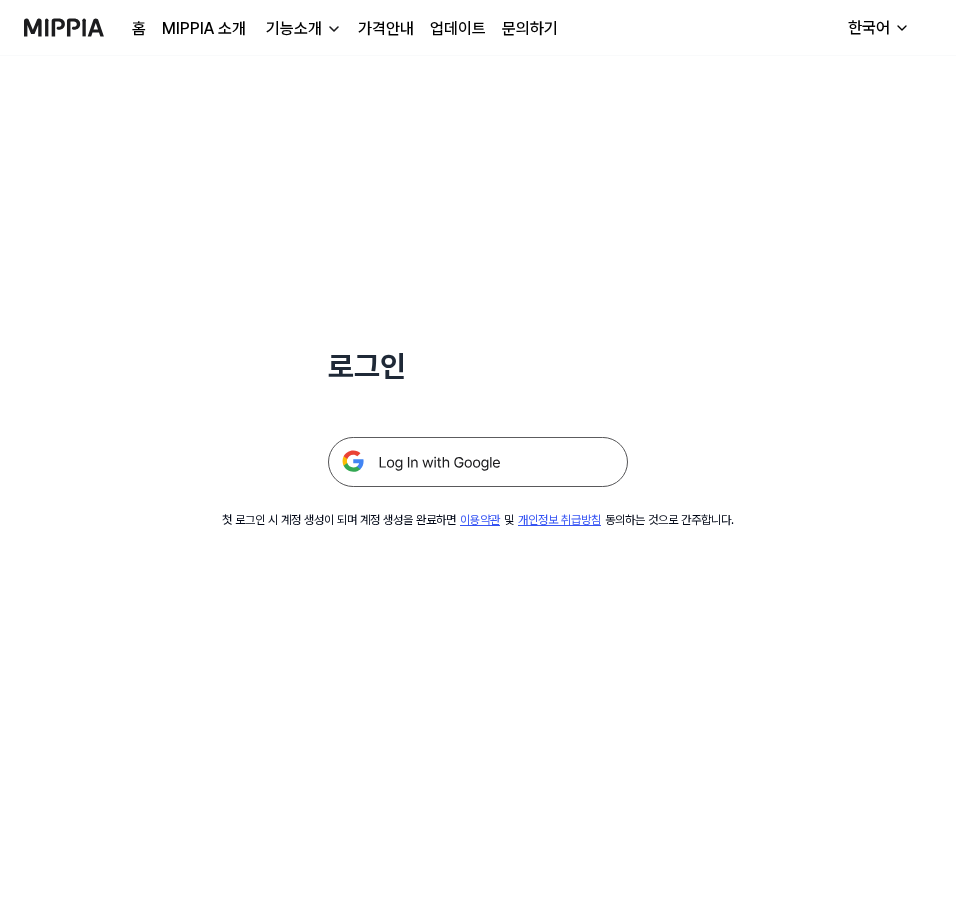 click at bounding box center [478, 462] 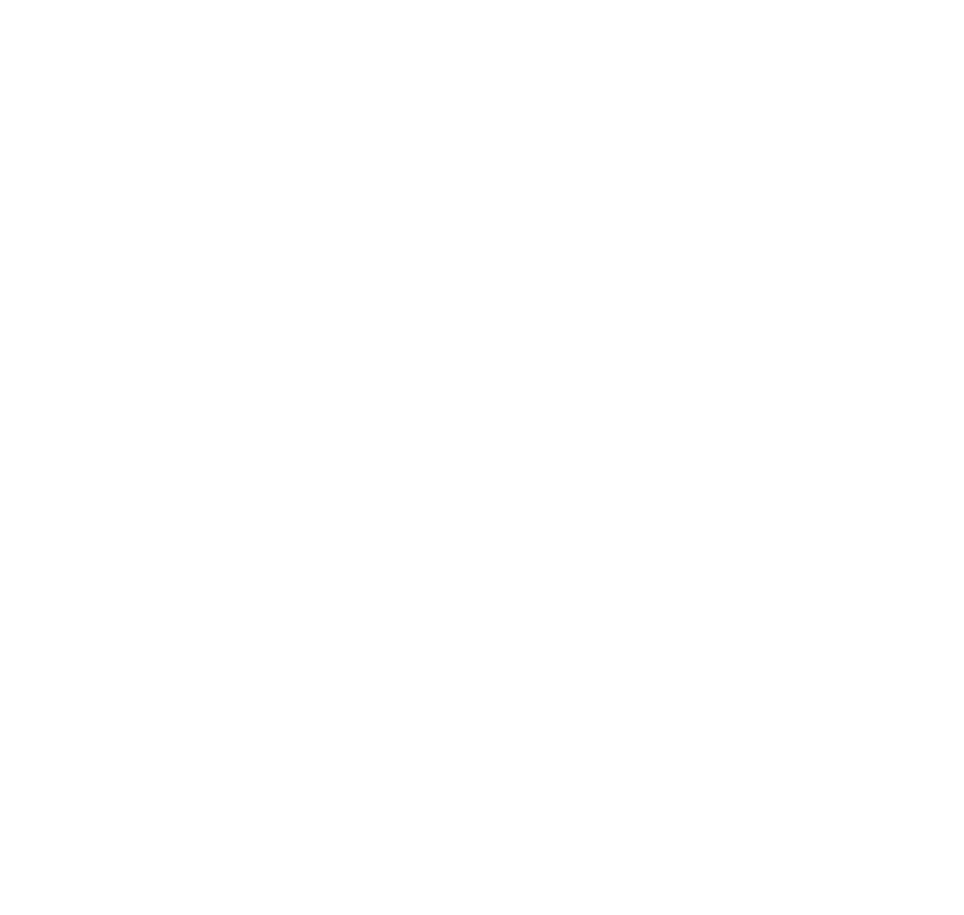 scroll, scrollTop: 0, scrollLeft: 0, axis: both 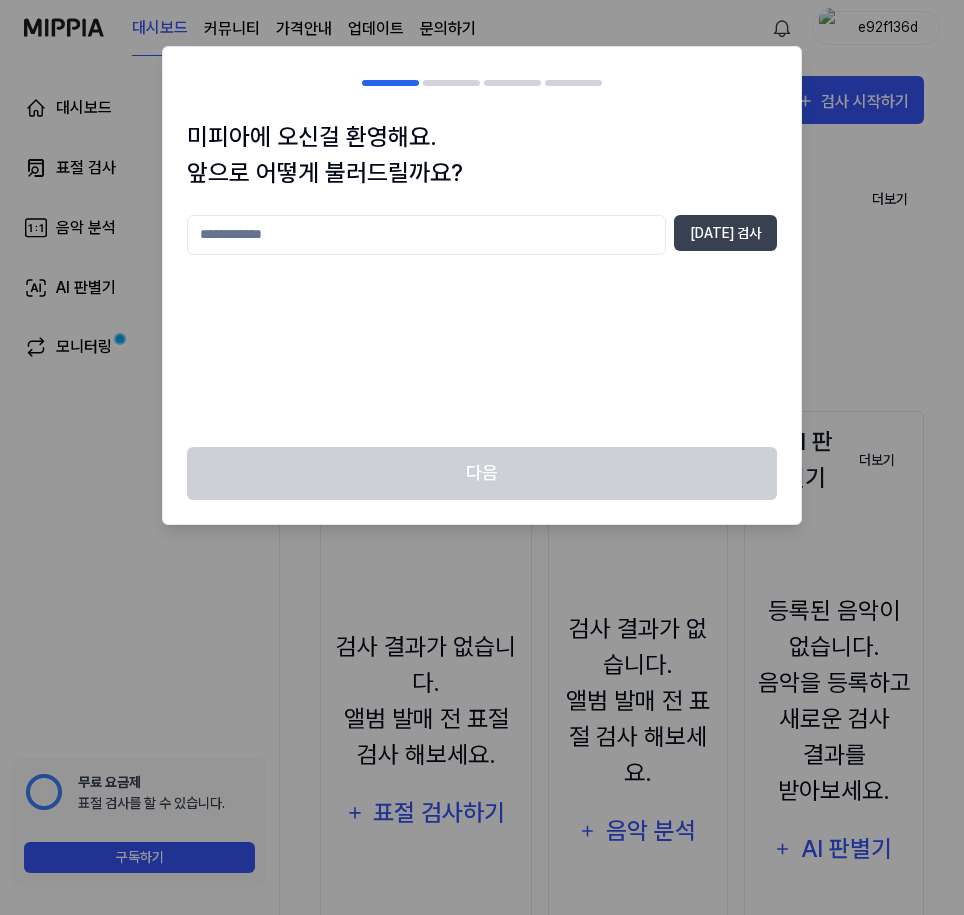 click at bounding box center [426, 235] 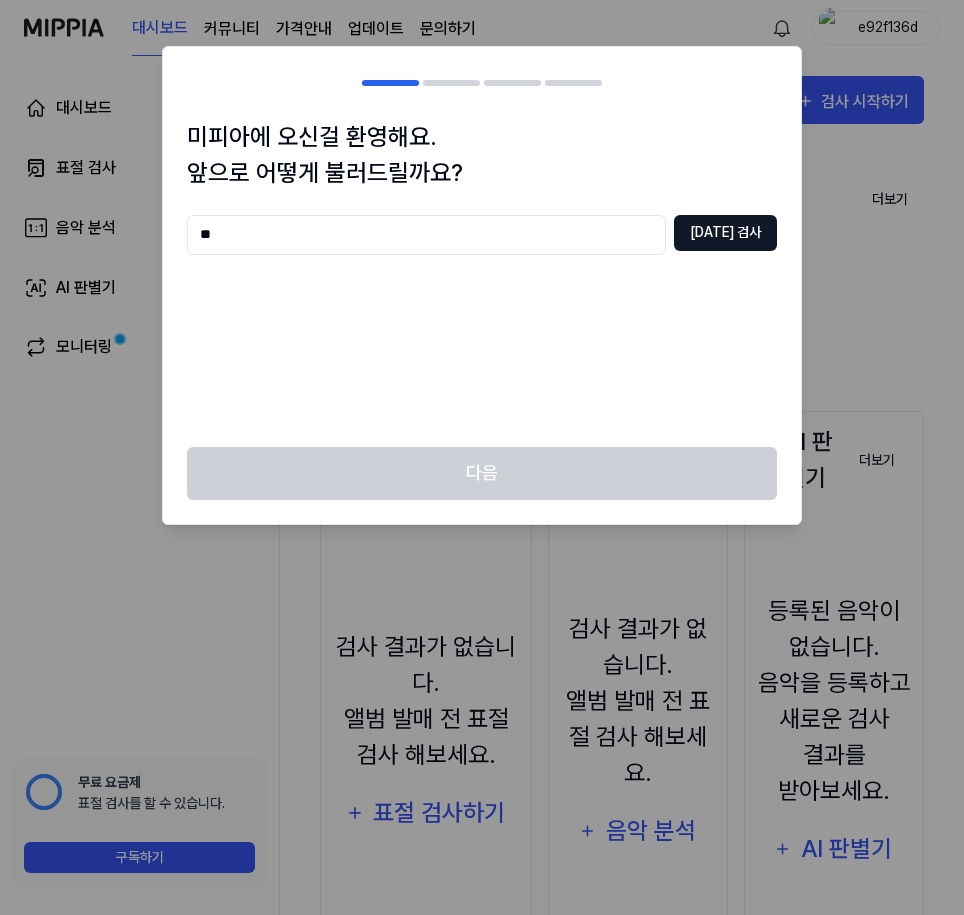 type on "**" 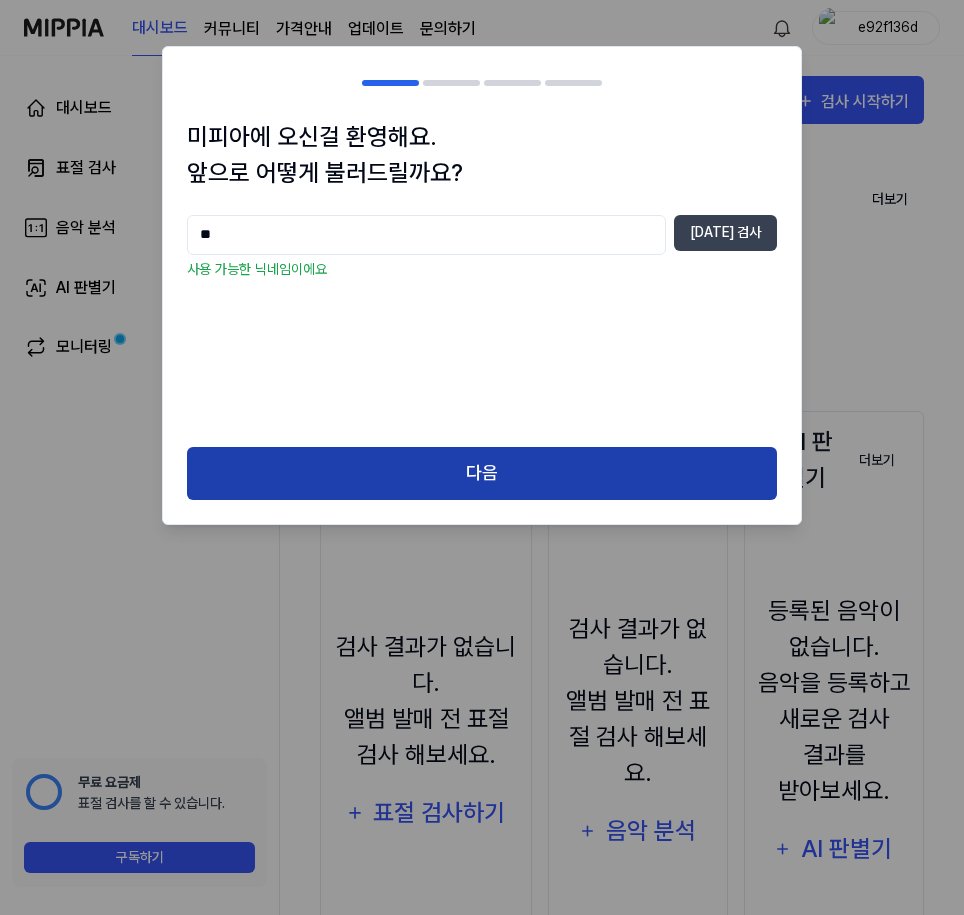 click on "다음" at bounding box center (482, 473) 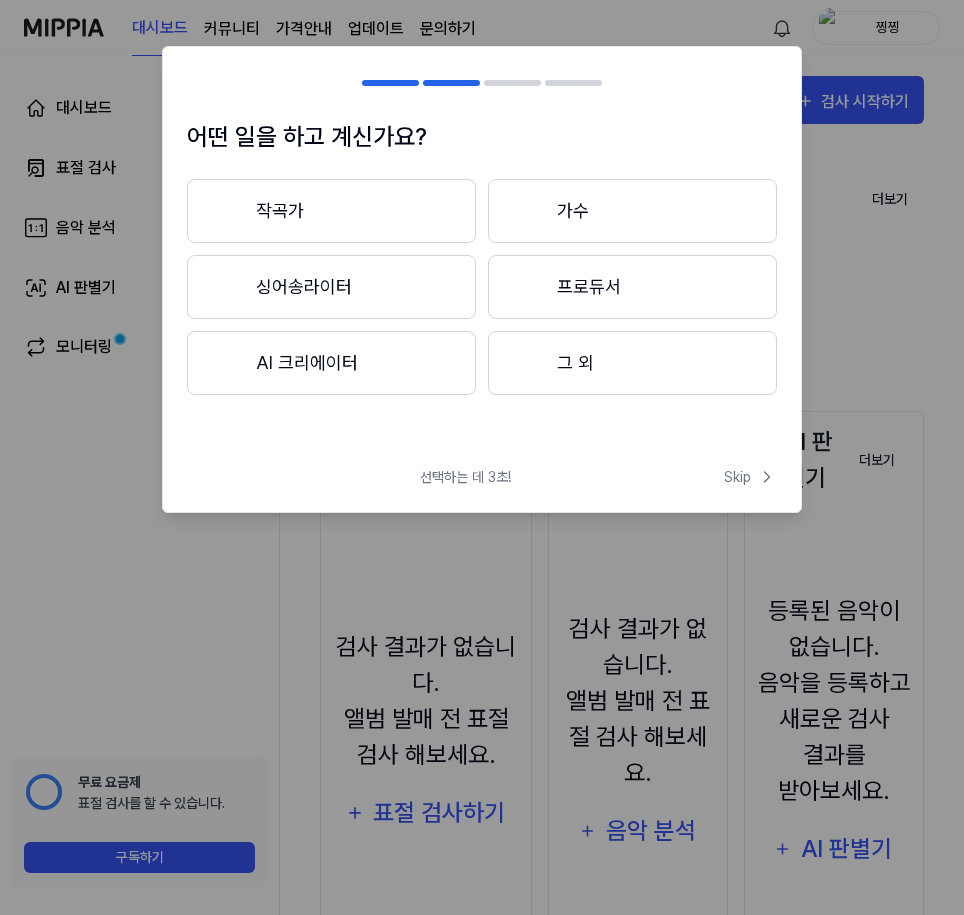 click on "그 외" at bounding box center (632, 363) 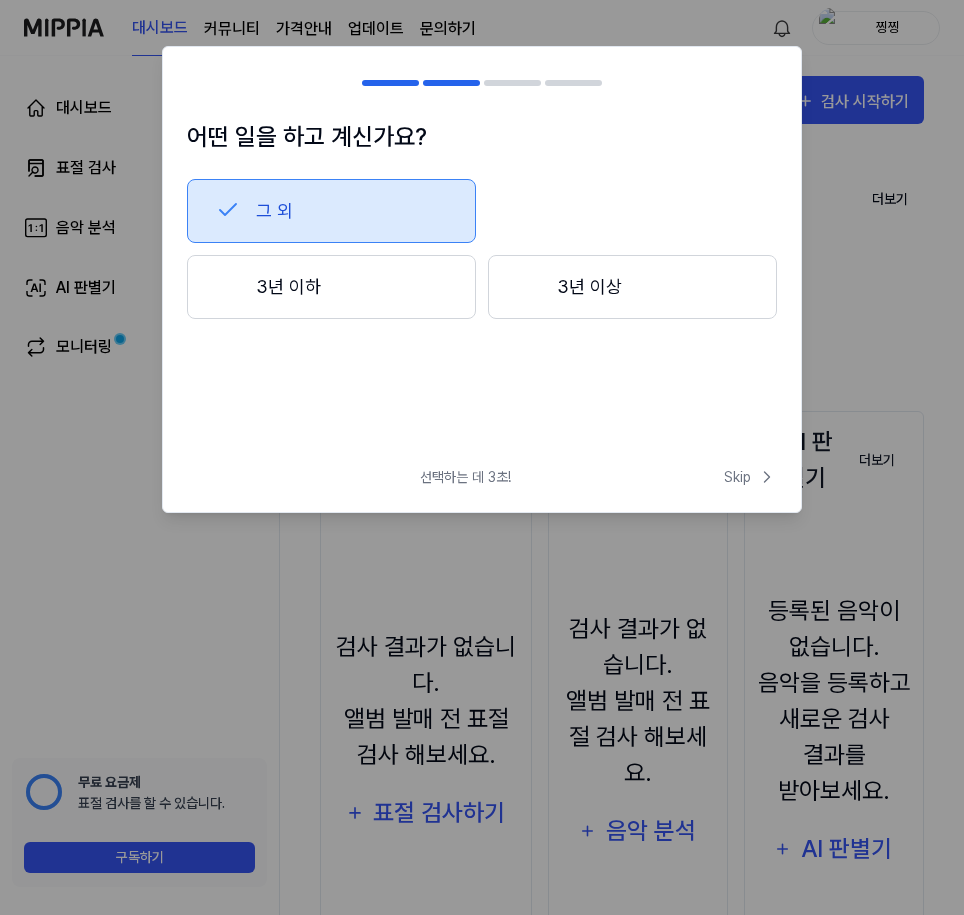 click on "3년 이하" at bounding box center [331, 287] 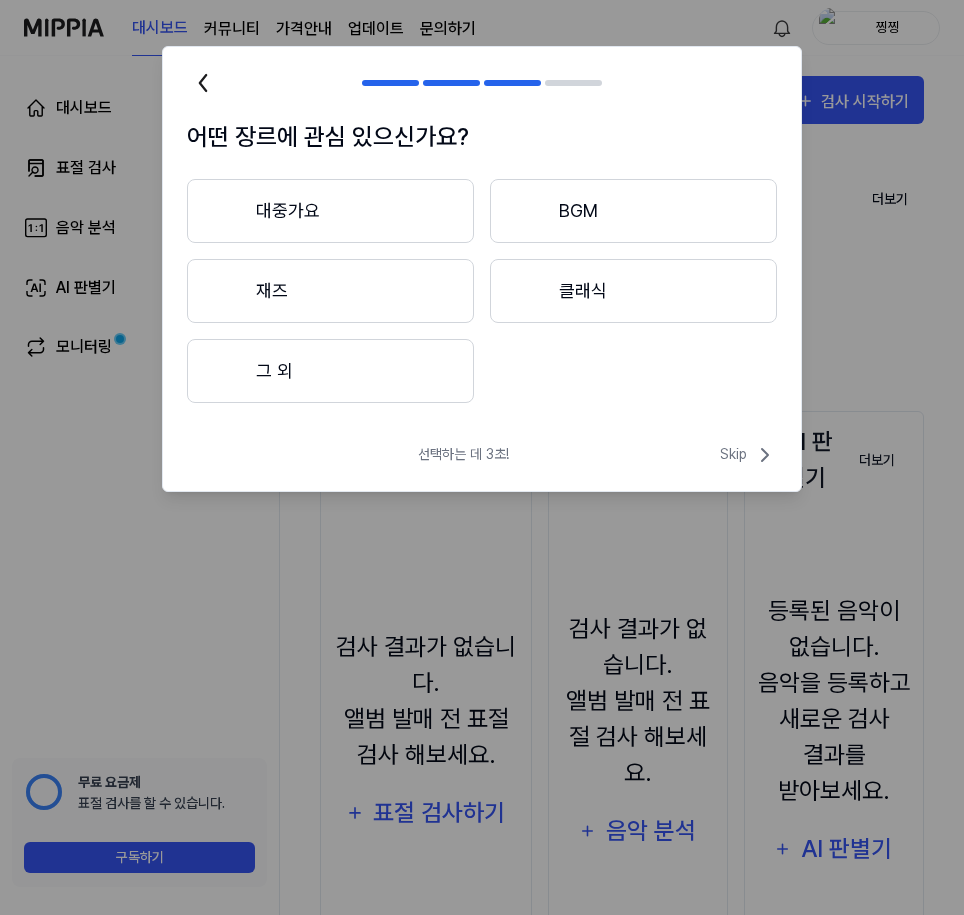 click on "대중가요" at bounding box center [330, 211] 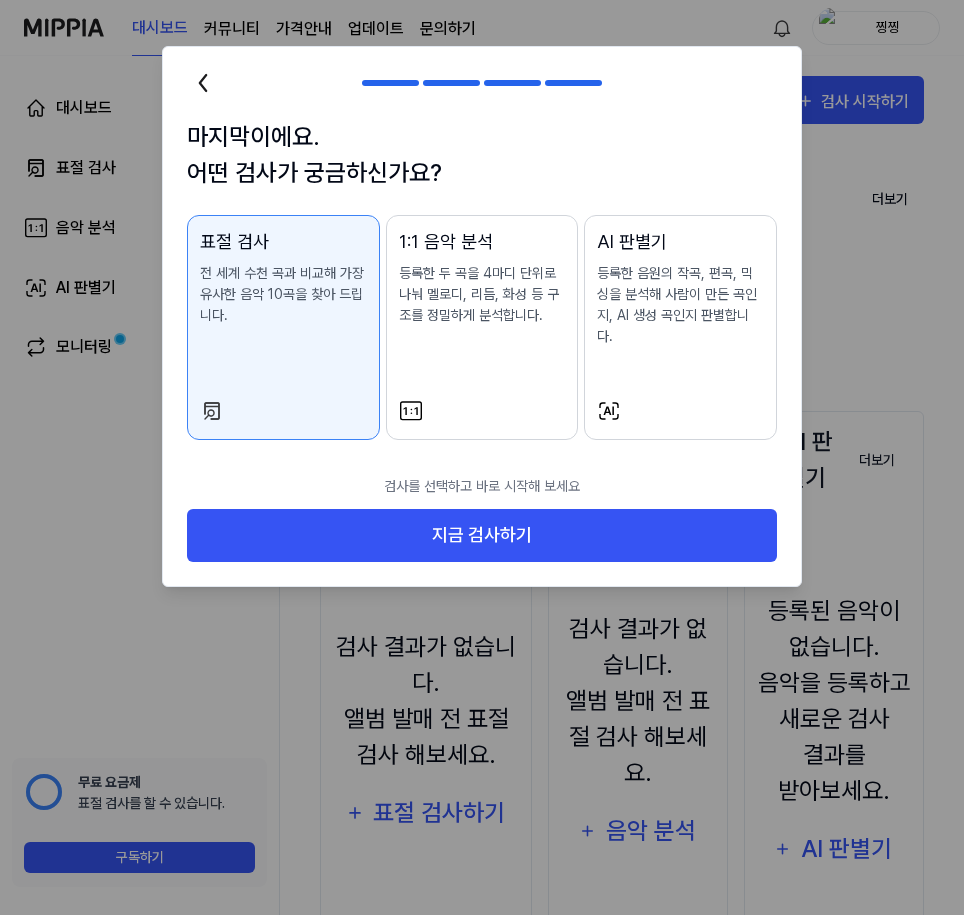 click on "AI 판별기 등록한 음원의 작곡, 편곡, 믹싱을 분석해 사람이 만든 곡인지, AI 생성 곡인지 판별합니다." at bounding box center [680, 307] 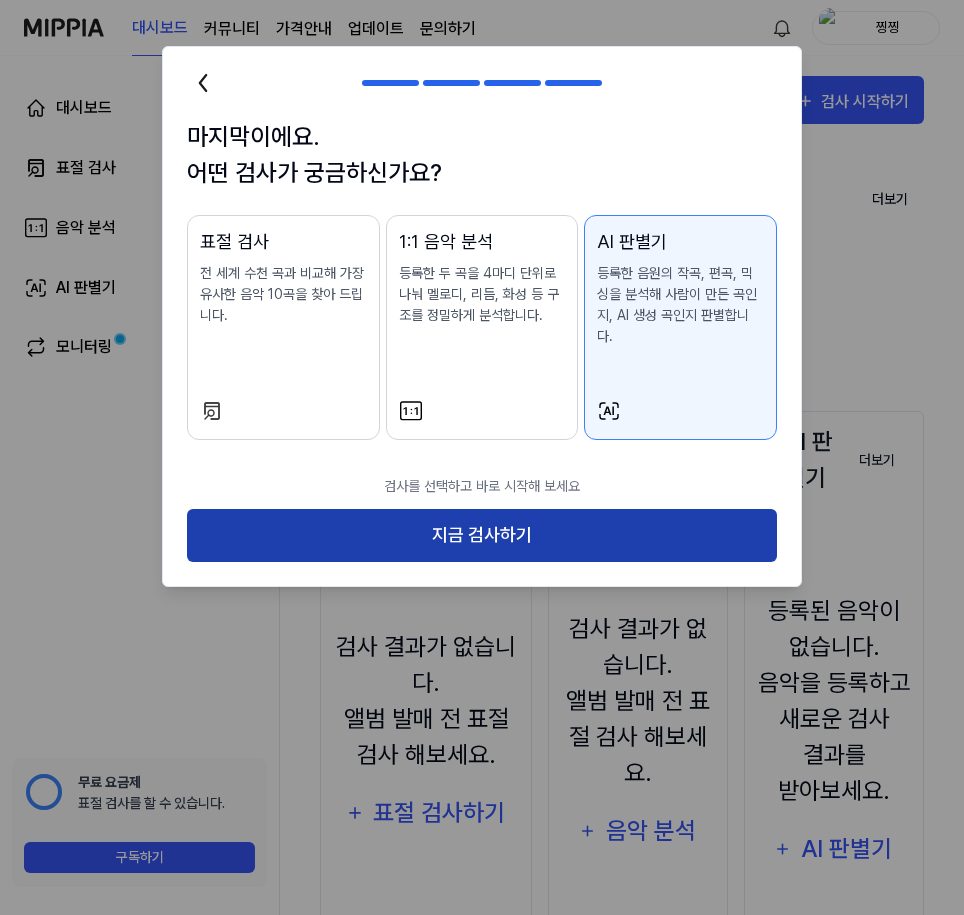 click on "지금 검사하기" at bounding box center [482, 535] 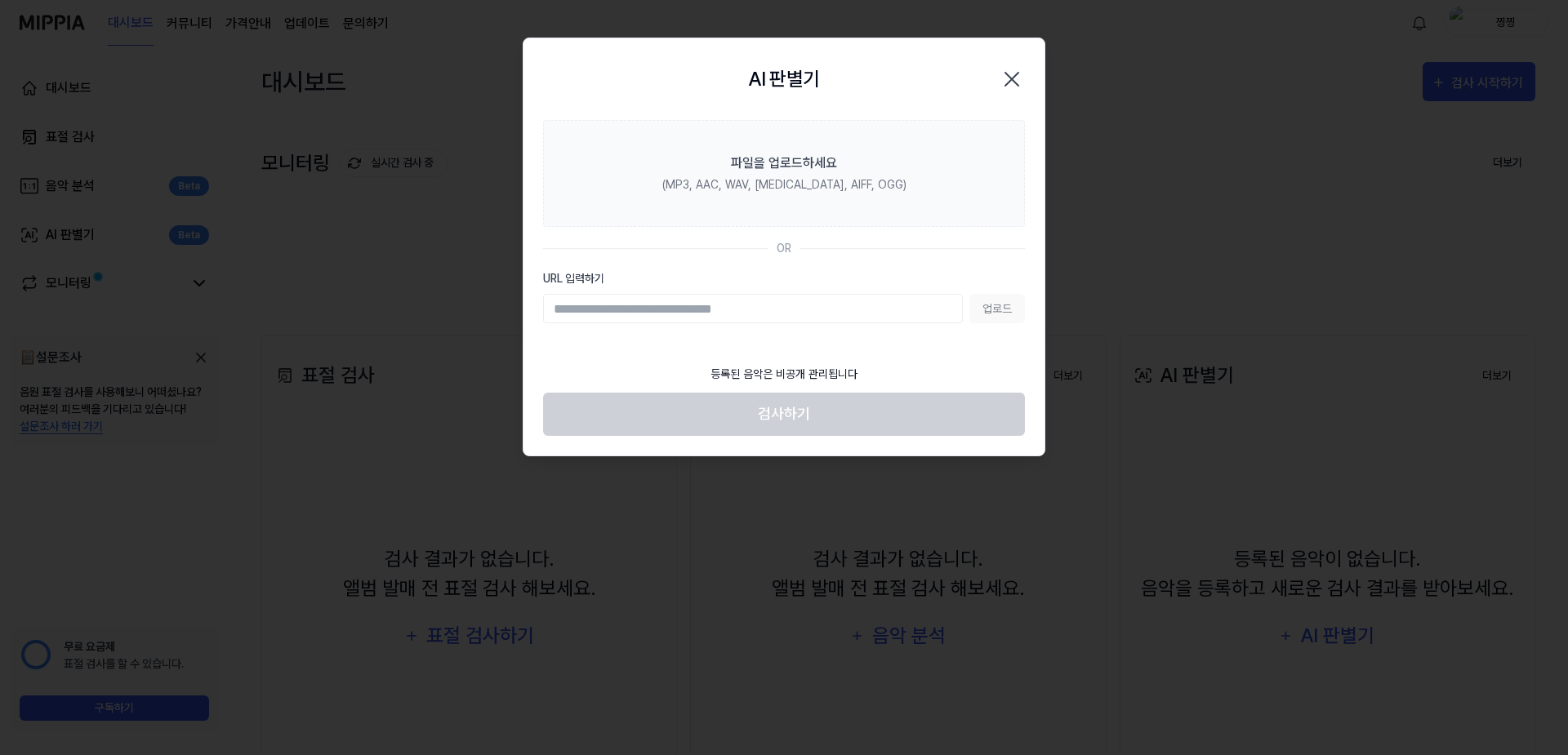click on "URL 입력하기" at bounding box center (753, 309) 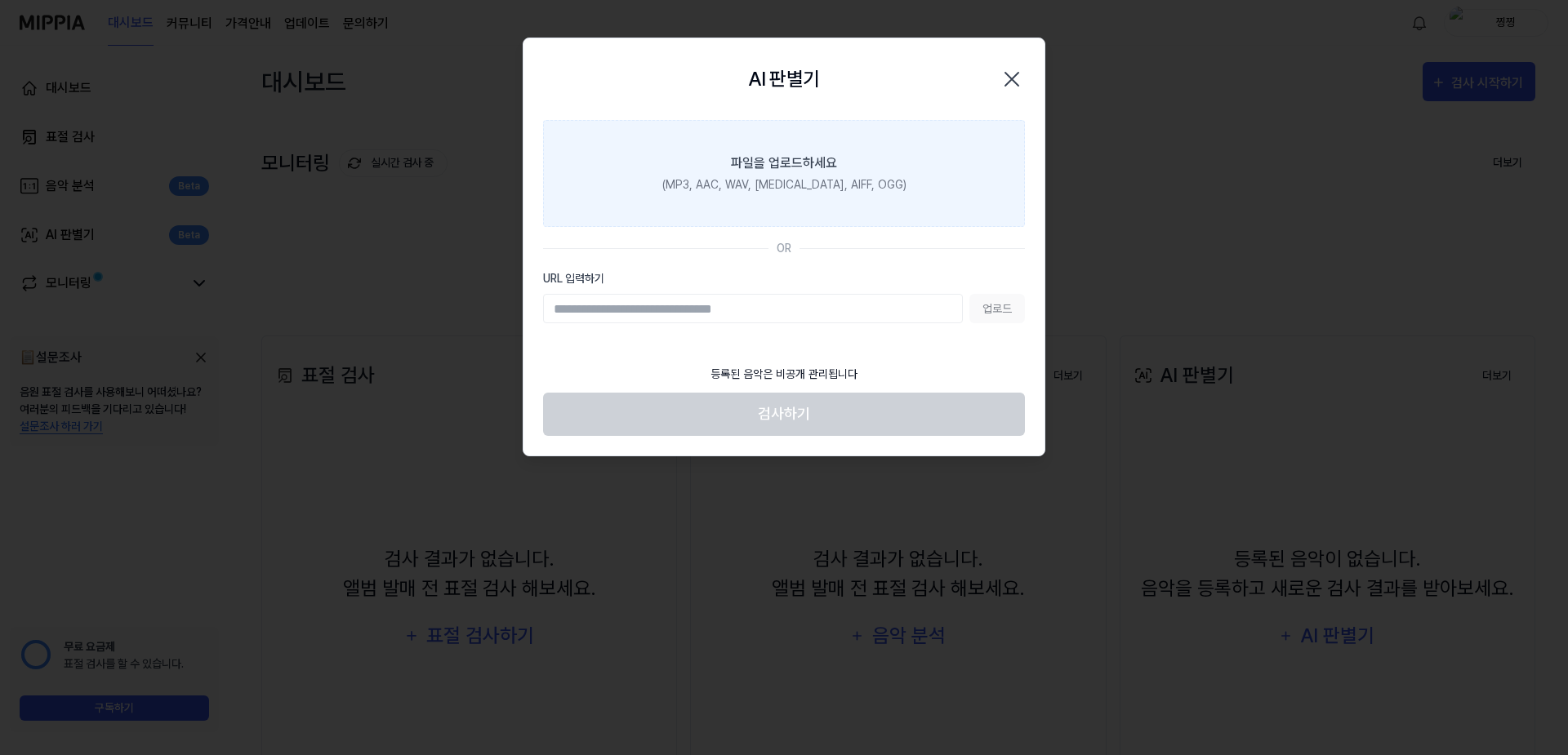click on "파일을 업로드하세요 (MP3, AAC, WAV, [MEDICAL_DATA], AIFF, OGG)" at bounding box center [784, 173] 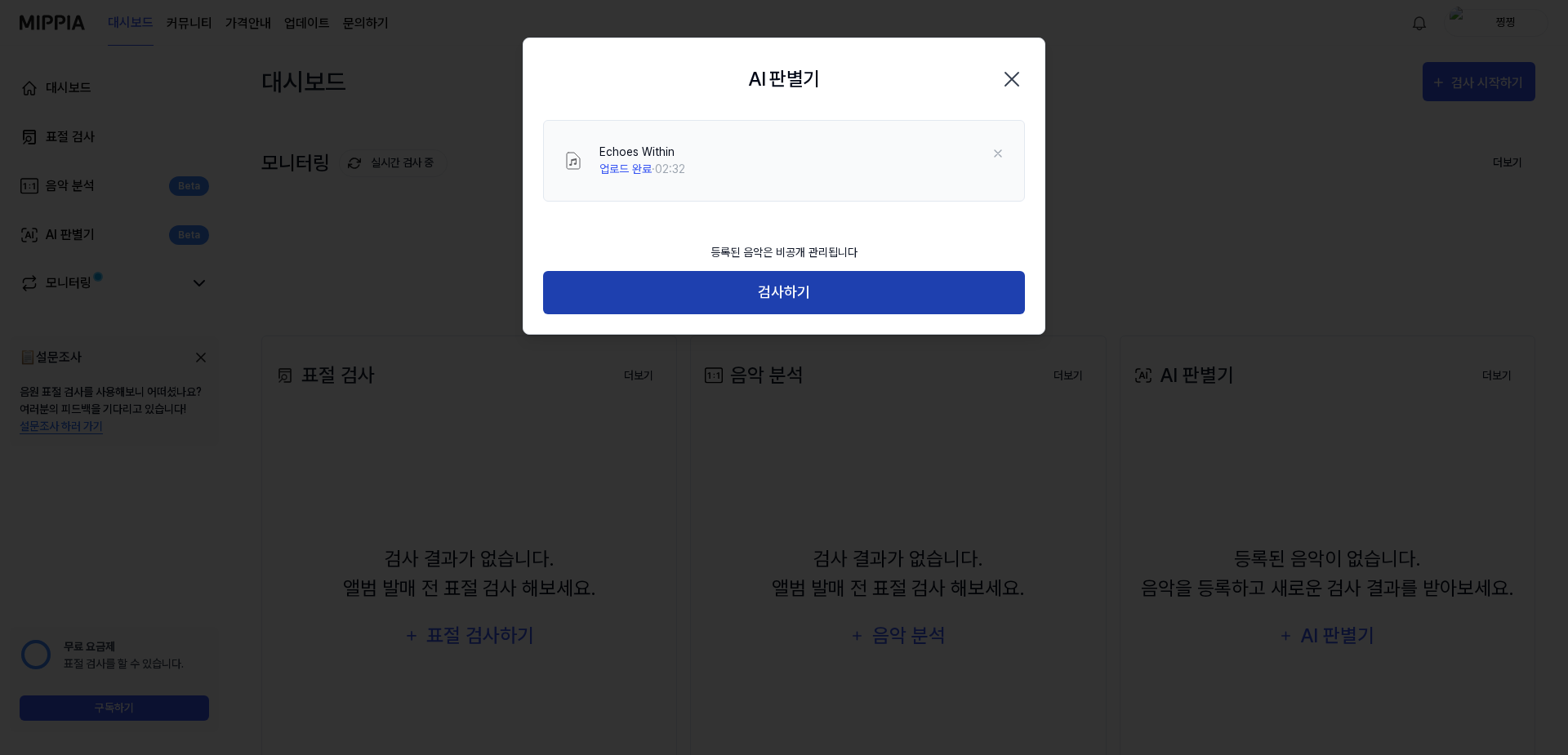 click on "검사하기" at bounding box center [784, 292] 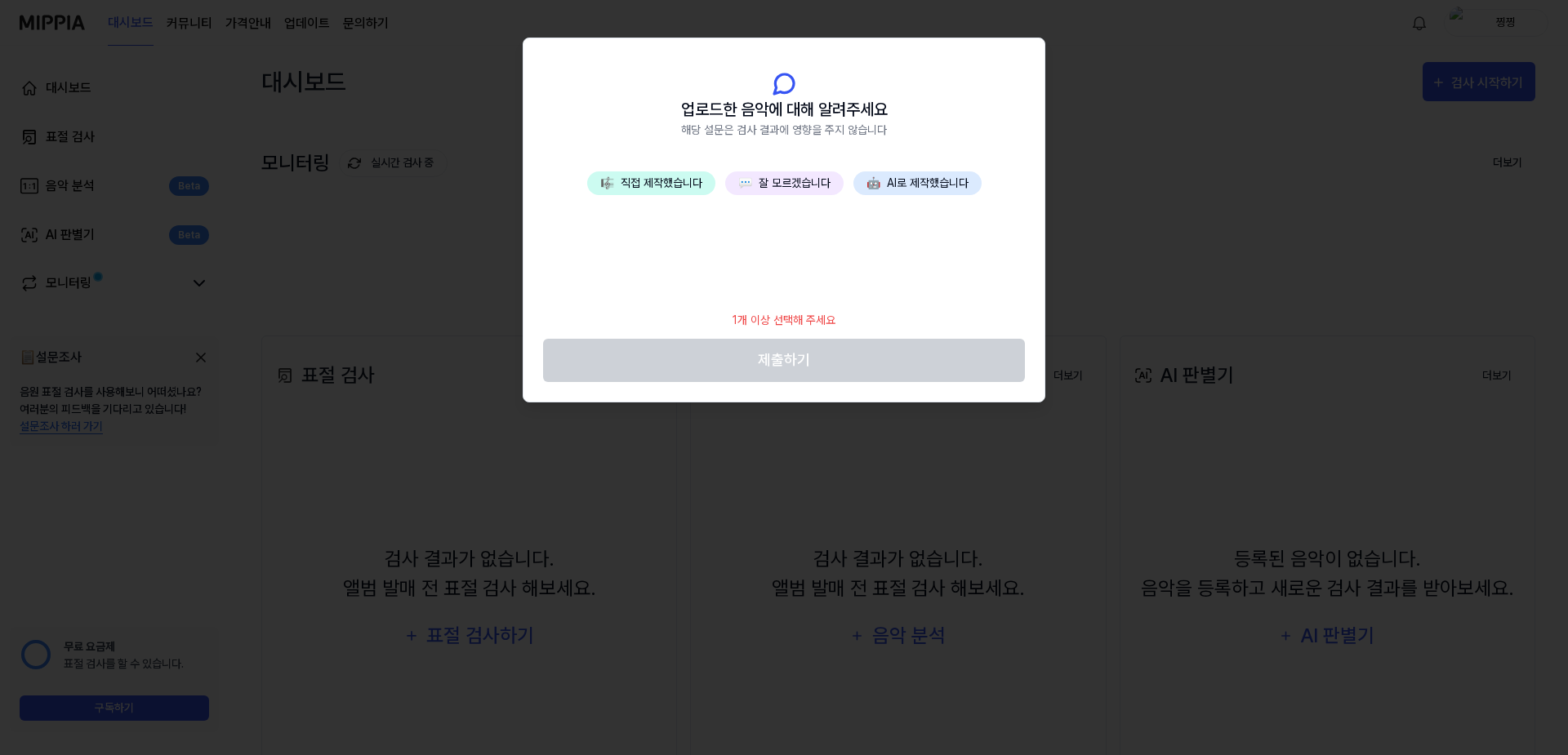 click on "🤖 AI로 제작했습니다" at bounding box center (917, 183) 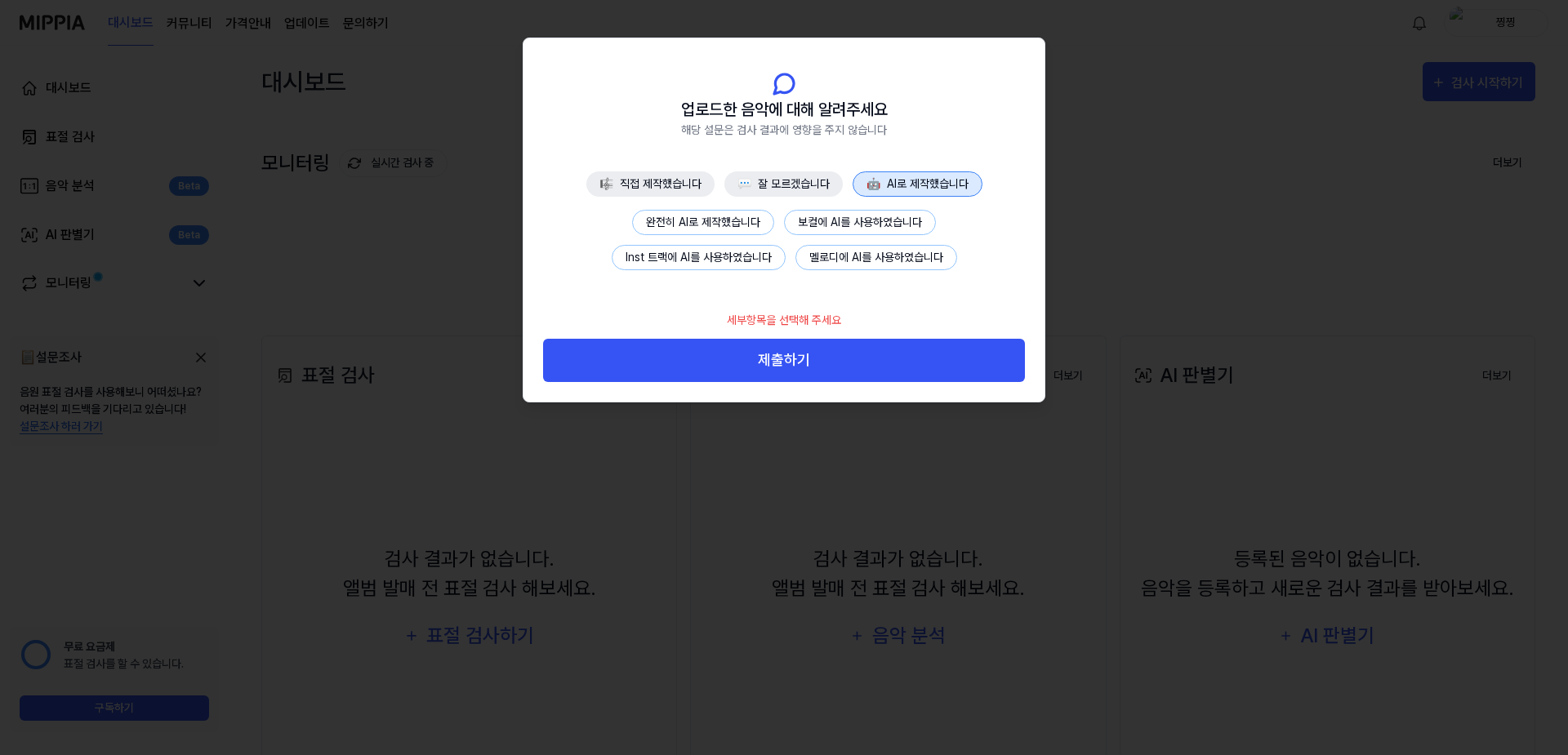 click on "완전히 AI로 제작했습니다" at bounding box center [703, 222] 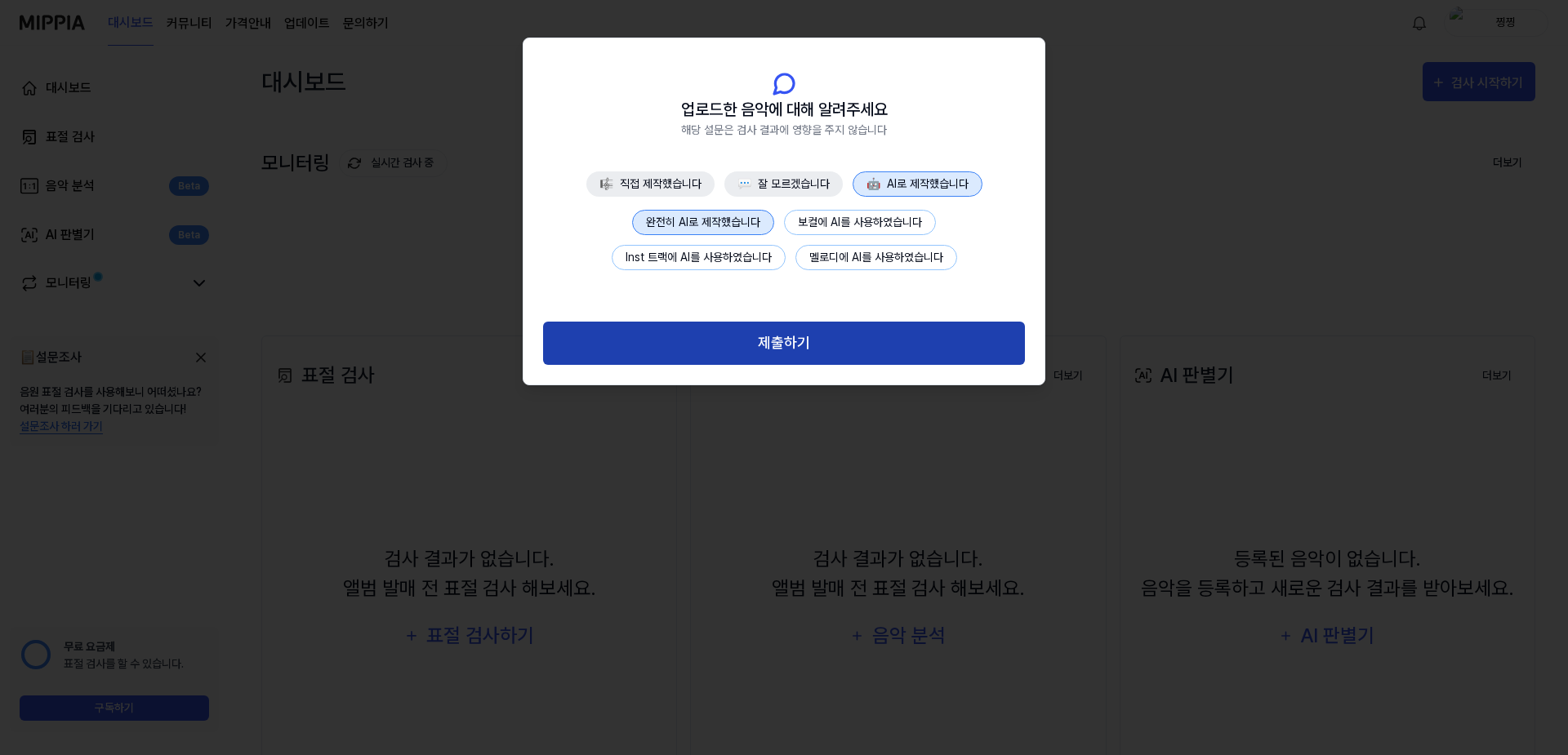click on "제출하기" at bounding box center [784, 343] 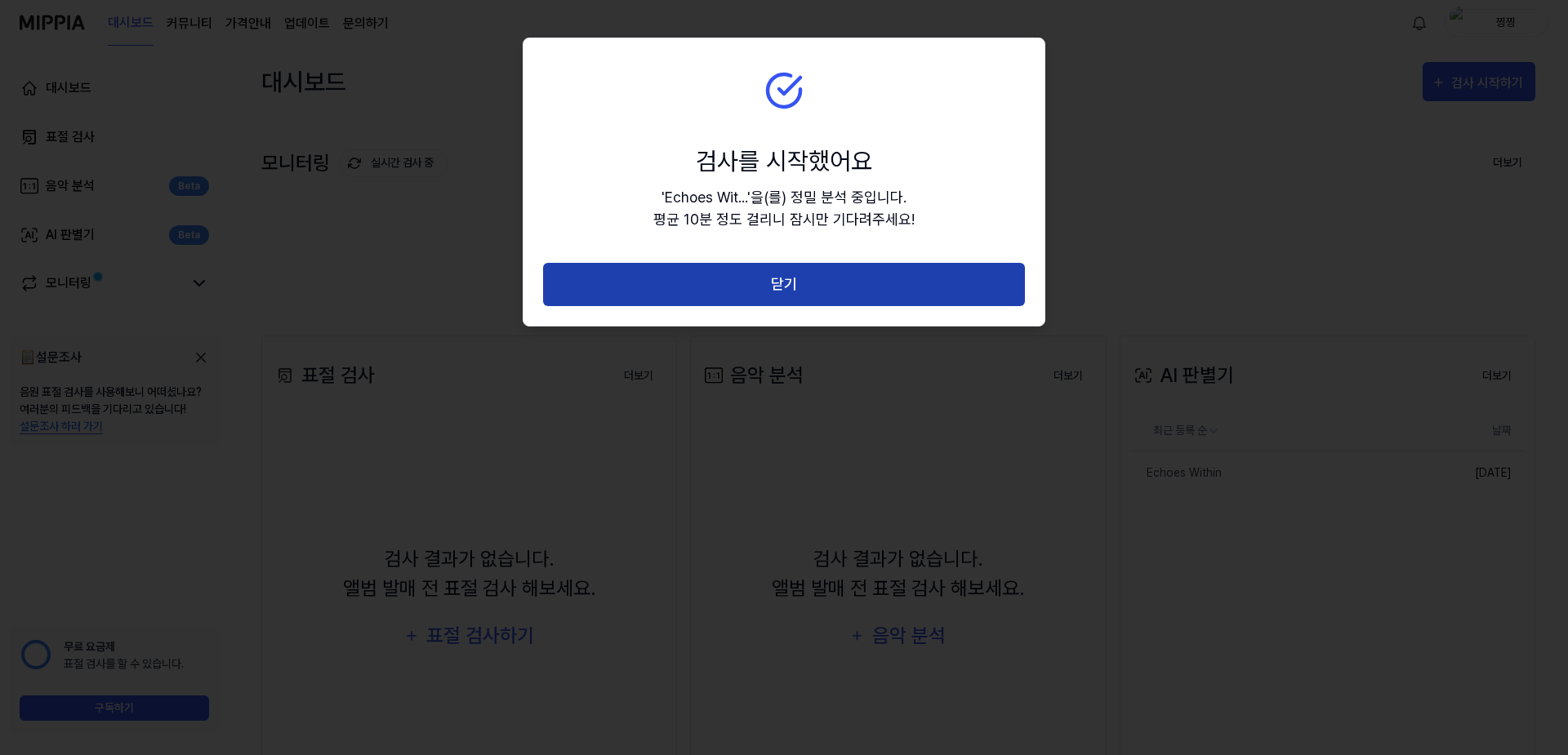 click on "닫기" at bounding box center (784, 284) 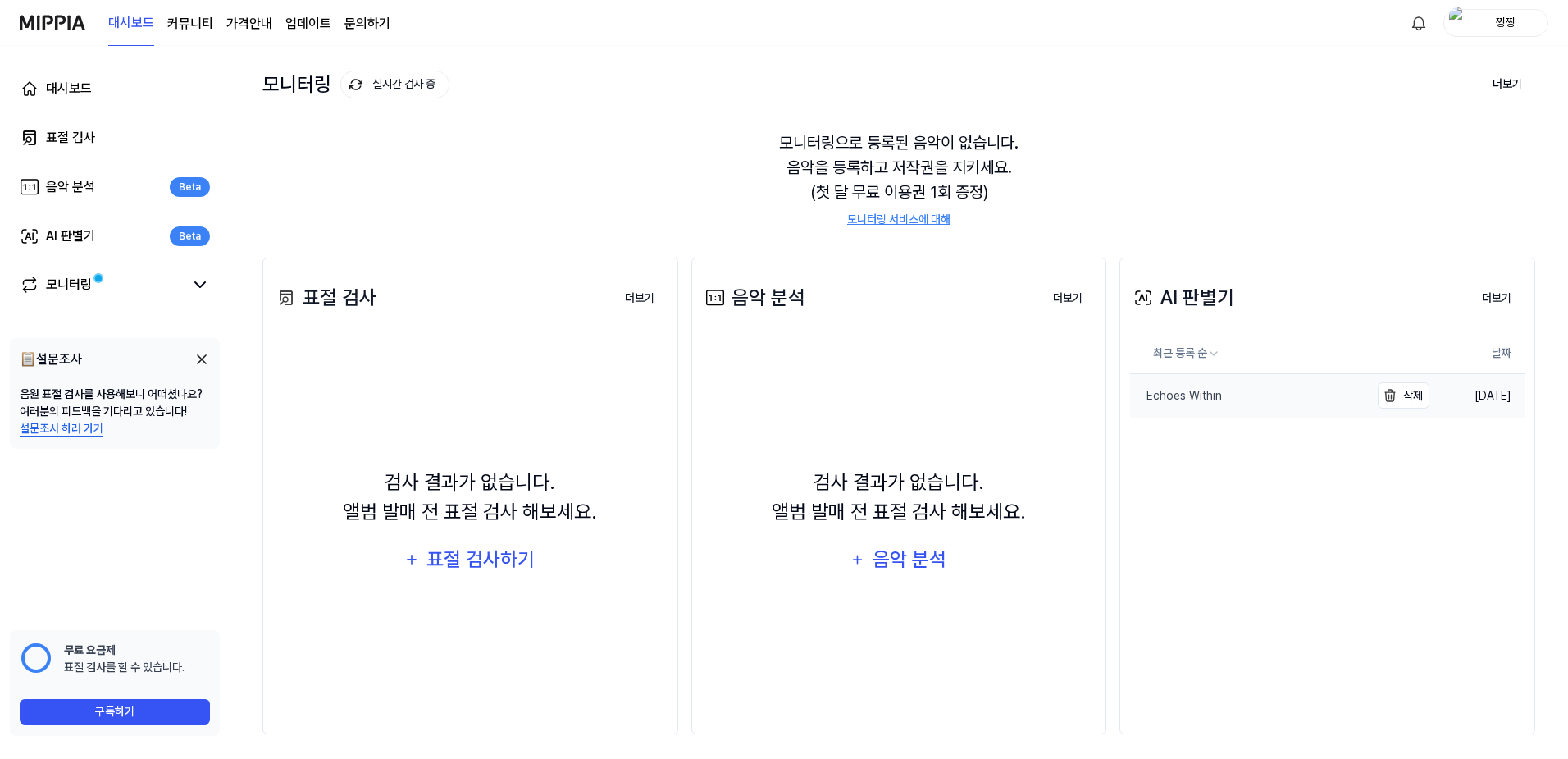 scroll, scrollTop: 80, scrollLeft: 0, axis: vertical 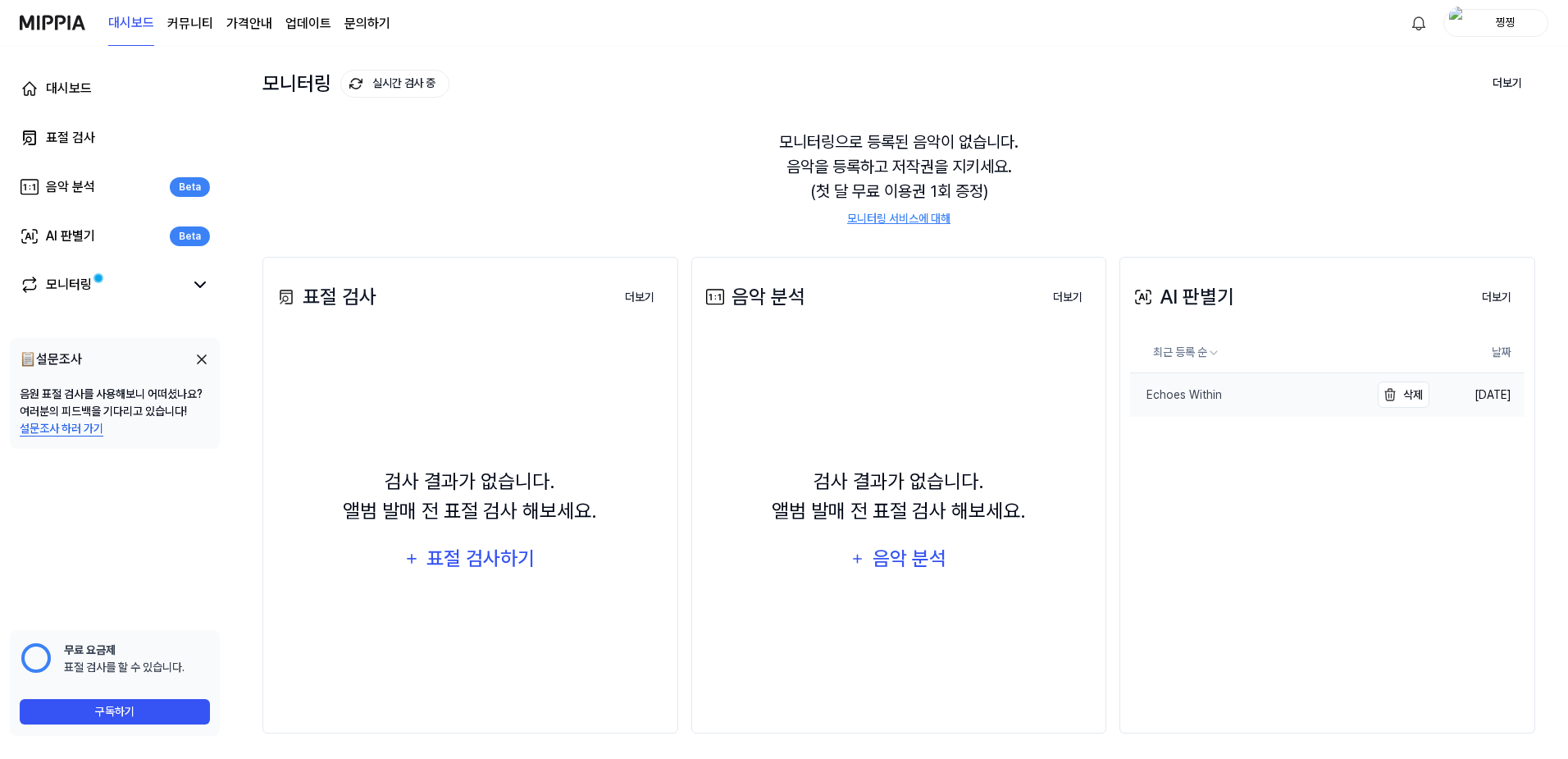 click on "Echoes Within" at bounding box center [1249, 395] 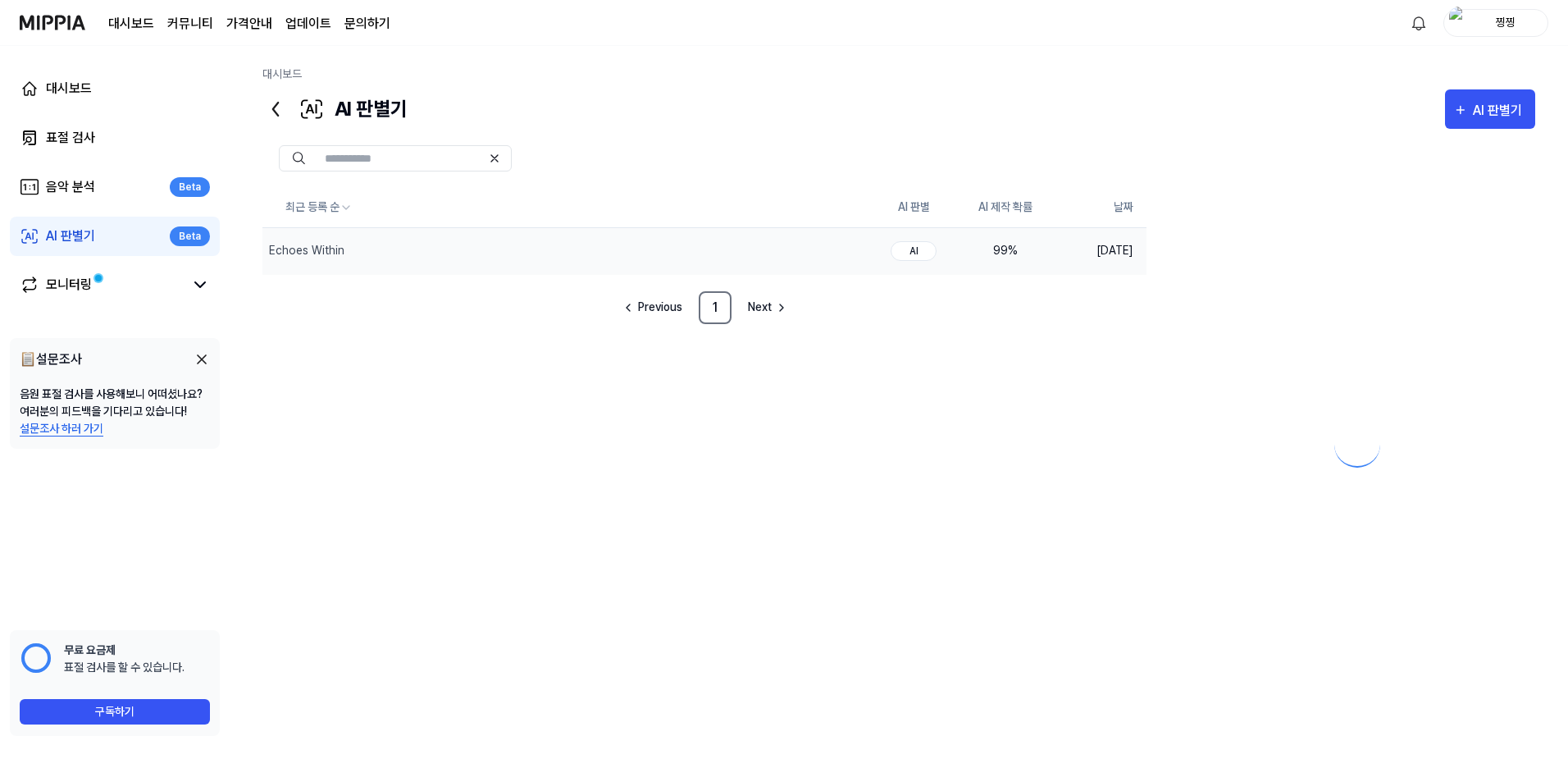 scroll, scrollTop: 0, scrollLeft: 0, axis: both 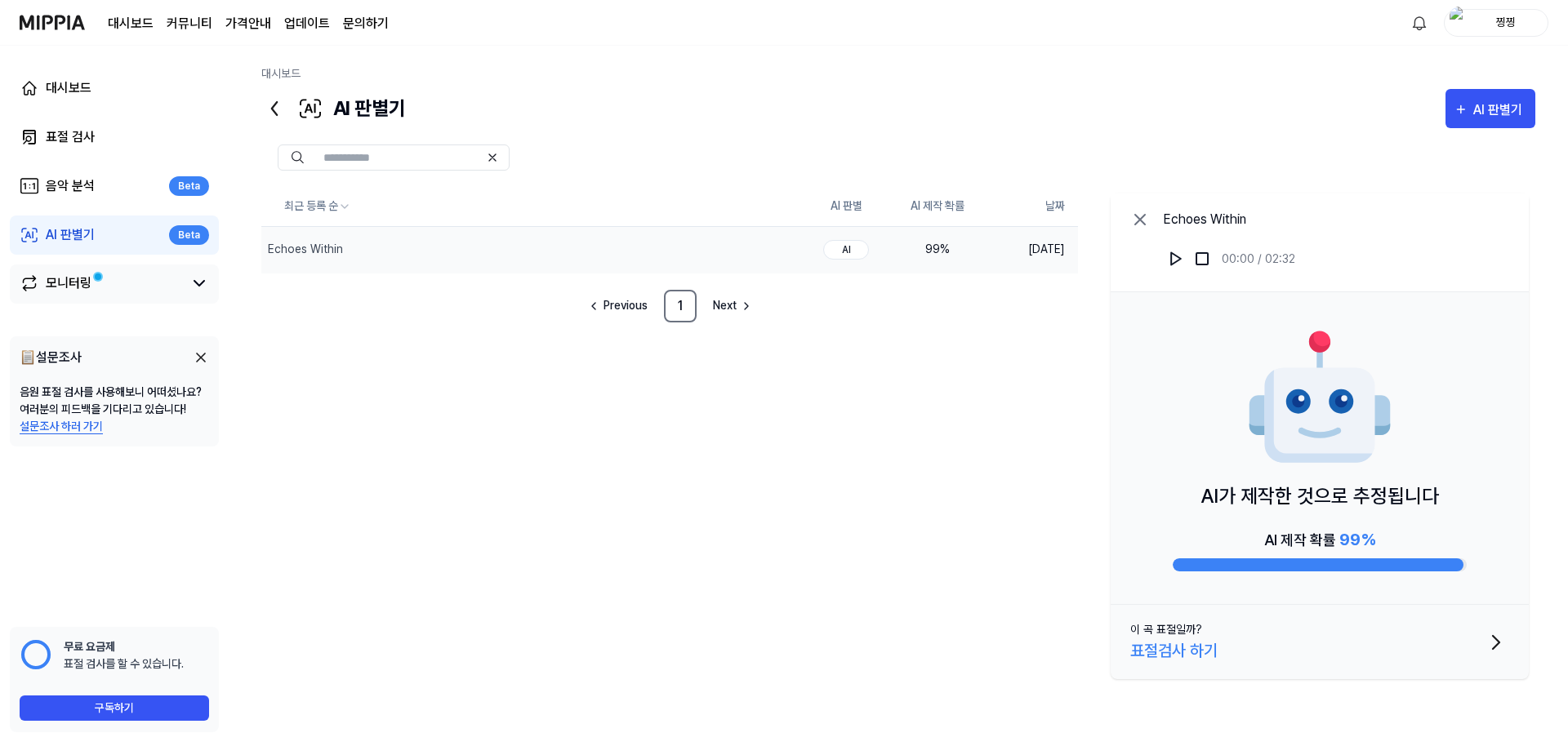click on "모니터링" at bounding box center [69, 283] 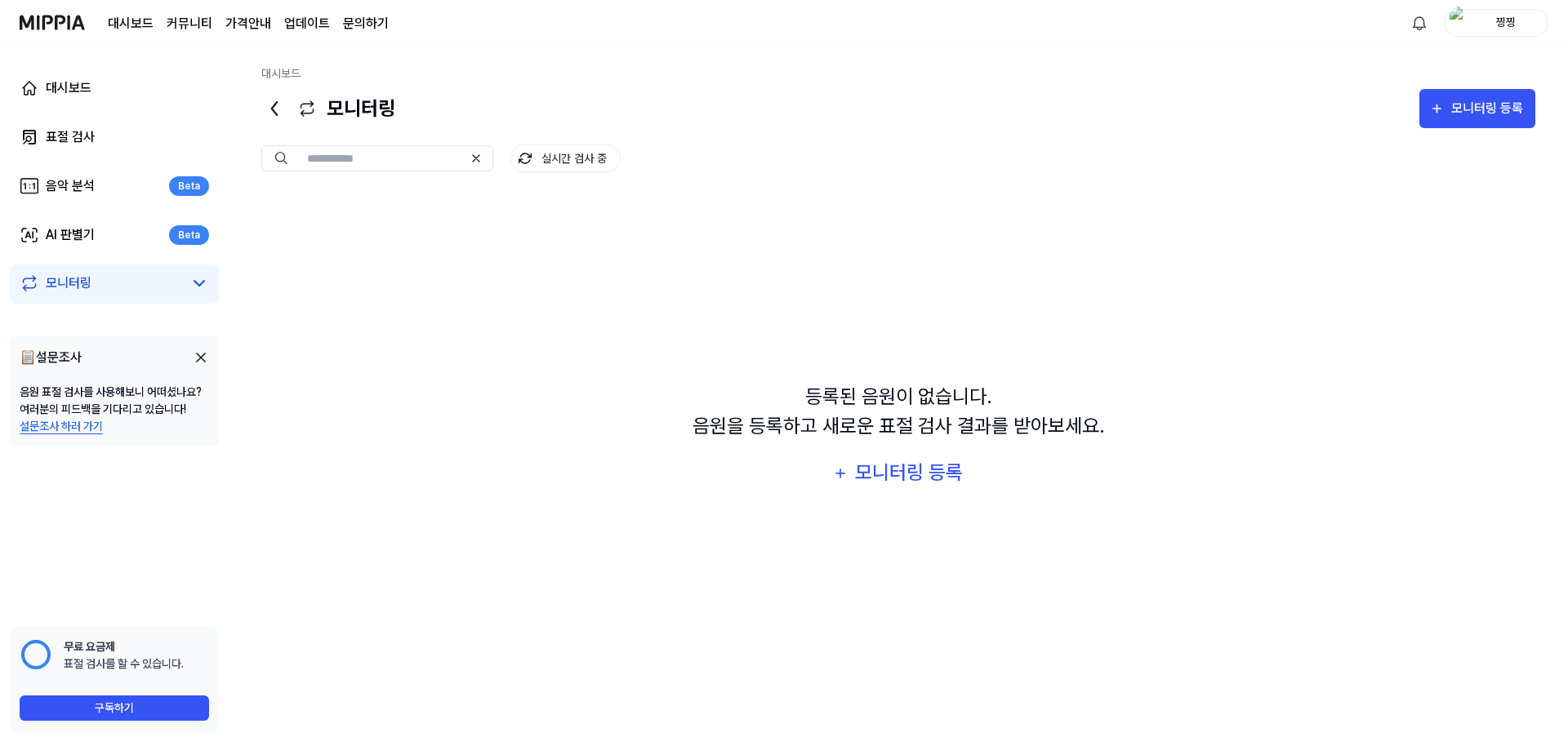 drag, startPoint x: 305, startPoint y: 328, endPoint x: 343, endPoint y: 344, distance: 41.231056 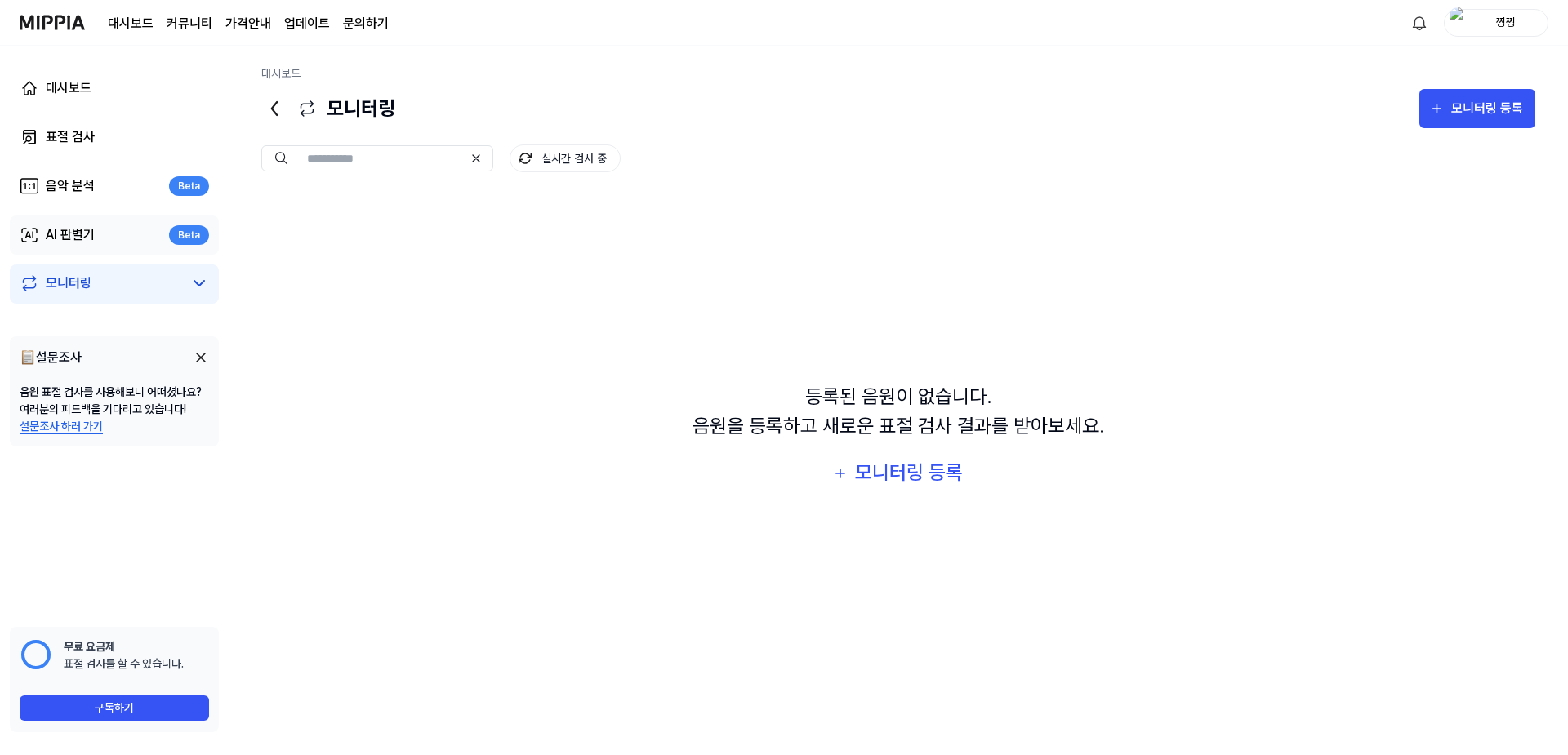 click on "AI 판별기 Beta" at bounding box center (114, 235) 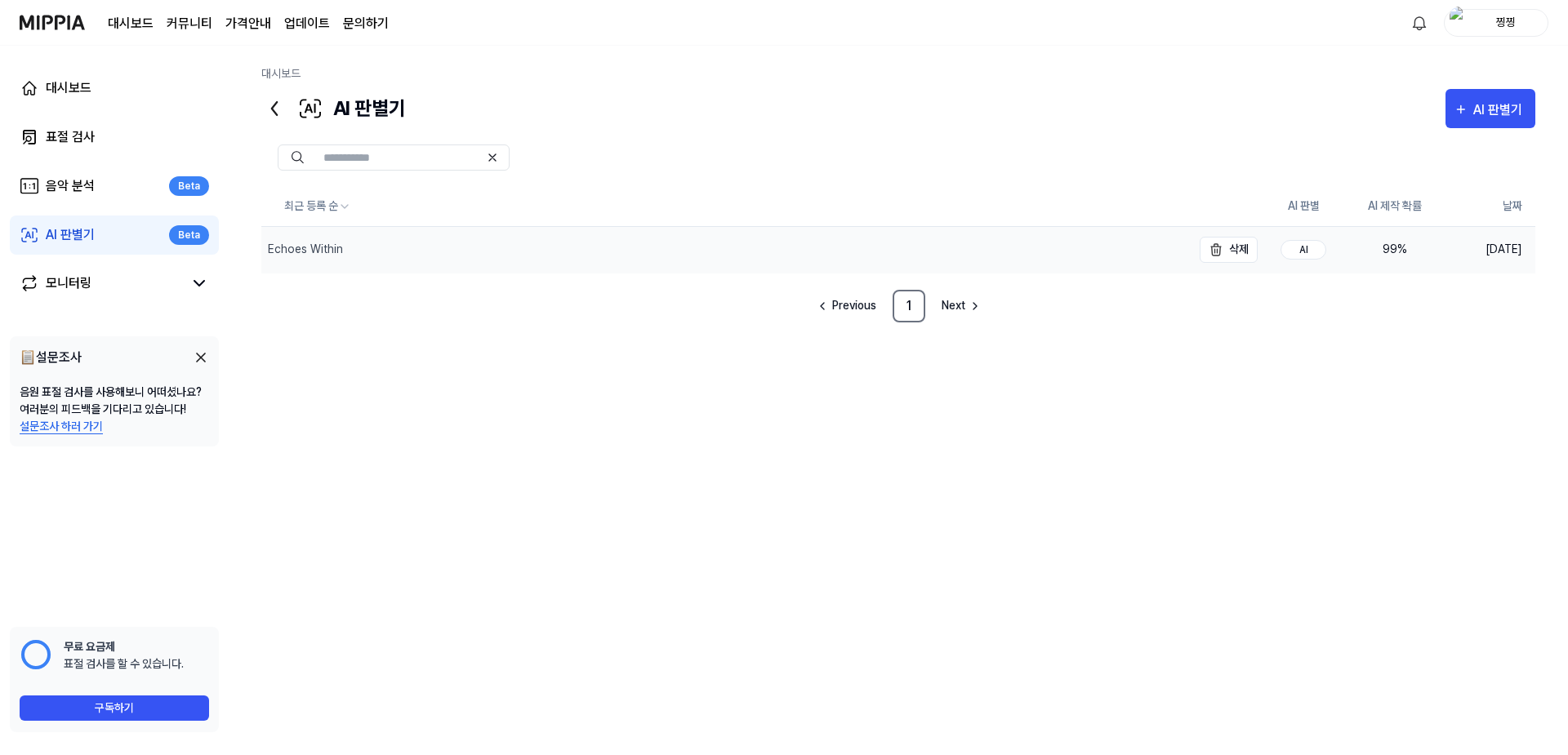 click on "Echoes Within" at bounding box center (726, 250) 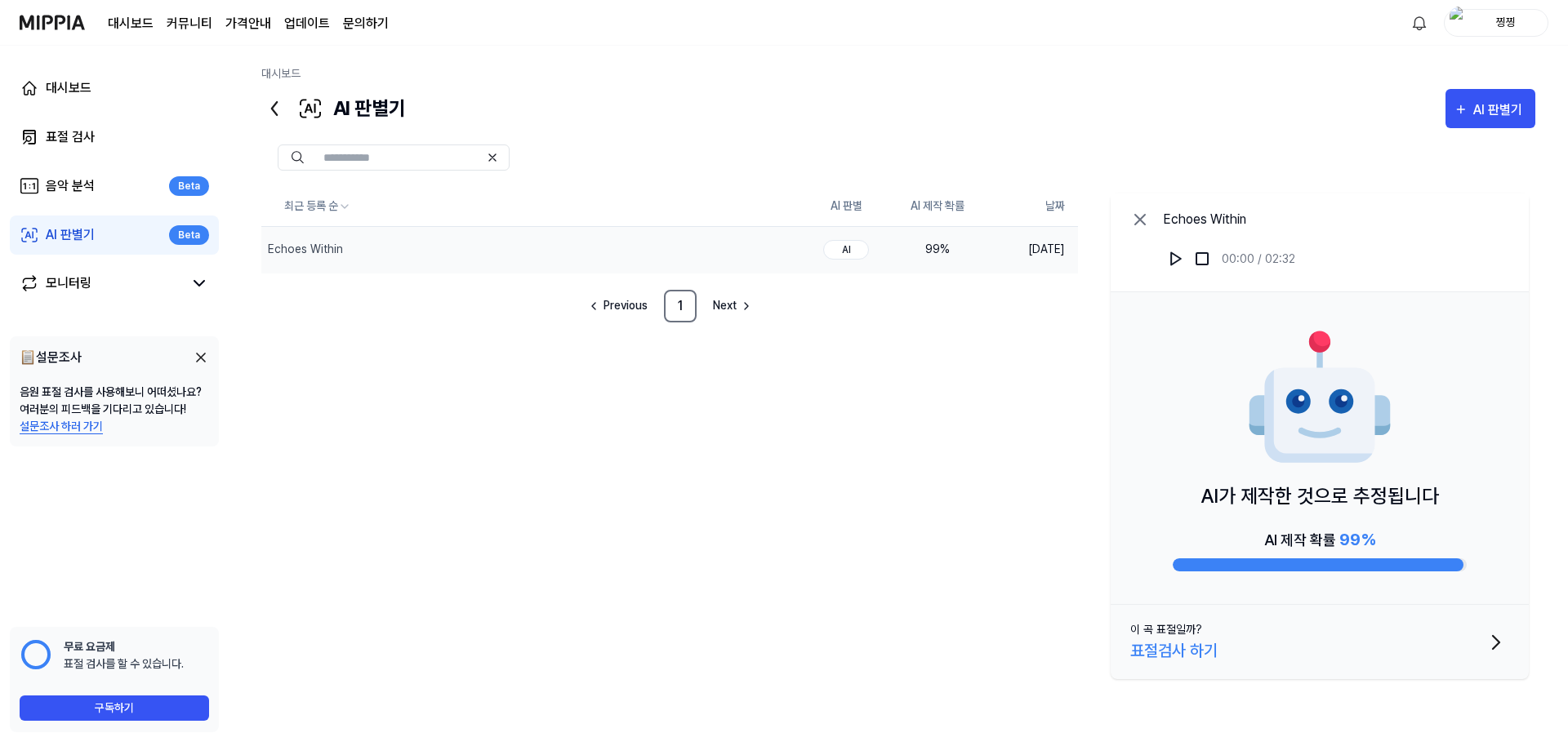 drag, startPoint x: 1211, startPoint y: 655, endPoint x: 1184, endPoint y: 647, distance: 28.16026 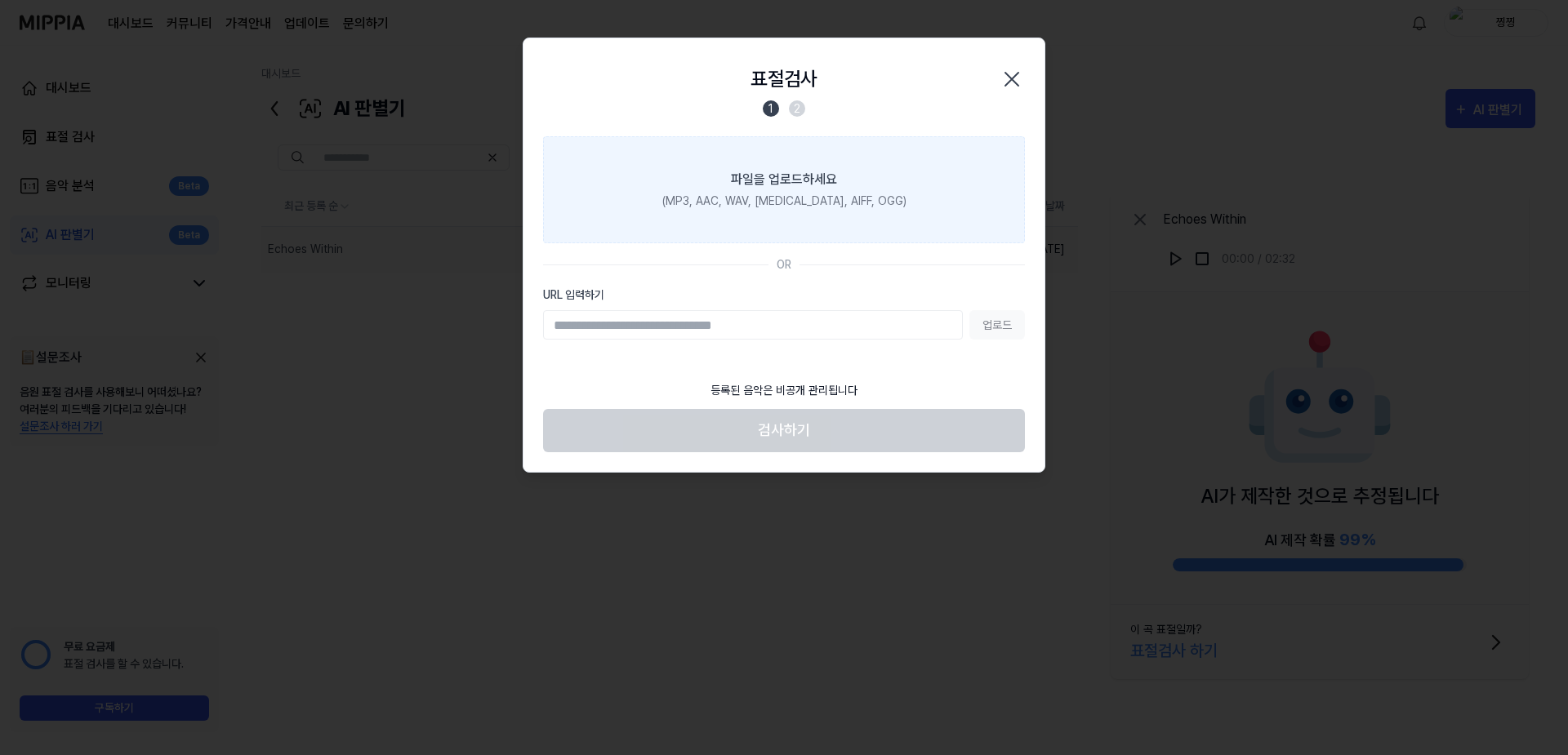 click on "파일을 업로드하세요" at bounding box center (784, 180) 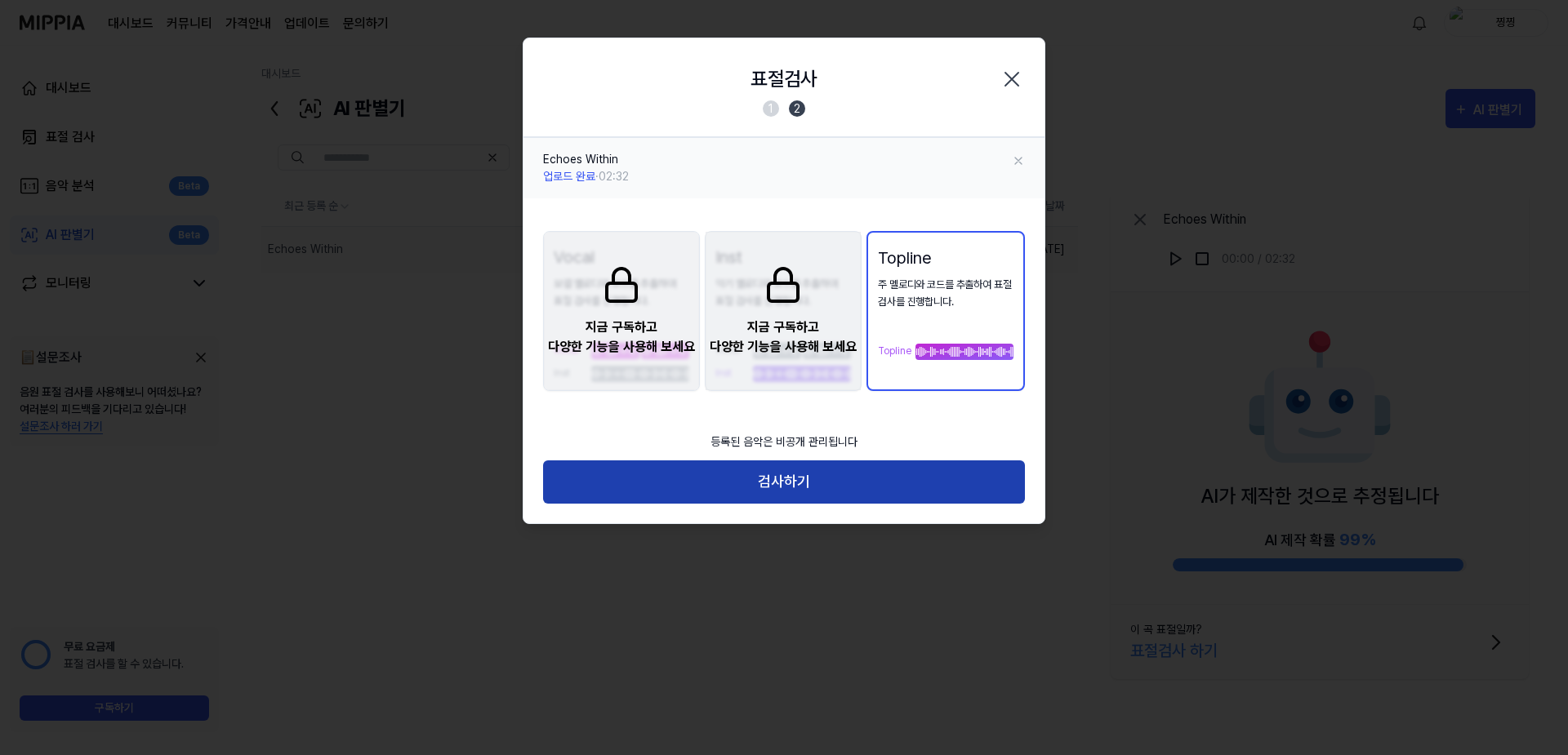 click on "검사하기" at bounding box center (784, 482) 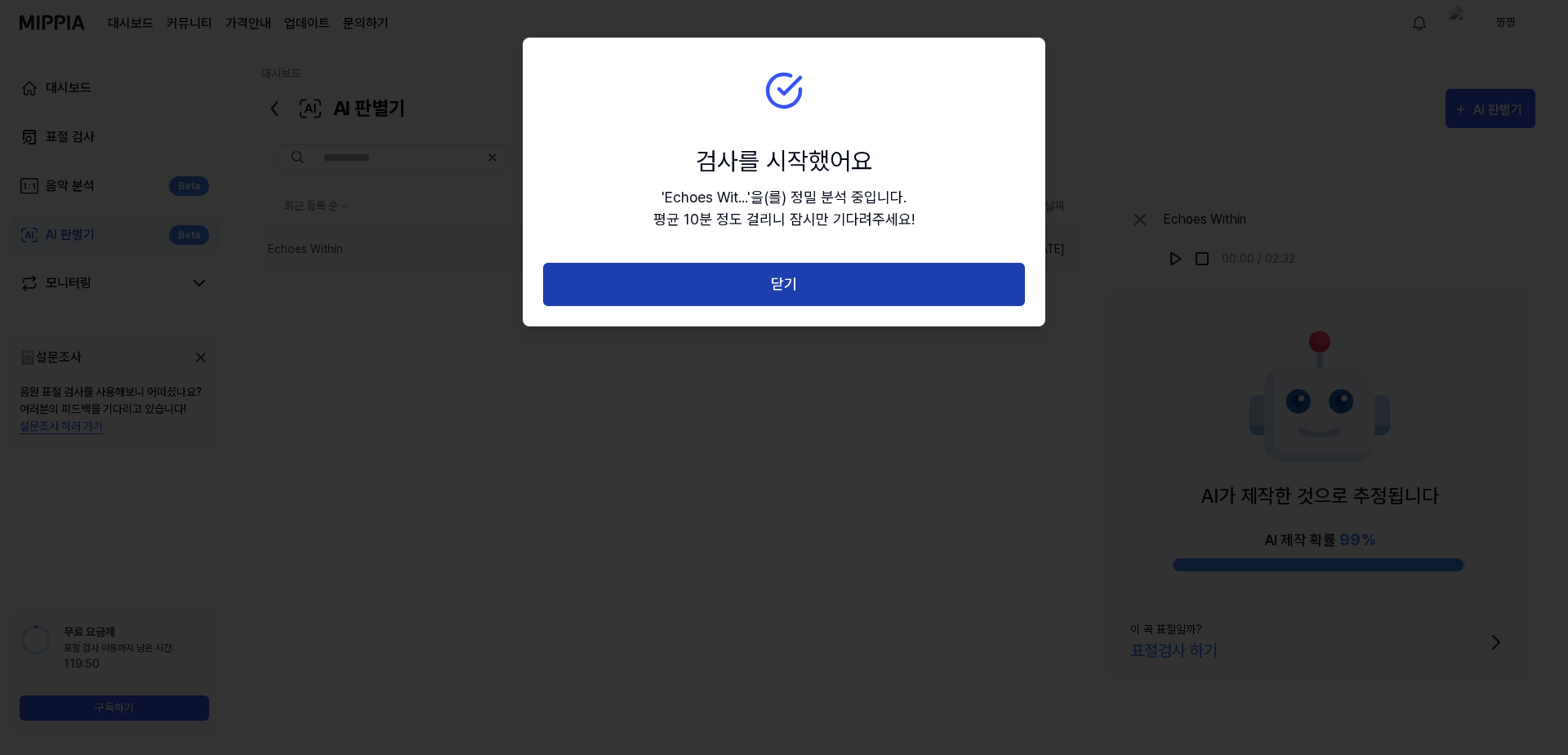 click on "닫기" at bounding box center (784, 284) 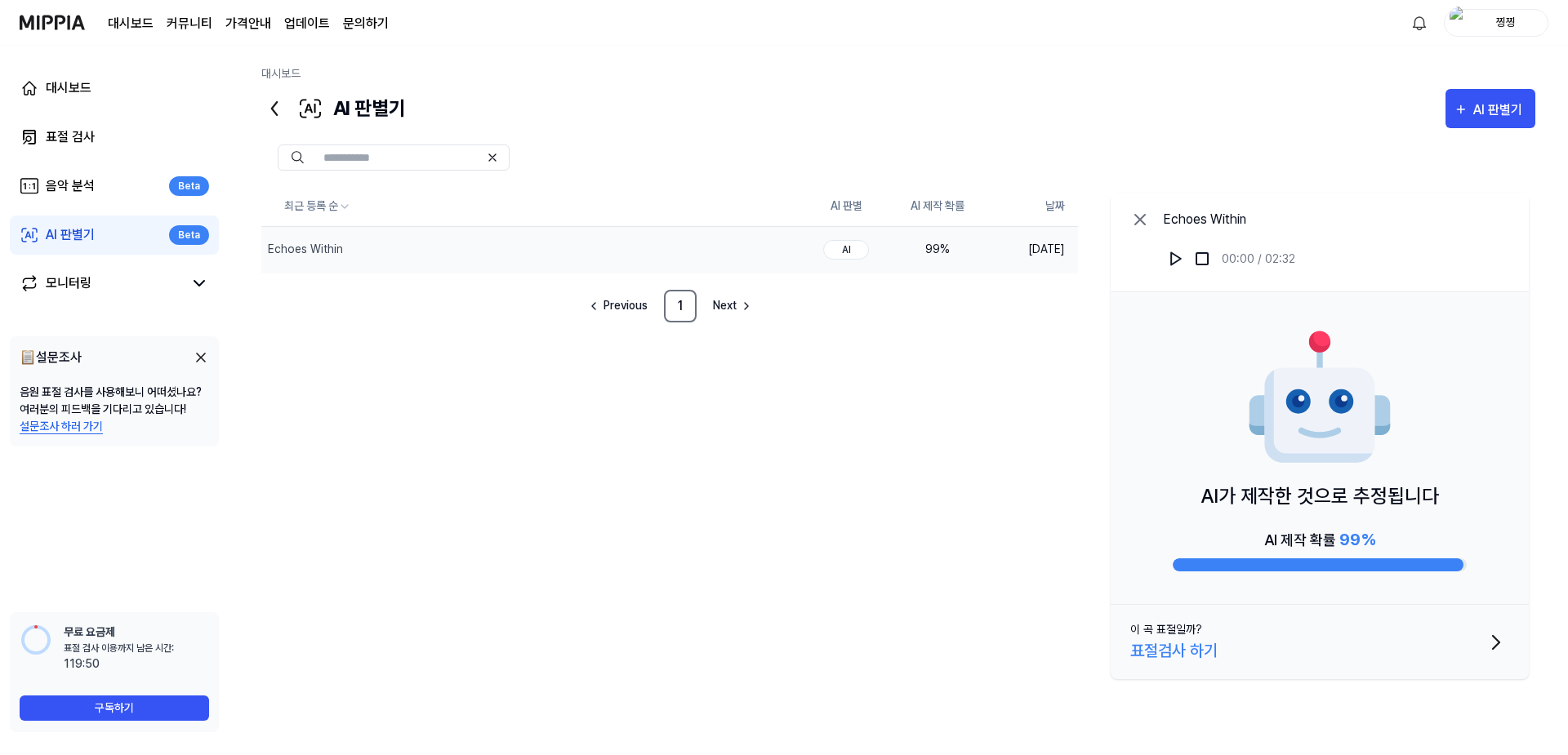click on "최근 등록 순 AI 판별 AI 제작 확률 날짜 Echoes Within 삭제 AI 99 % [DATE] Previous 1 Next Echoes Within 00:00 / 02:32 AI가 제작한 것으로 추정됩니다 AI 제작 확률   99 % 이 곡 표절일까? 표절검사 하기" at bounding box center (898, 436) 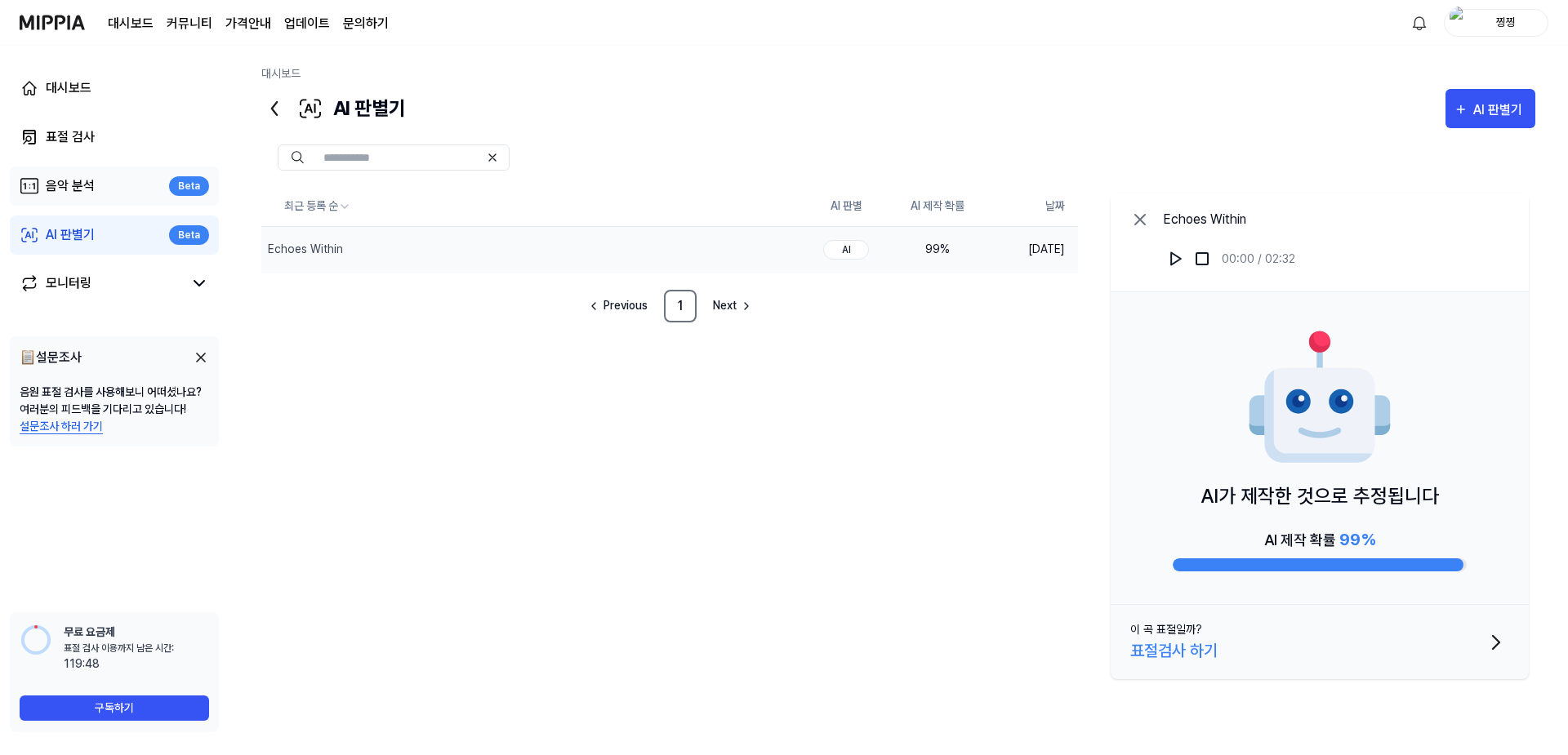 click on "음악 분석 Beta" at bounding box center [114, 186] 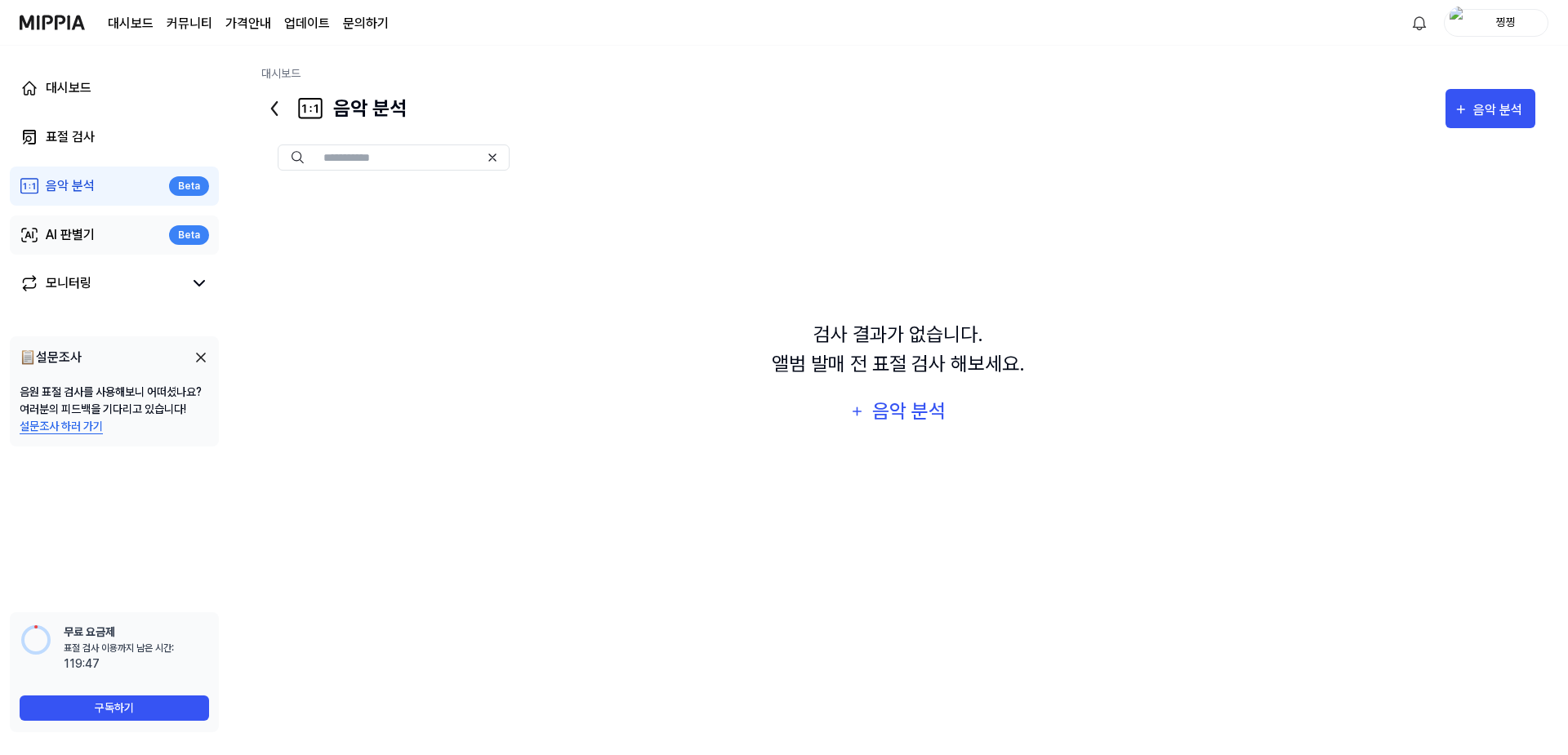 click on "AI 판별기 Beta" at bounding box center [114, 235] 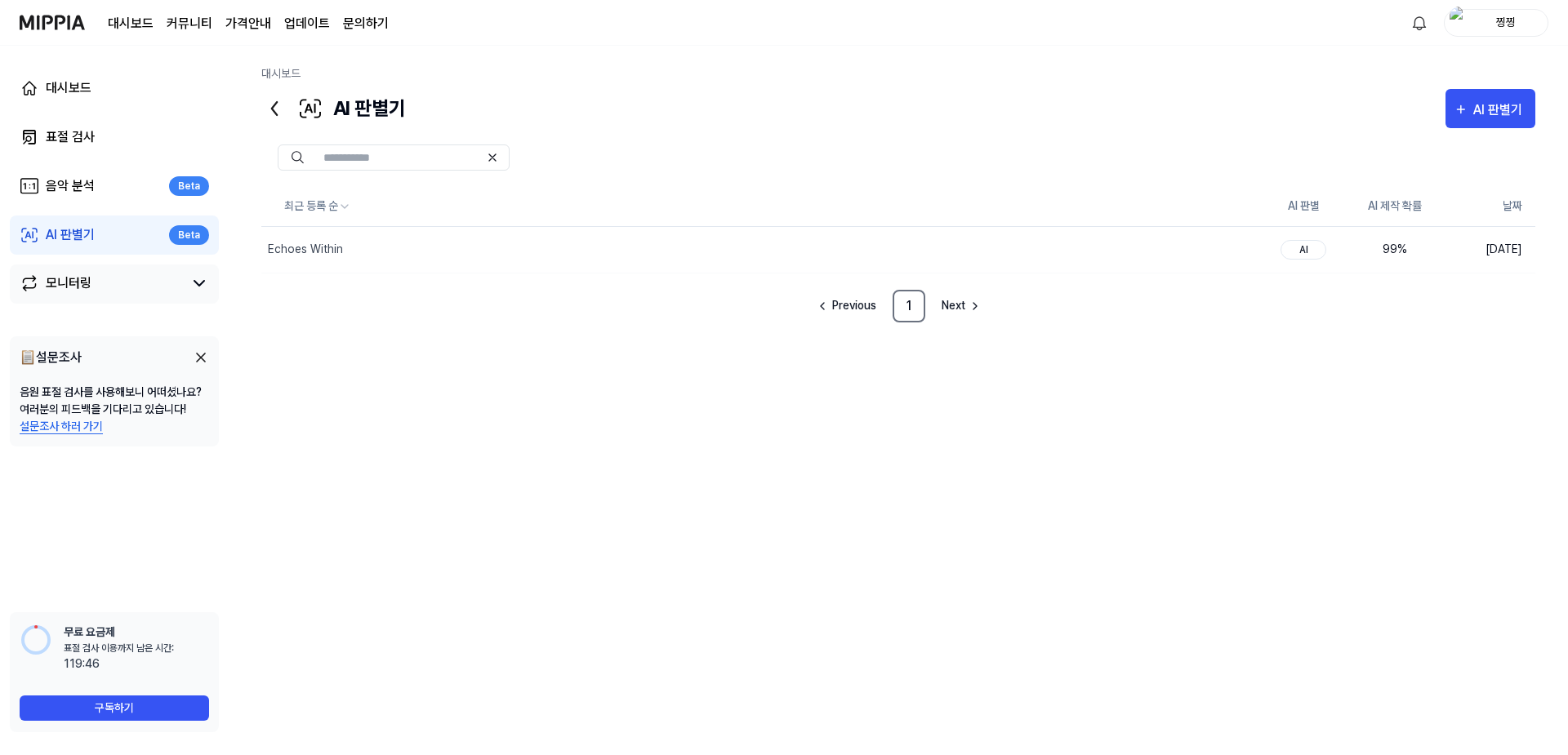 click on "모니터링" at bounding box center [101, 283] 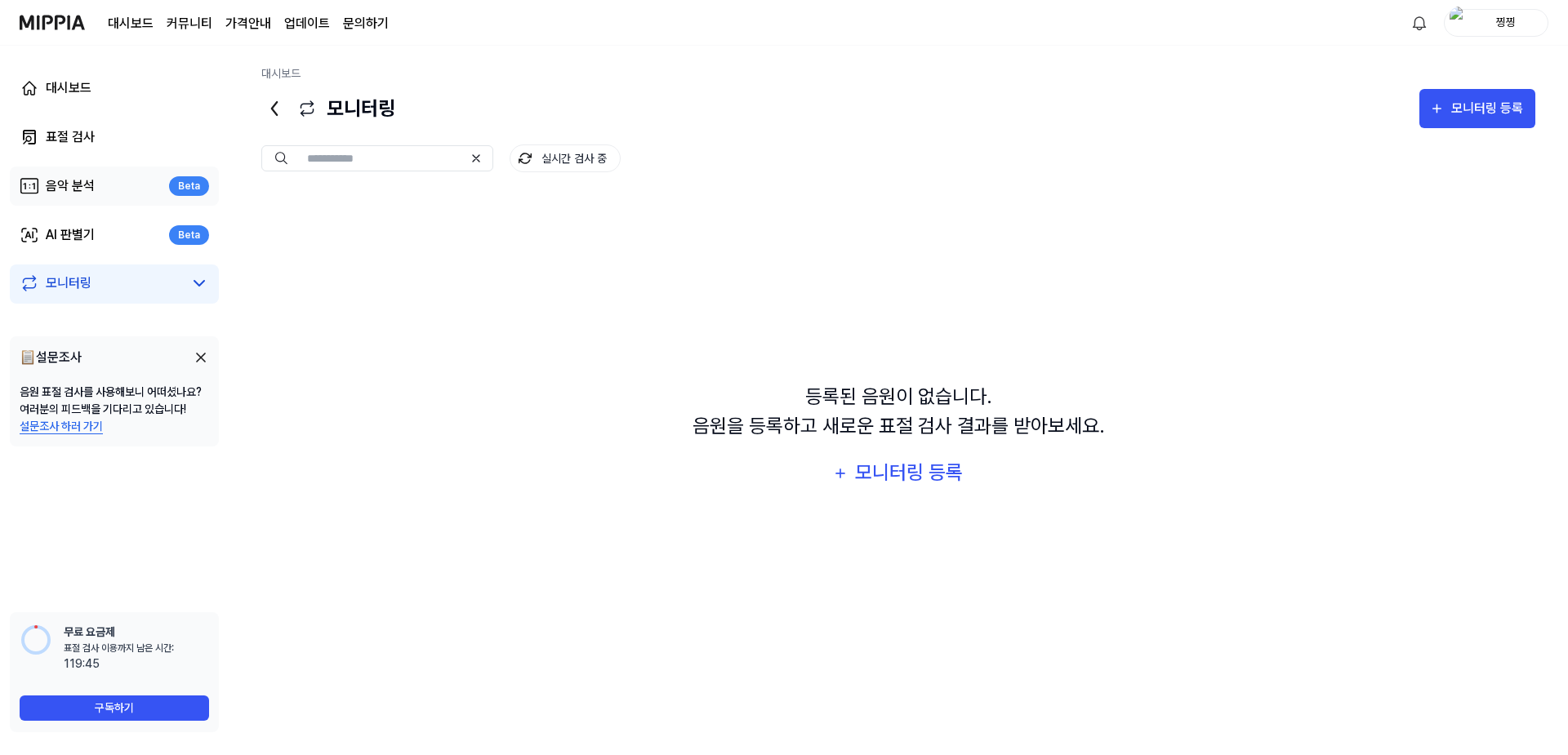 click on "음악 분석 Beta" at bounding box center (114, 186) 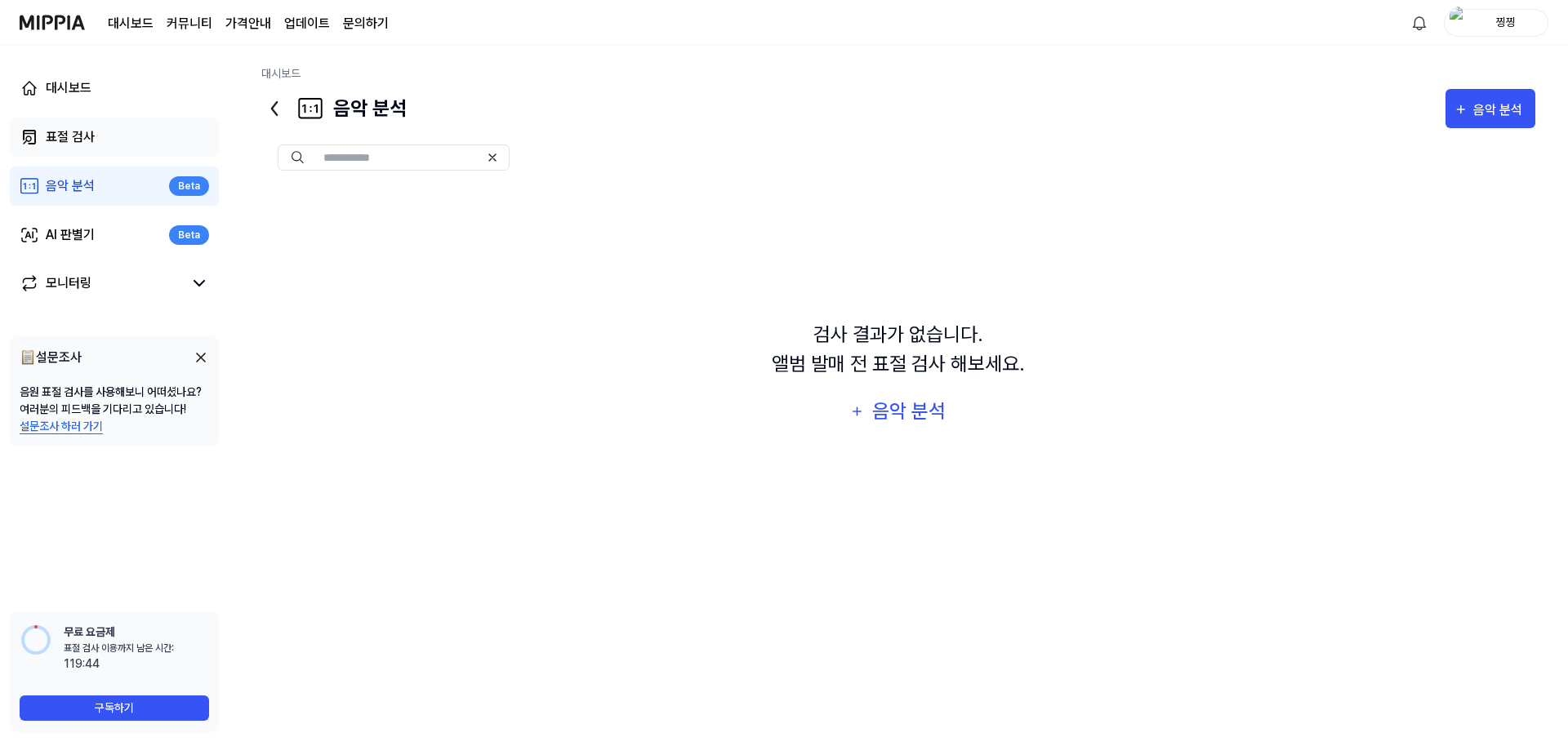 click on "표절 검사" at bounding box center (114, 137) 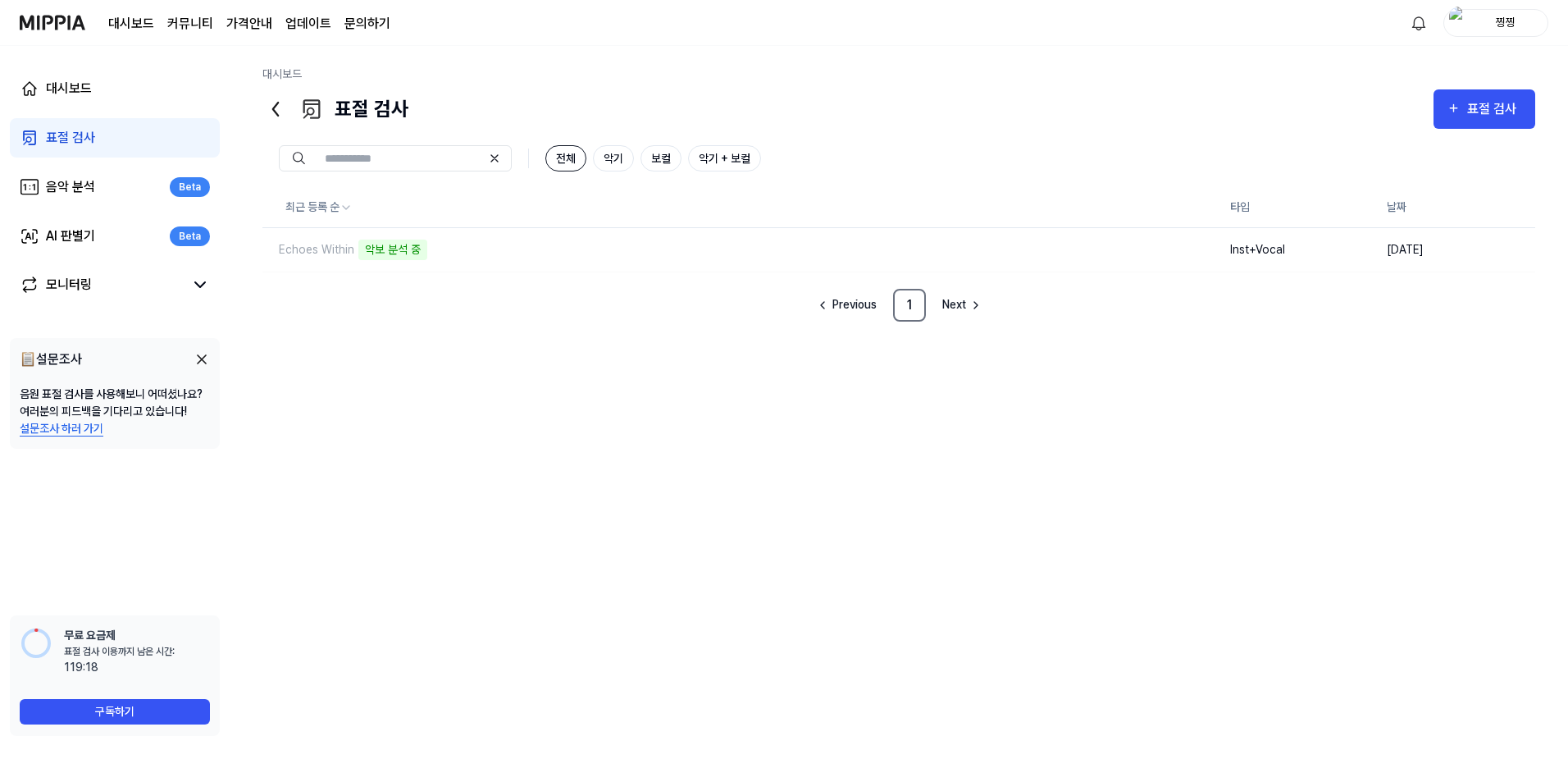 click on "최근 등록 순 타입 날짜 Echoes Within 악보 분석 중 삭제 Inst+Vocal [DATE] Previous 1 Next" at bounding box center (899, 492) 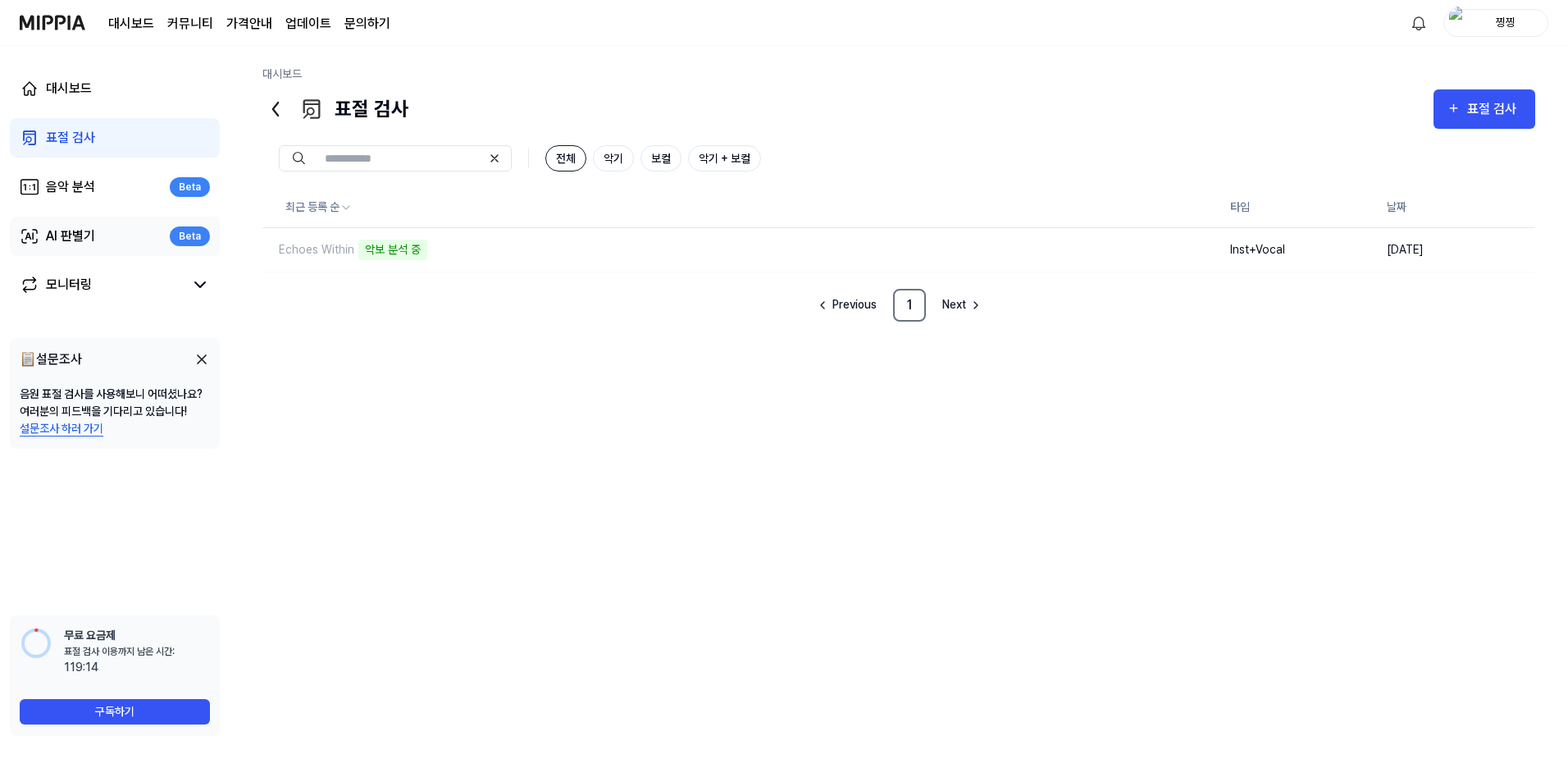 click on "AI 판별기 Beta" at bounding box center [115, 236] 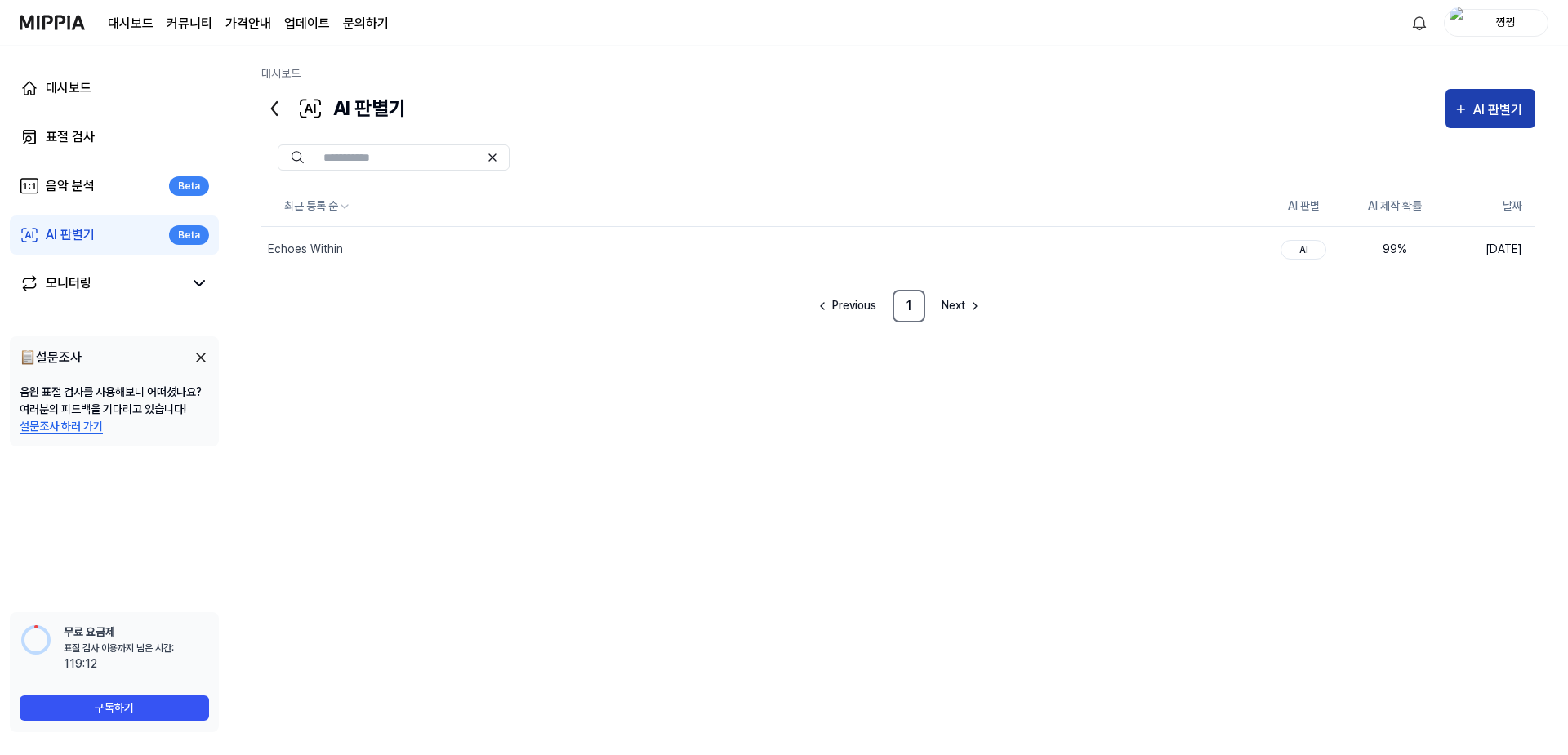 click on "AI 판별기" at bounding box center (1500, 110) 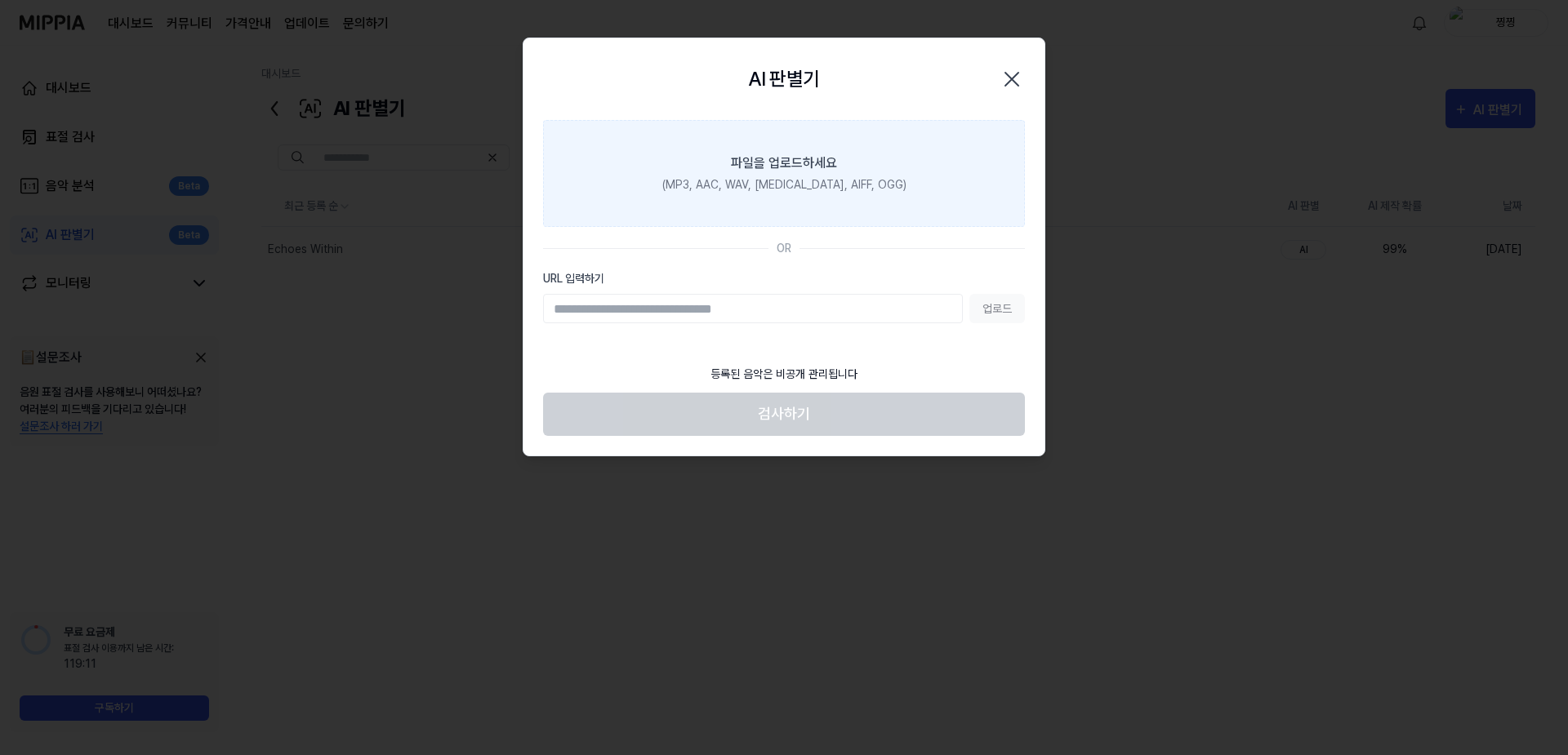 click on "파일을 업로드하세요" at bounding box center (784, 163) 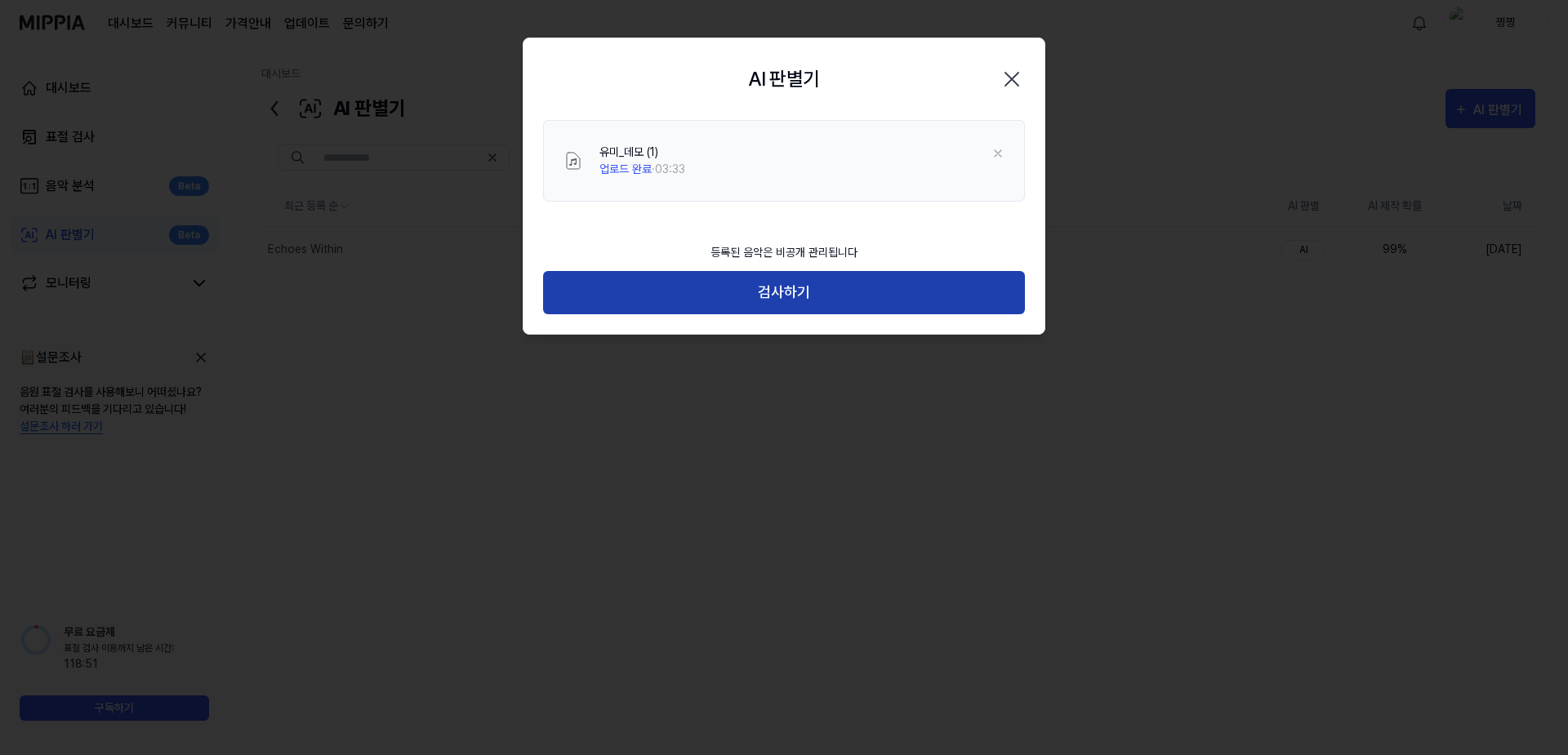 click on "검사하기" at bounding box center (784, 292) 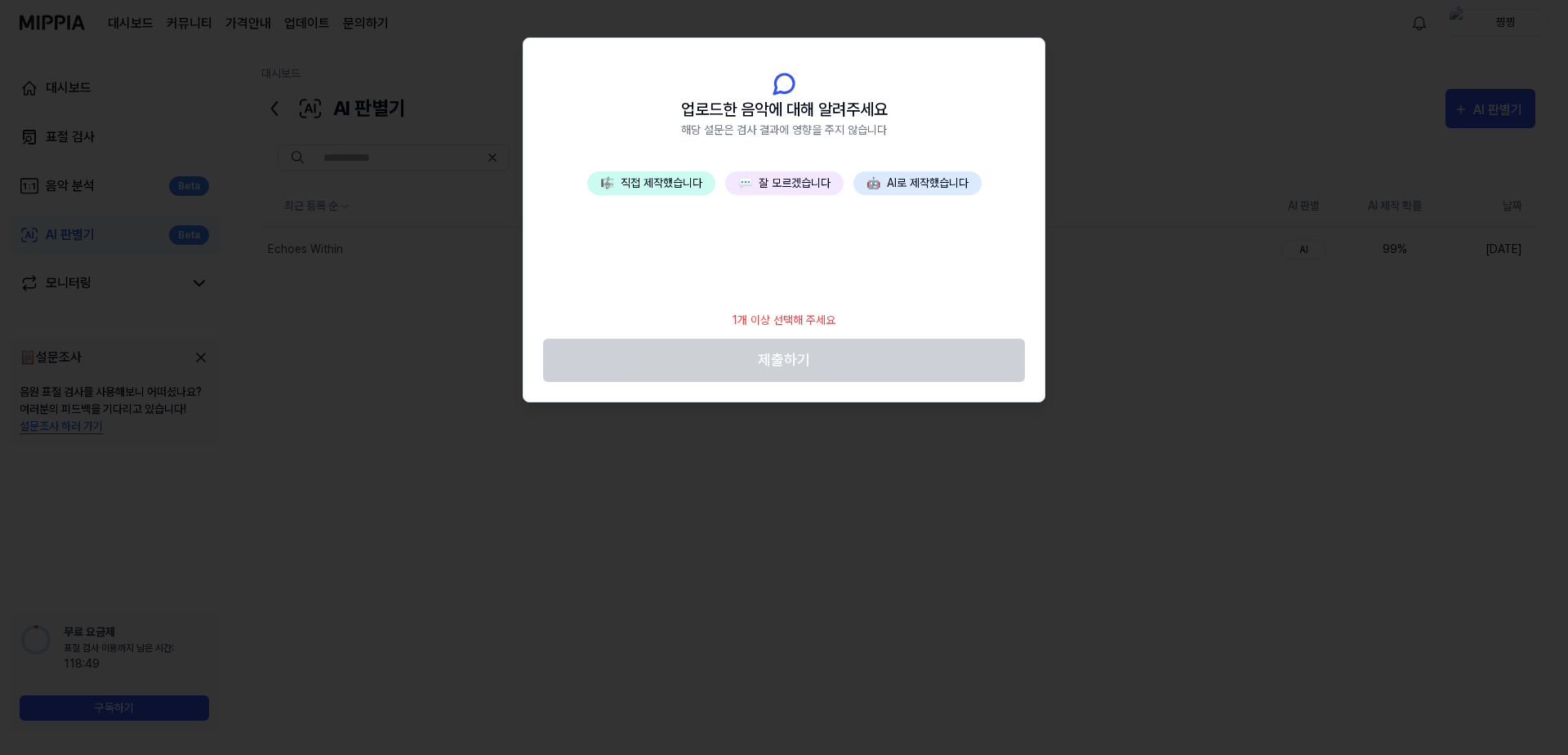 click on "💬 잘 모르겠습니다" at bounding box center [784, 183] 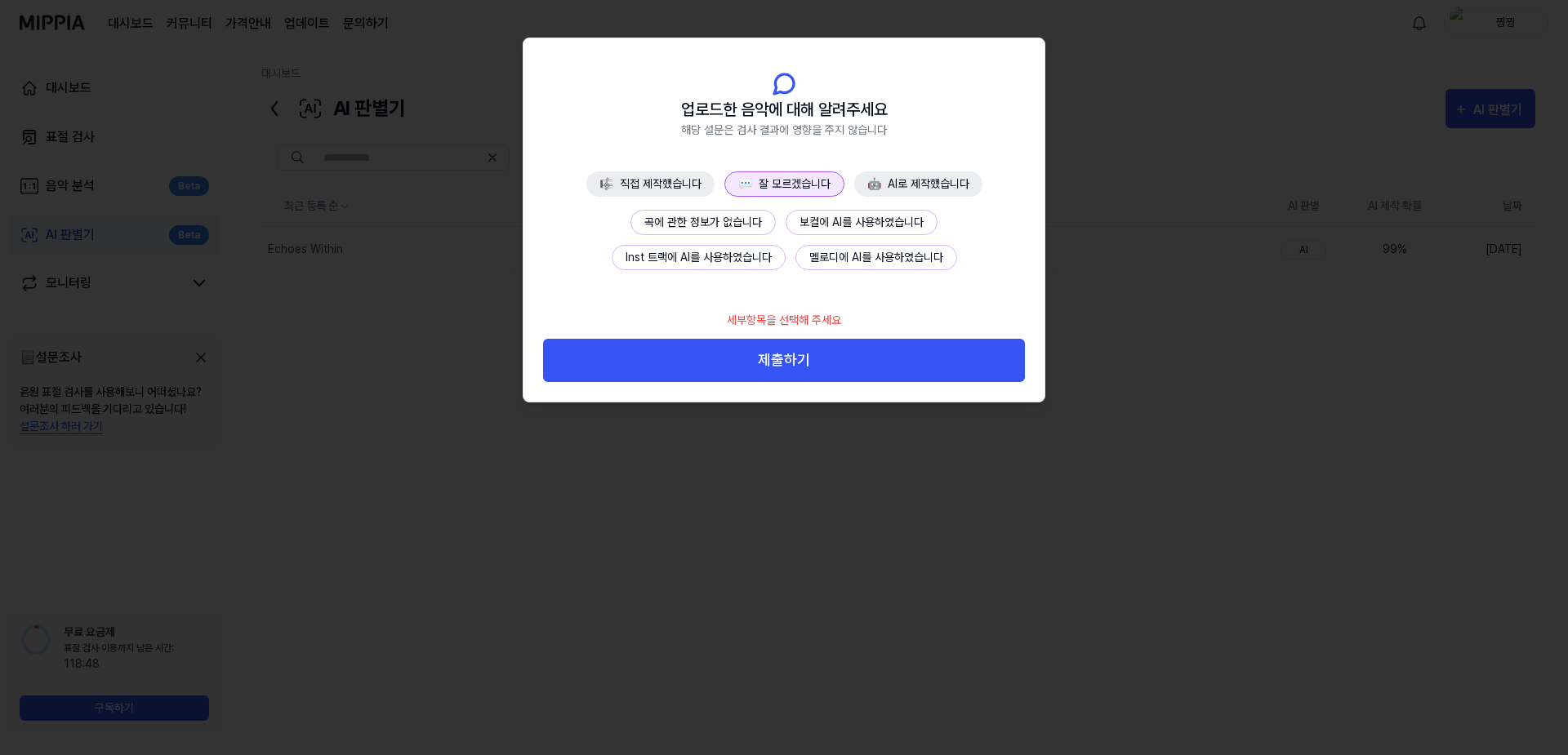 click on "곡에 관한 정보가 없습니다" at bounding box center [703, 222] 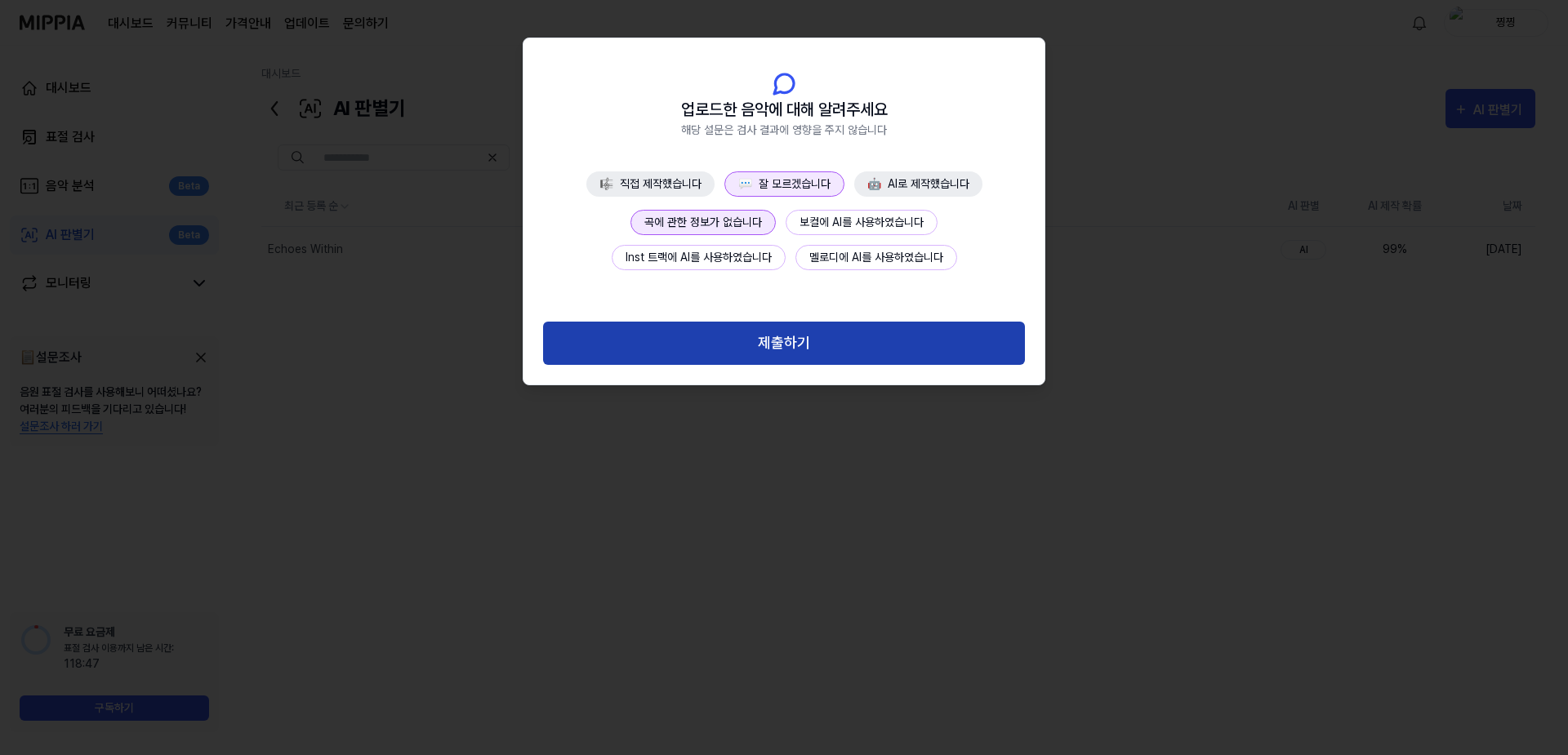 click on "제출하기" at bounding box center [784, 343] 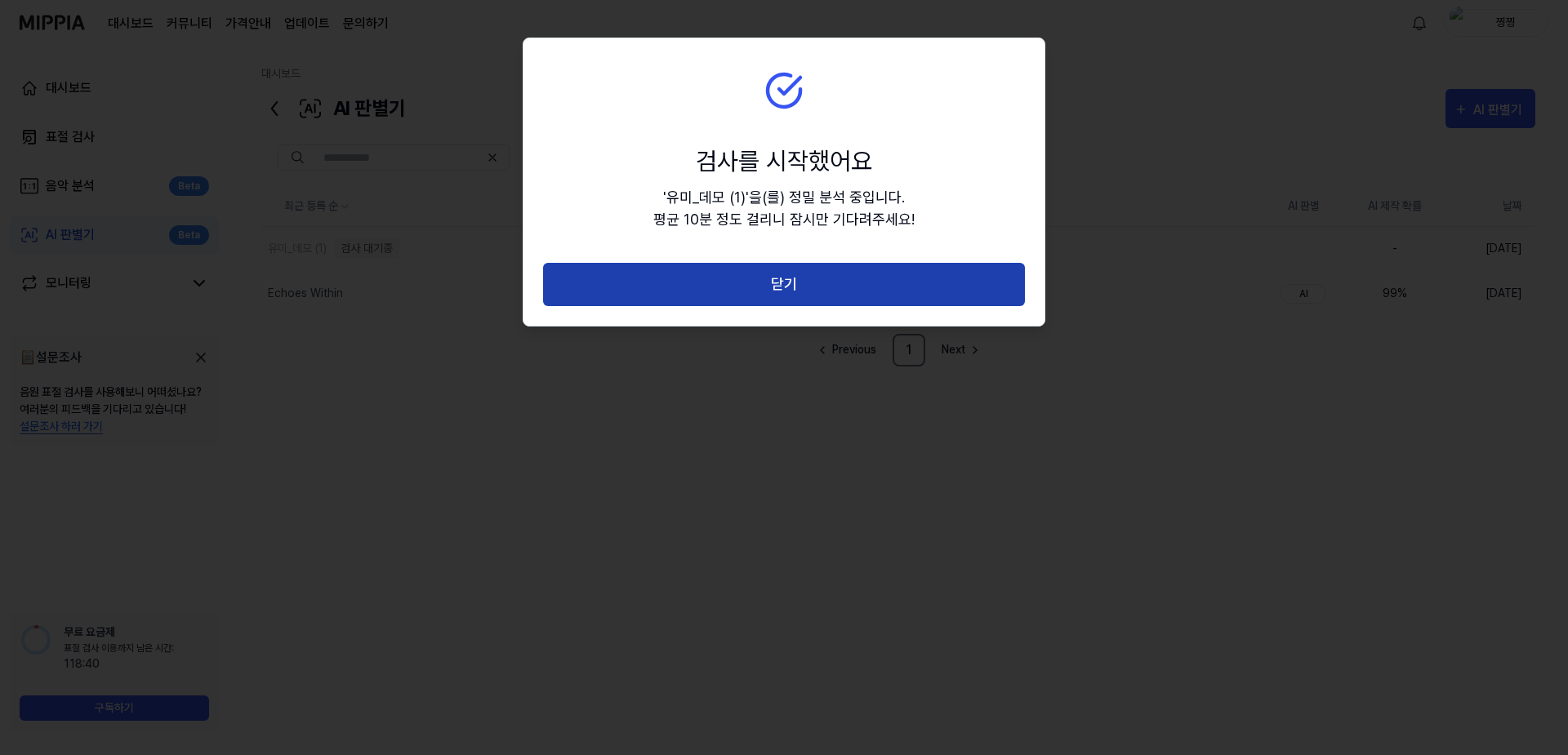 click on "닫기" at bounding box center [784, 284] 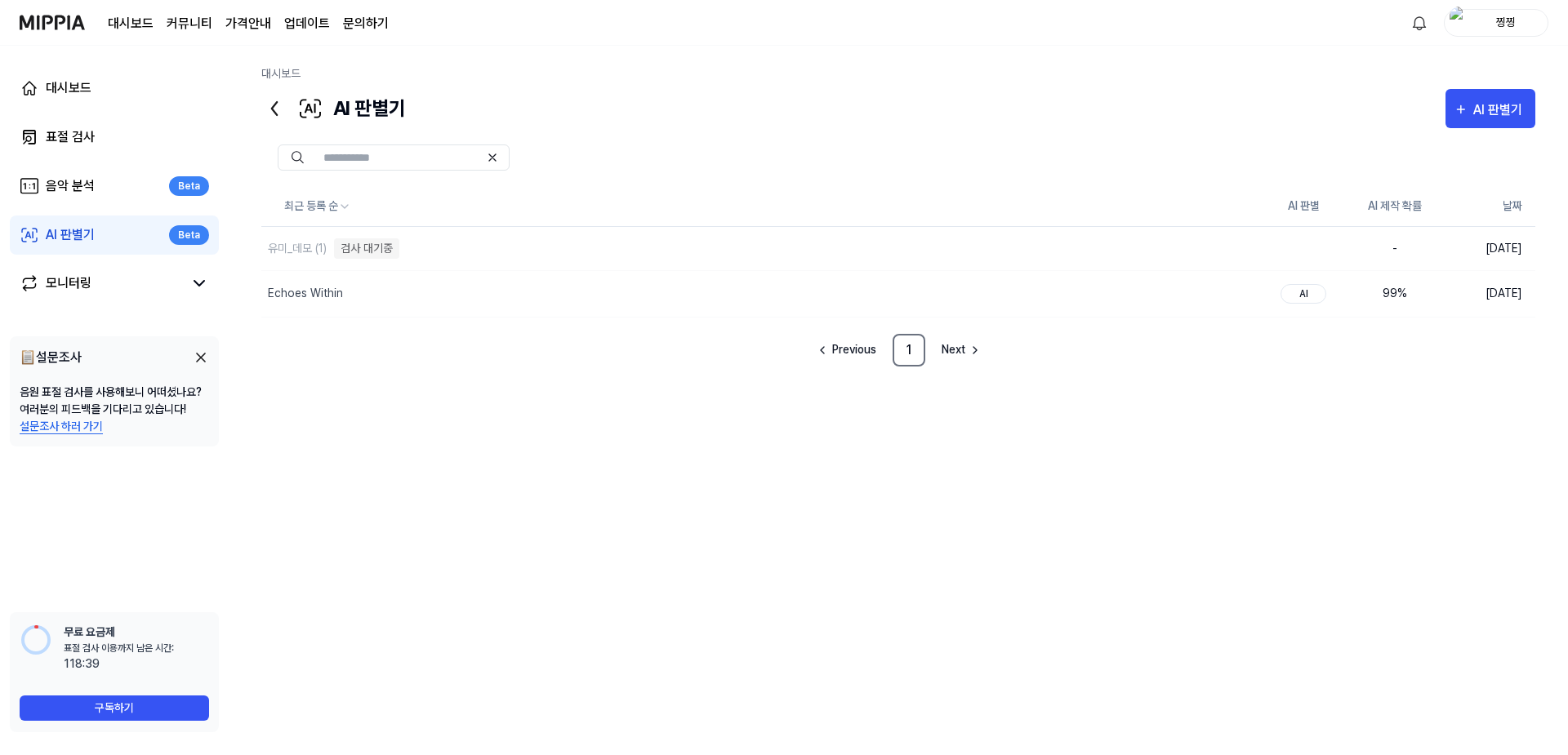 click on "최근 등록 순 AI 판별 AI 제작 확률 날짜 유미_데모 (1) 검사 대기중 삭제 - [DATE] Echoes Within 삭제 AI 99 % [DATE] Previous 1 Next" at bounding box center (898, 432) 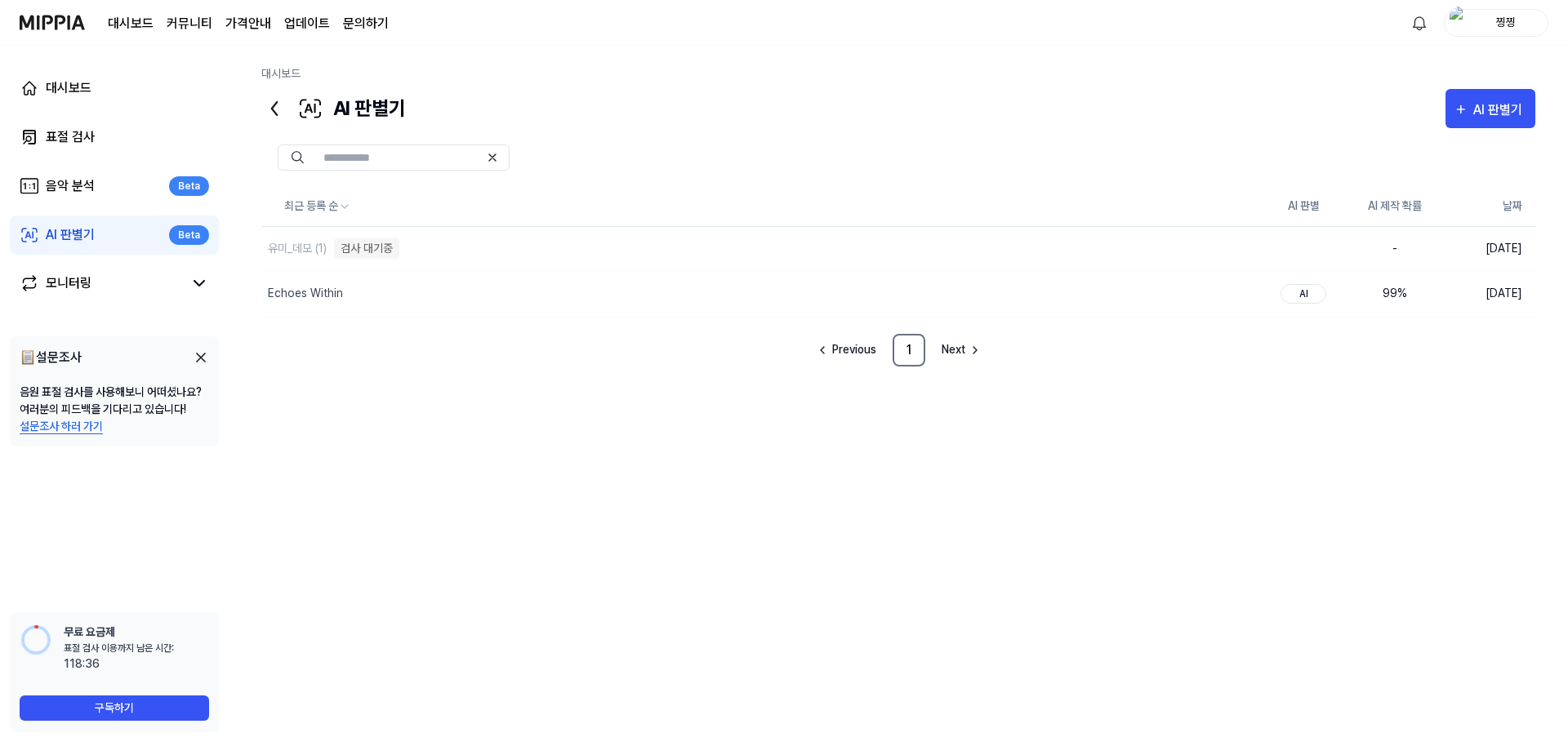 click at bounding box center (201, 358) 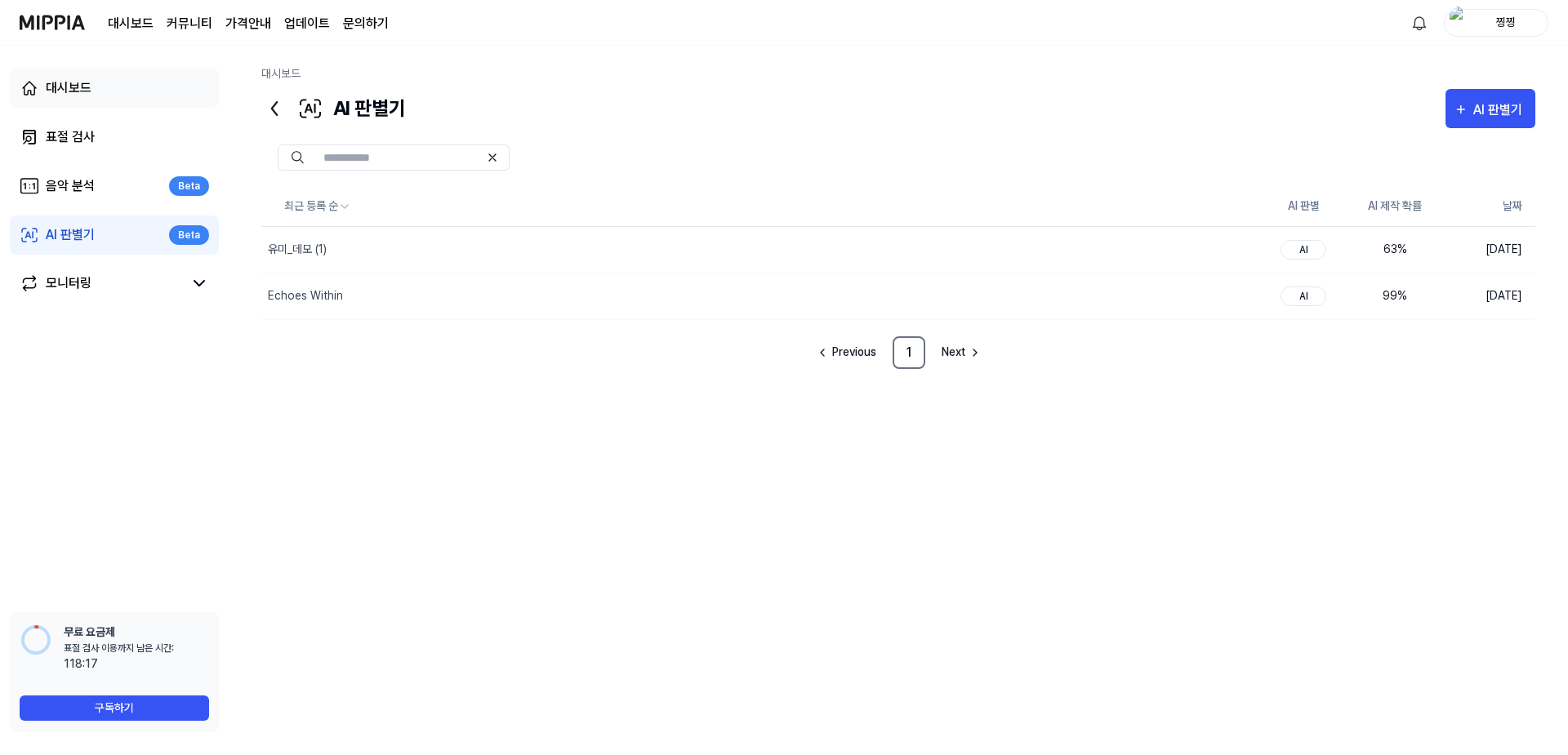click on "대시보드" at bounding box center (114, 88) 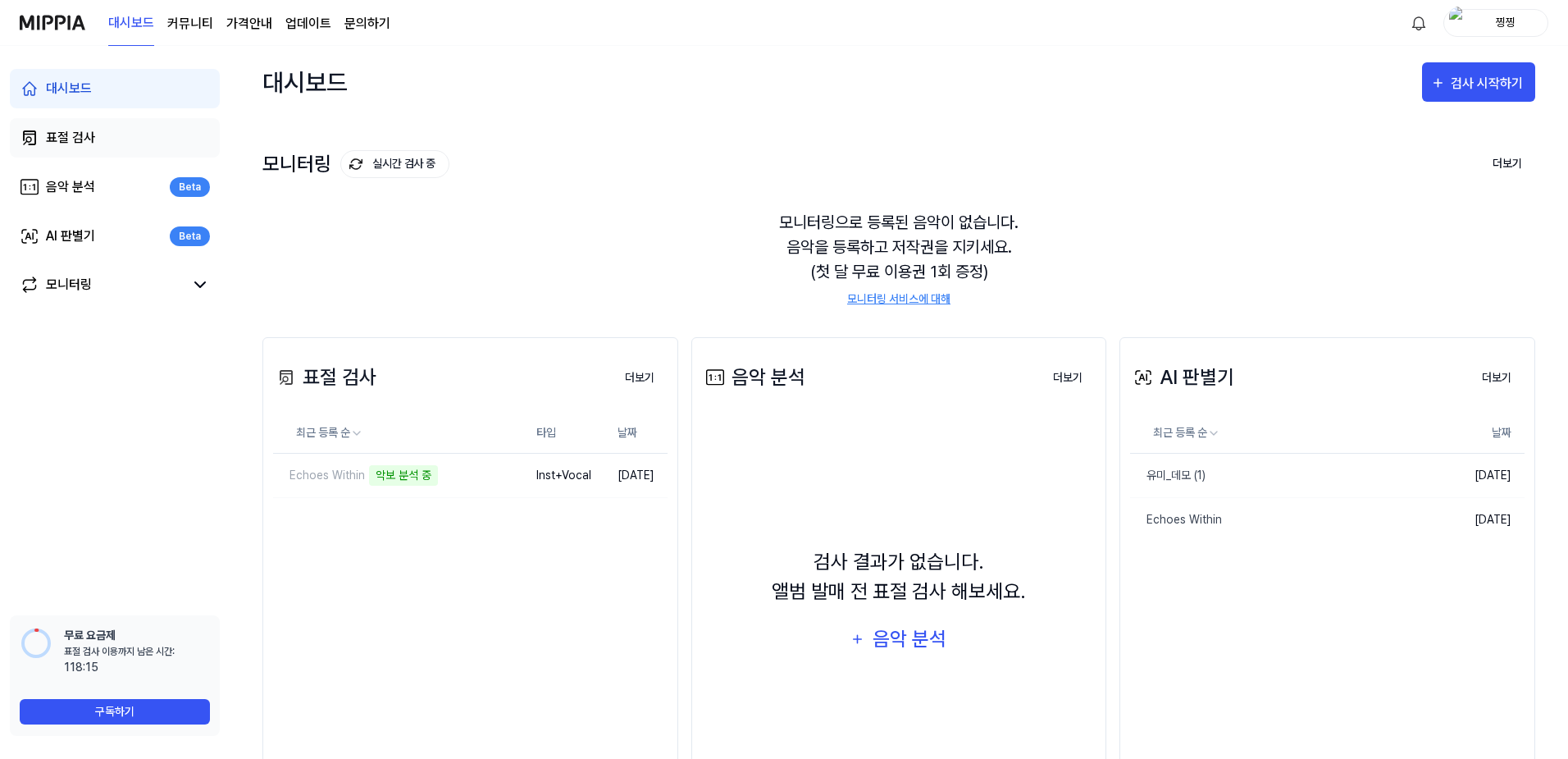 click on "표절 검사" at bounding box center [115, 138] 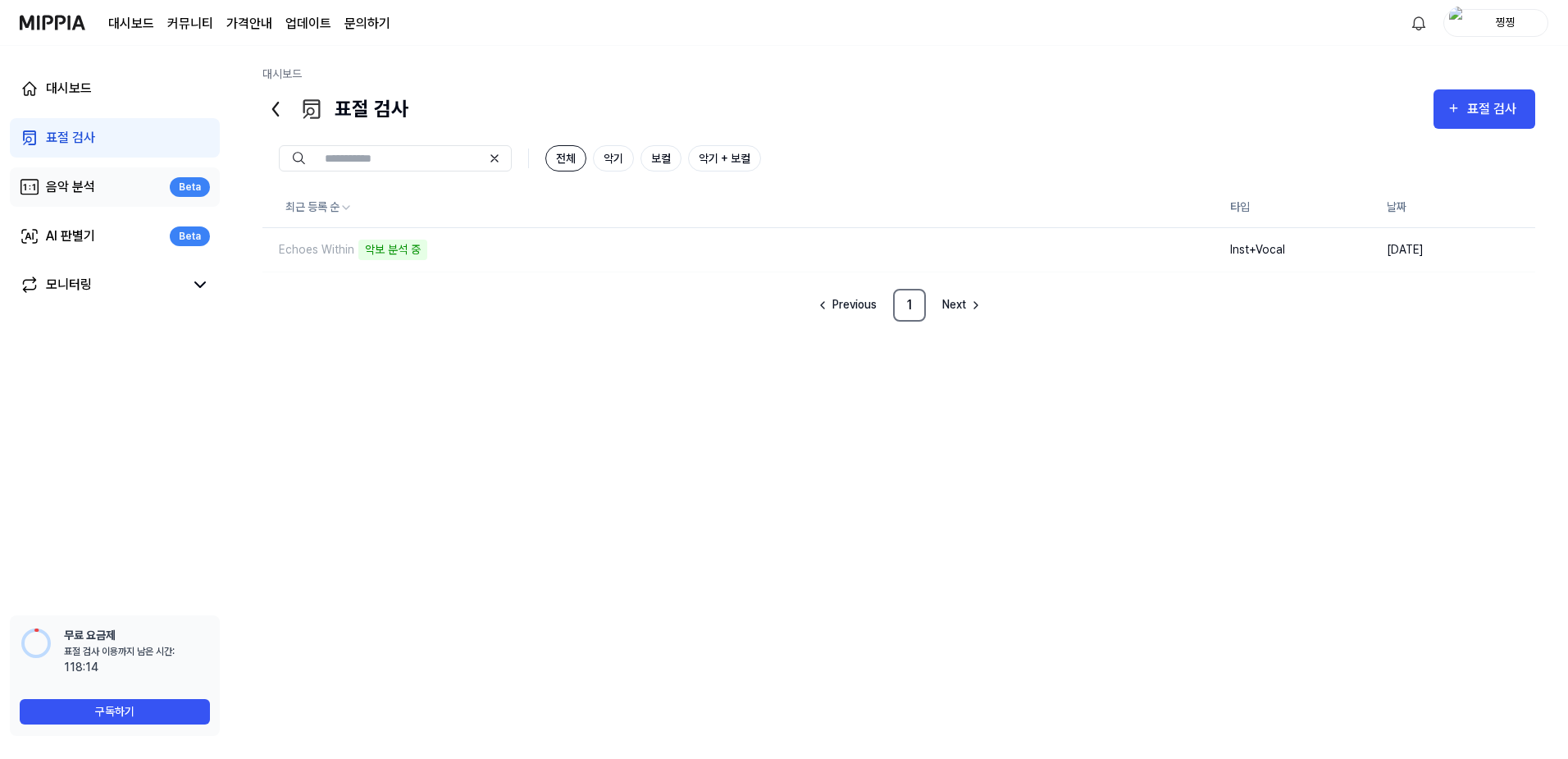 click on "음악 분석 Beta" at bounding box center (115, 187) 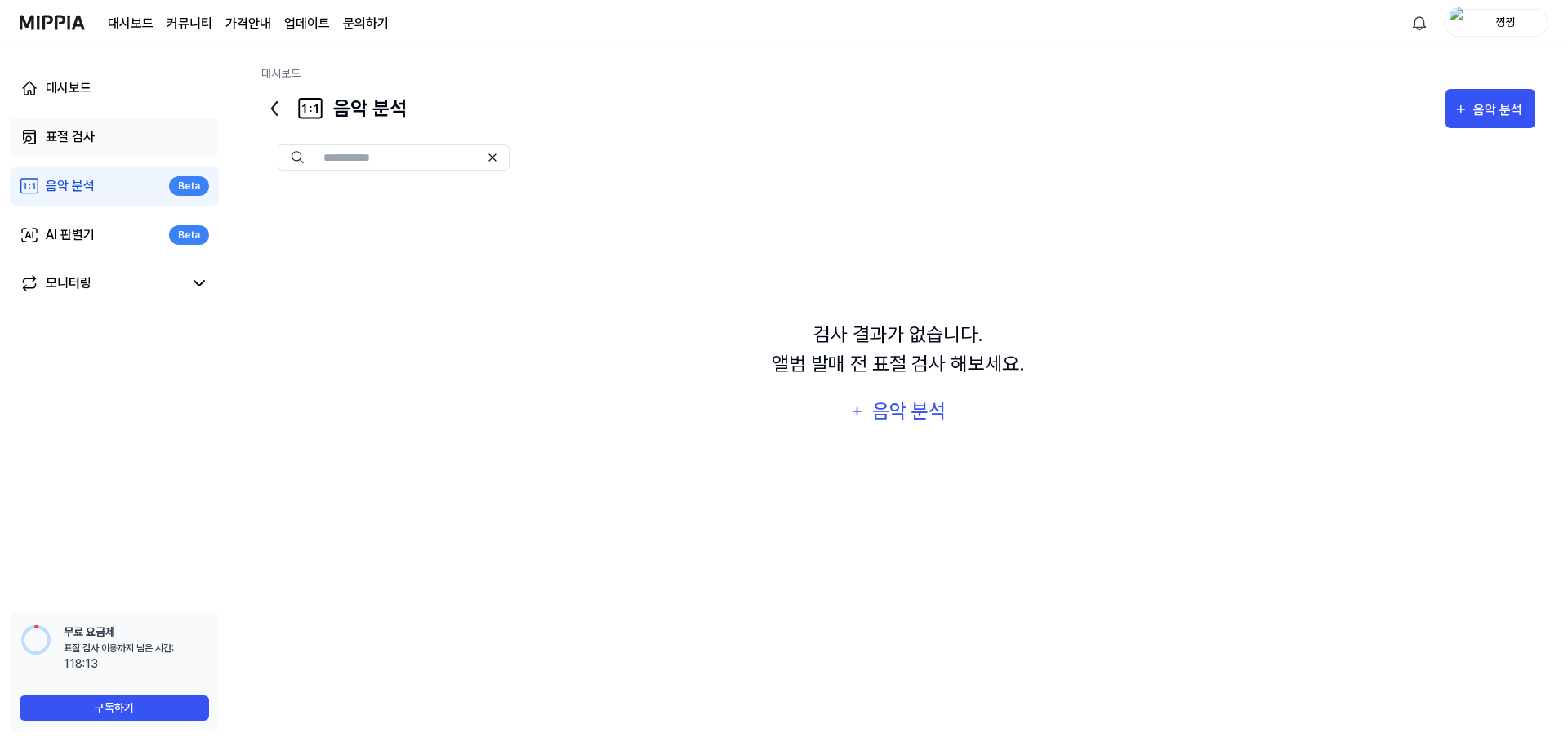 click on "표절 검사" at bounding box center [114, 137] 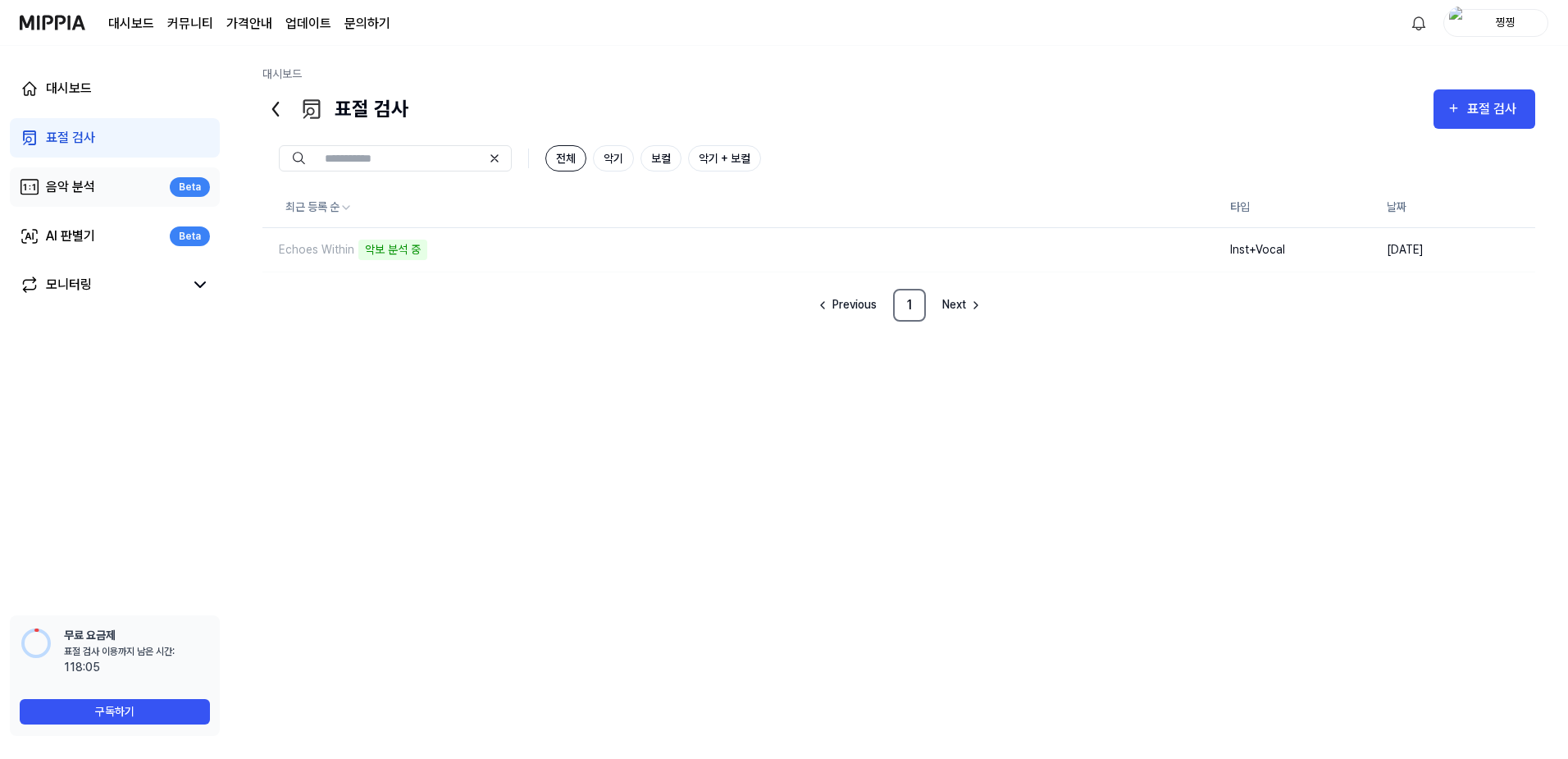 click on "음악 분석 Beta" at bounding box center [115, 187] 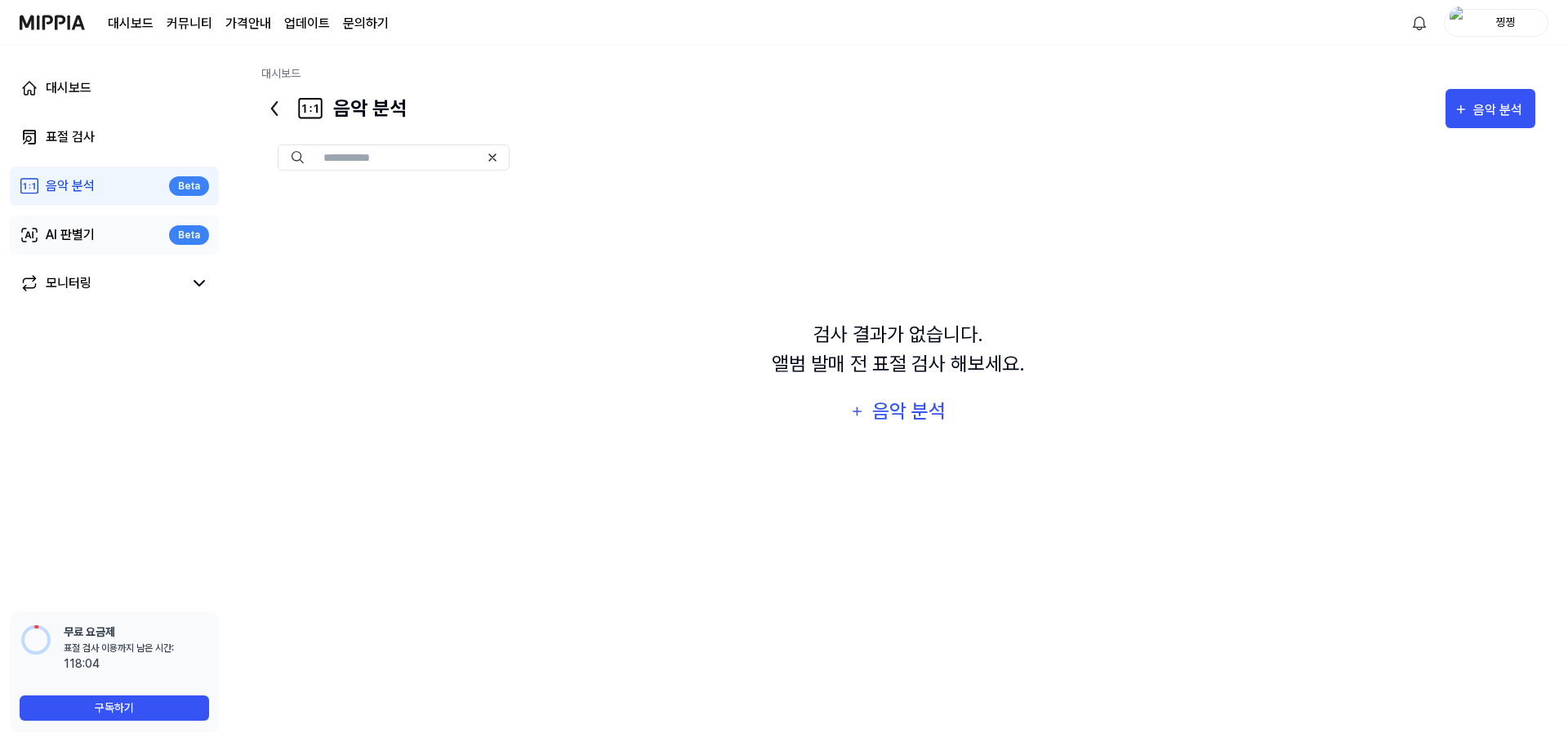 click on "AI 판별기 Beta" at bounding box center (114, 235) 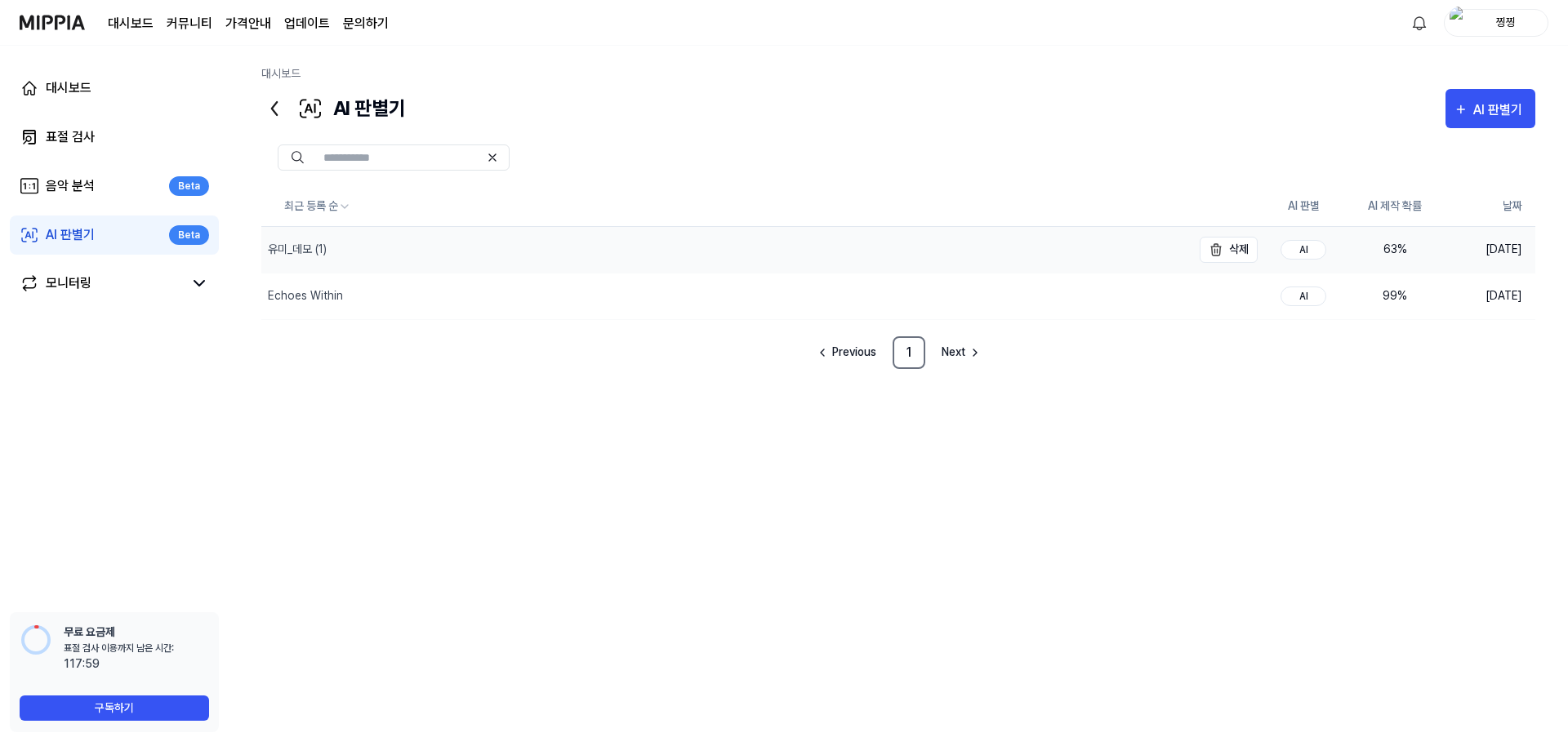click on "유미_데모 (1)" at bounding box center (726, 250) 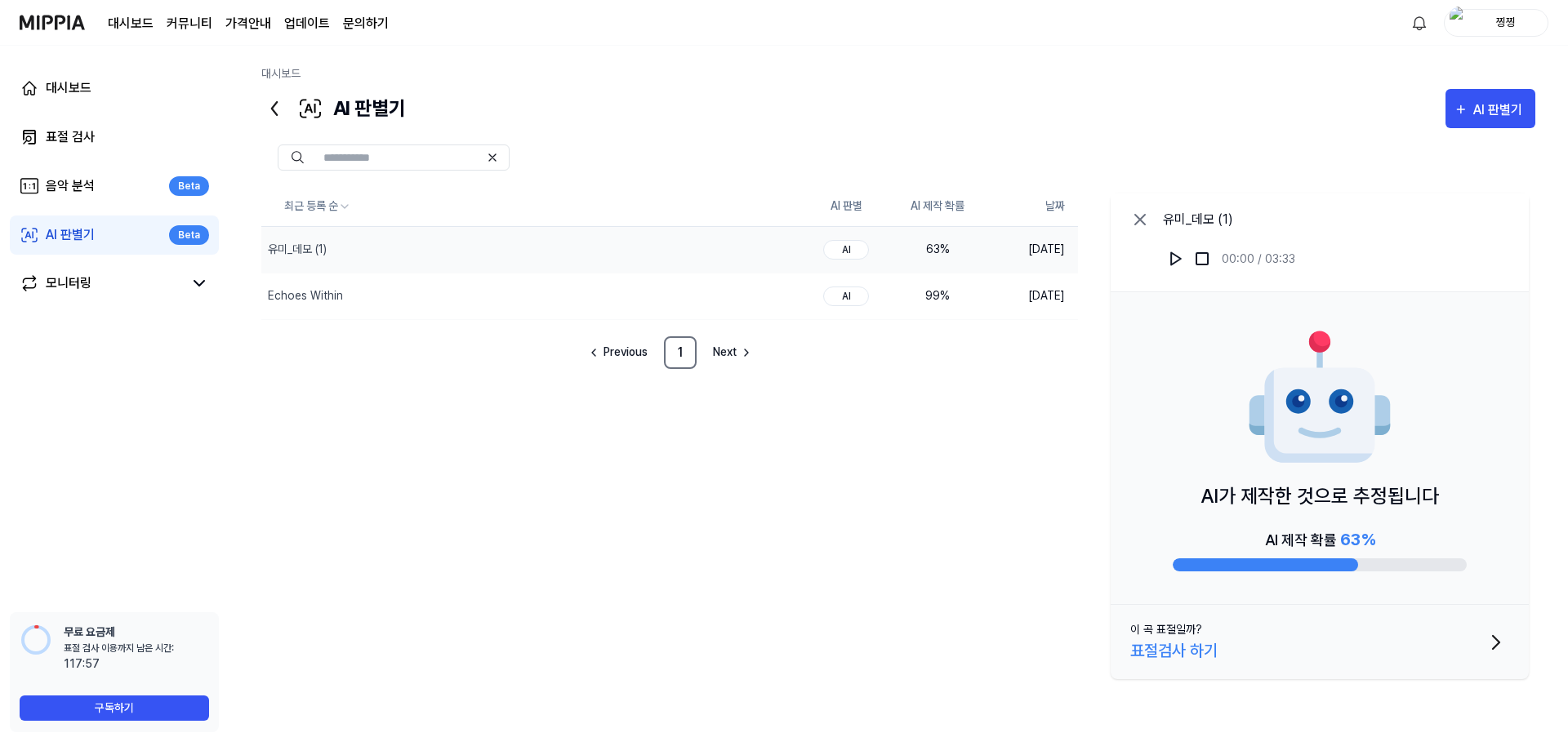 click on "AI가 제작한 것으로 추정됩니다 AI 제작 확률   63 %" at bounding box center (1320, 448) 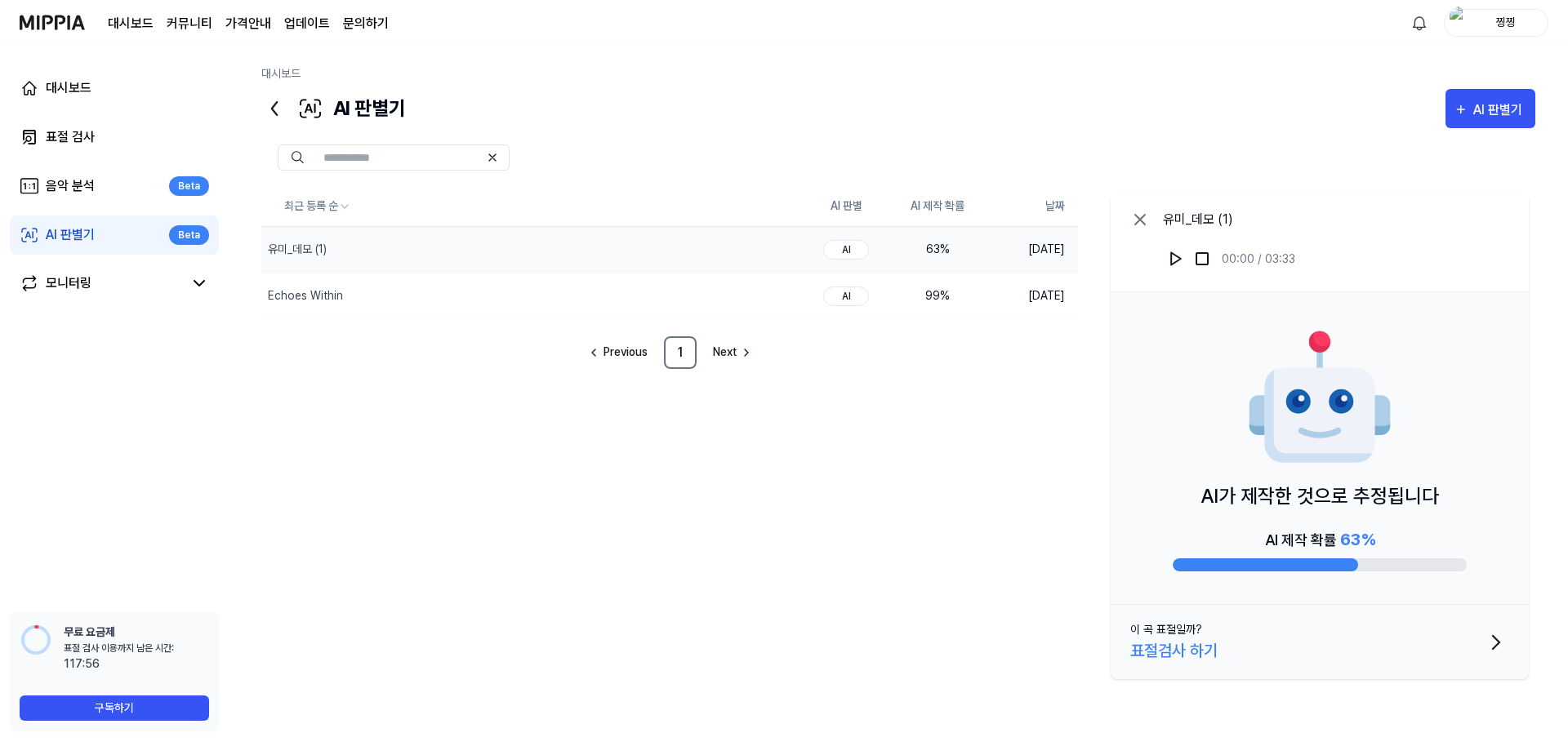 click at bounding box center (1320, 398) 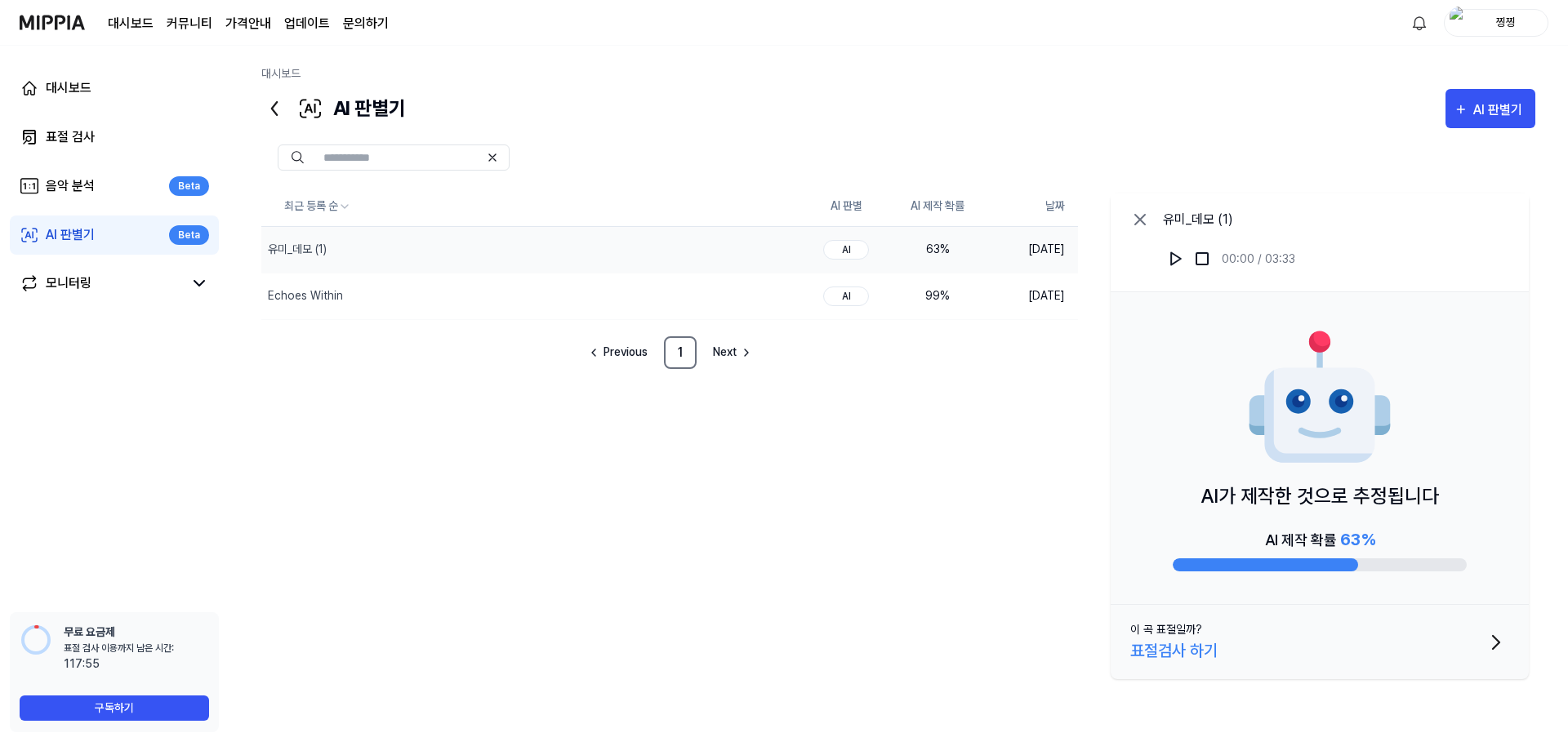 click on "AI가 제작한 것으로 추정됩니다 AI 제작 확률   63 %" at bounding box center [1320, 448] 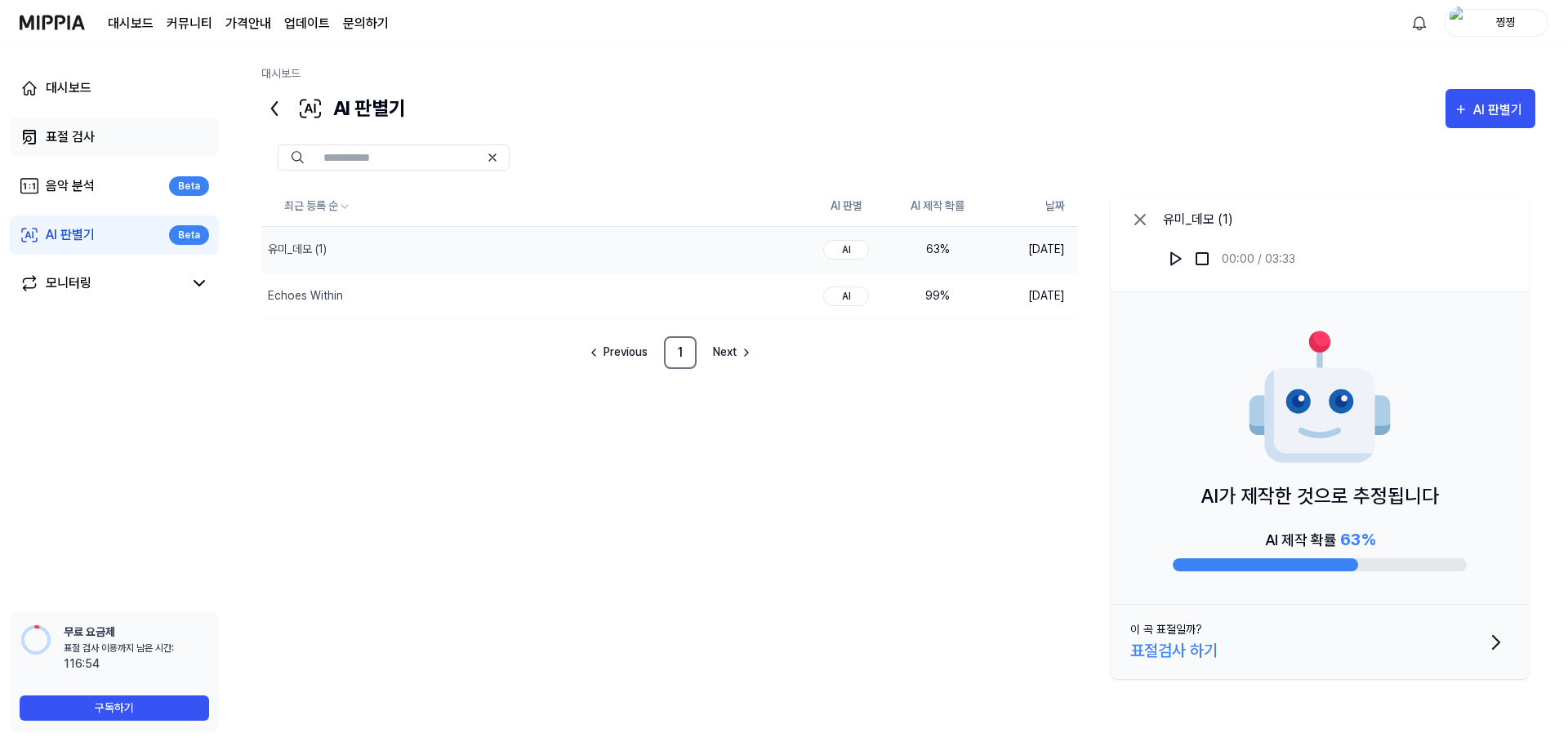 click on "표절 검사" at bounding box center (114, 137) 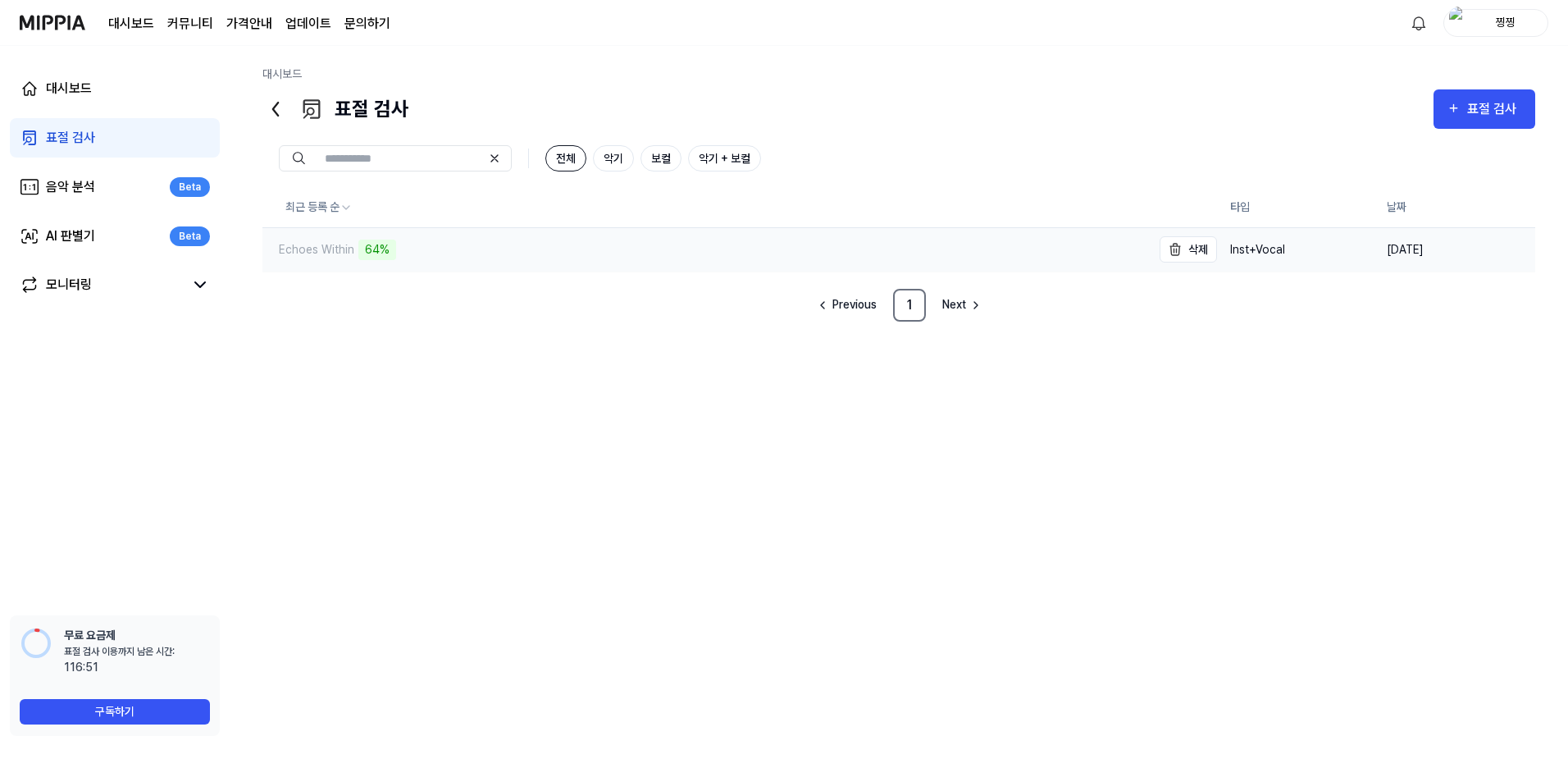 click on "Echoes Within  64%" at bounding box center [707, 249] 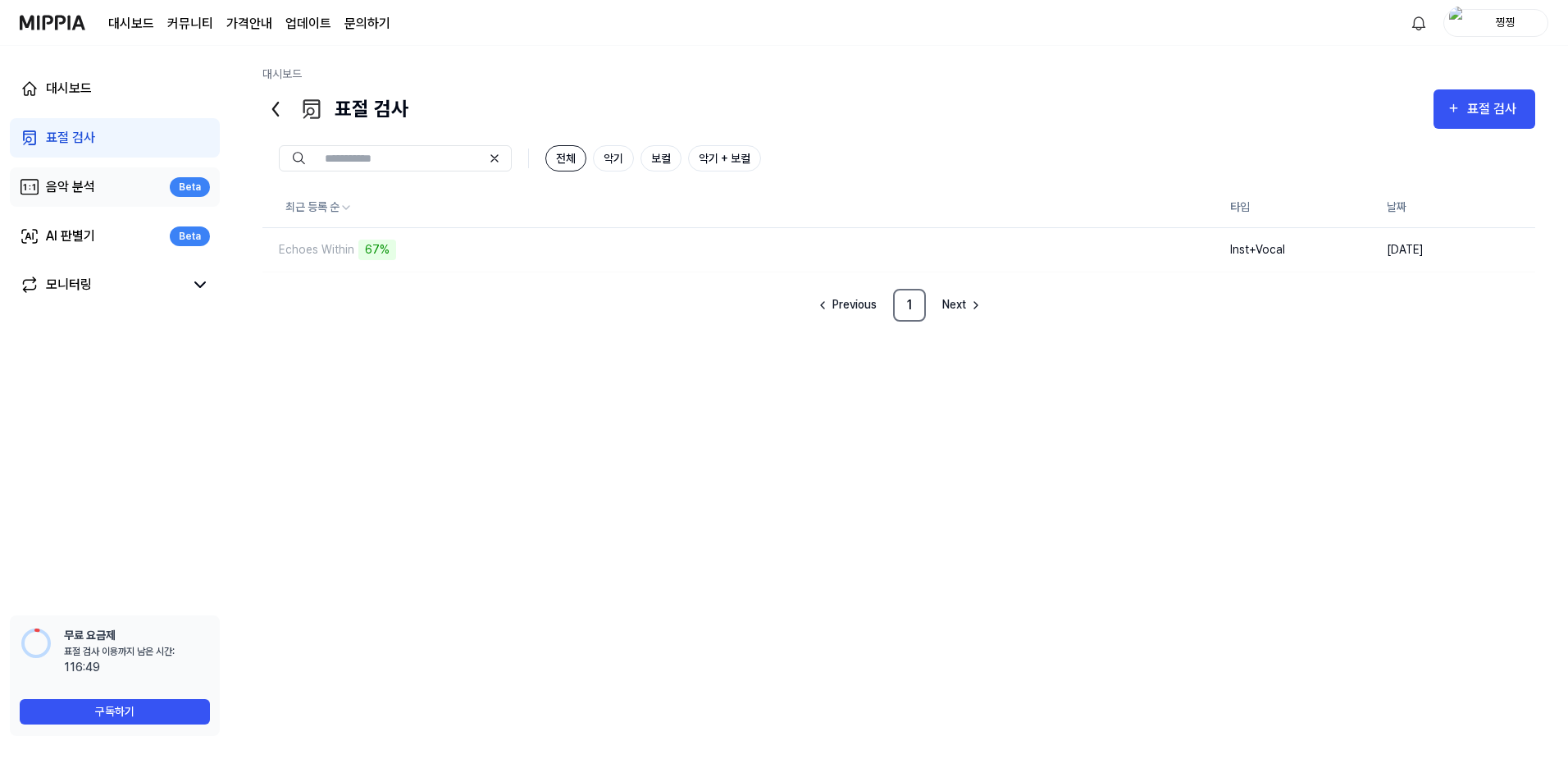 click on "음악 분석 Beta" at bounding box center (115, 187) 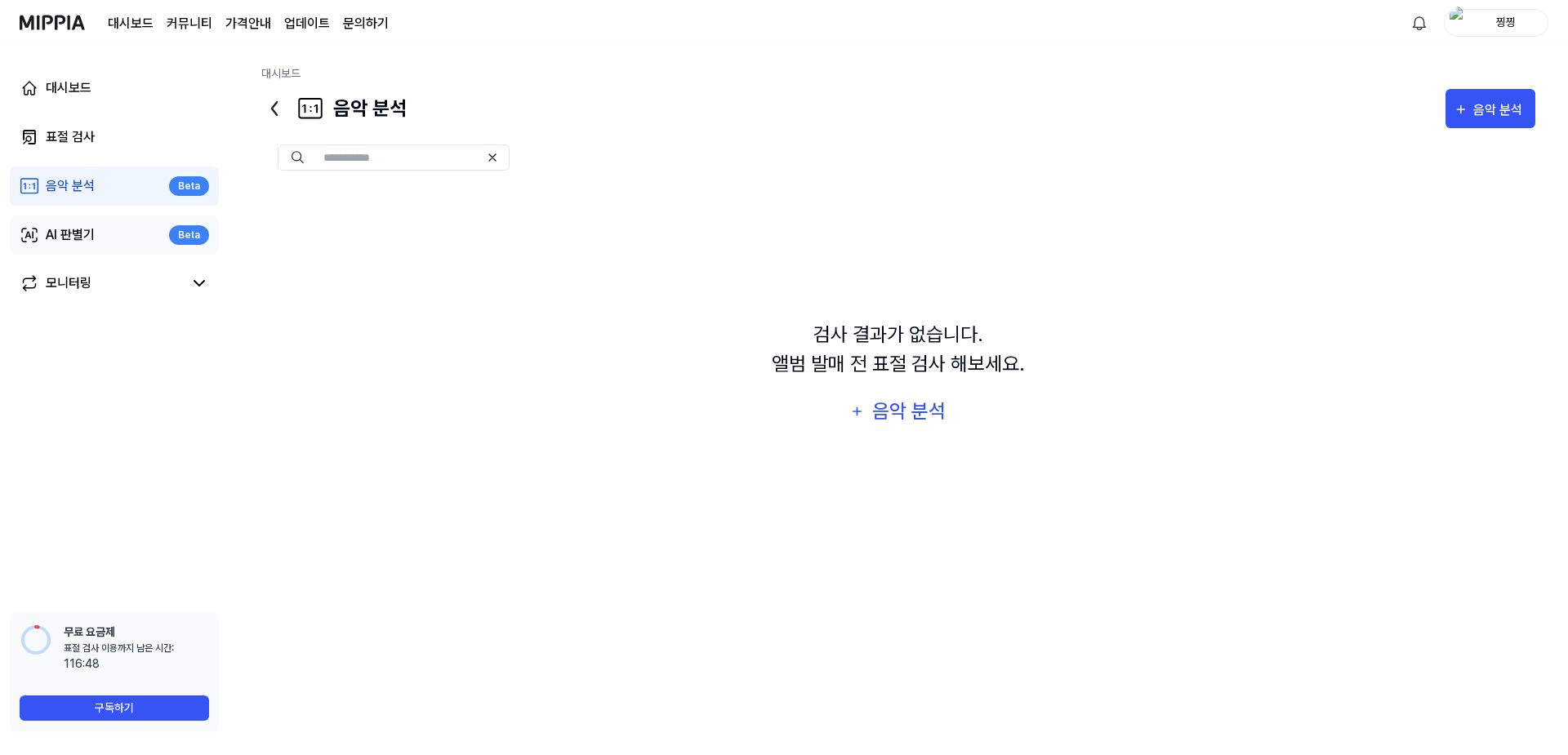 click on "AI 판별기 Beta" at bounding box center (114, 235) 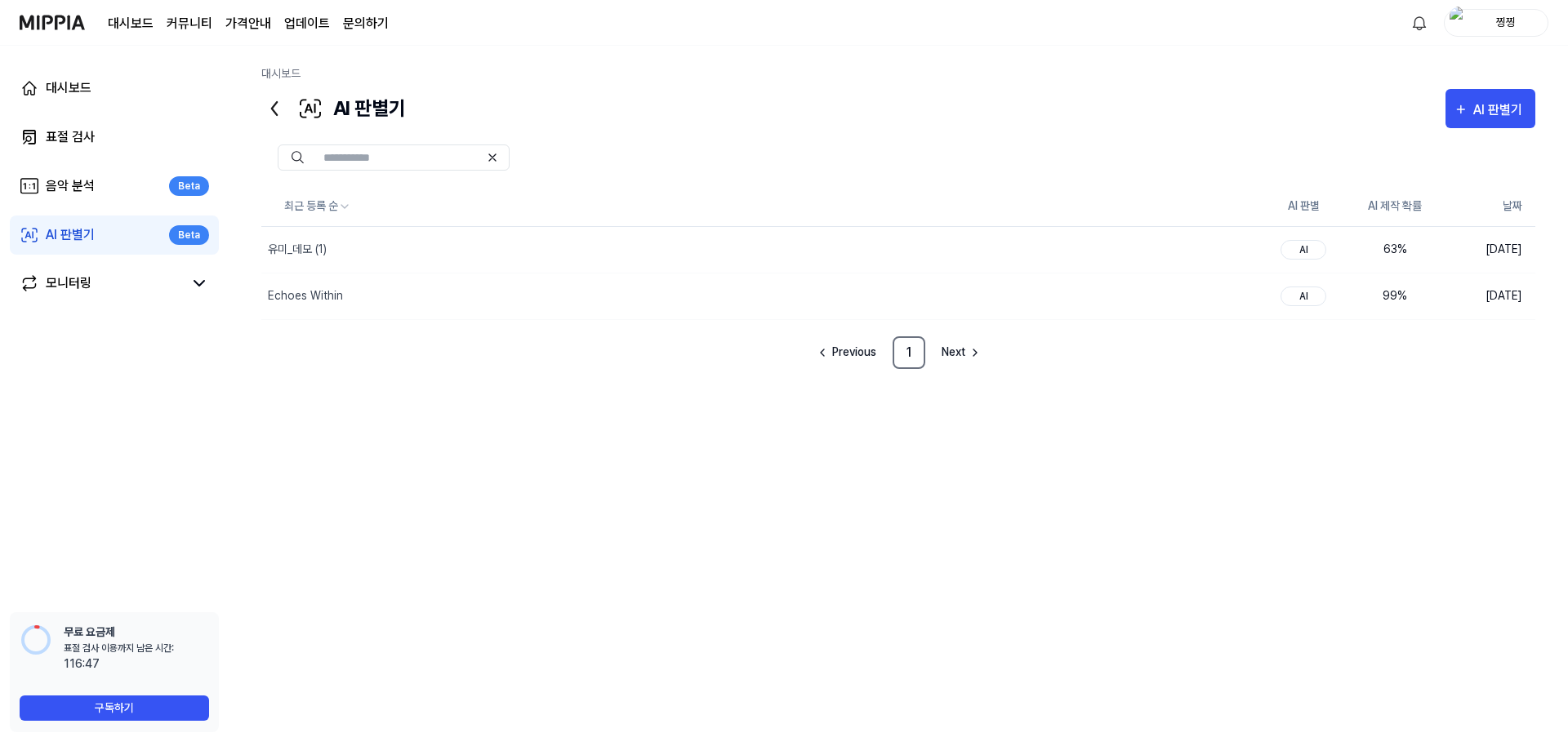 click on "Previous 1 Next" at bounding box center [898, 353] 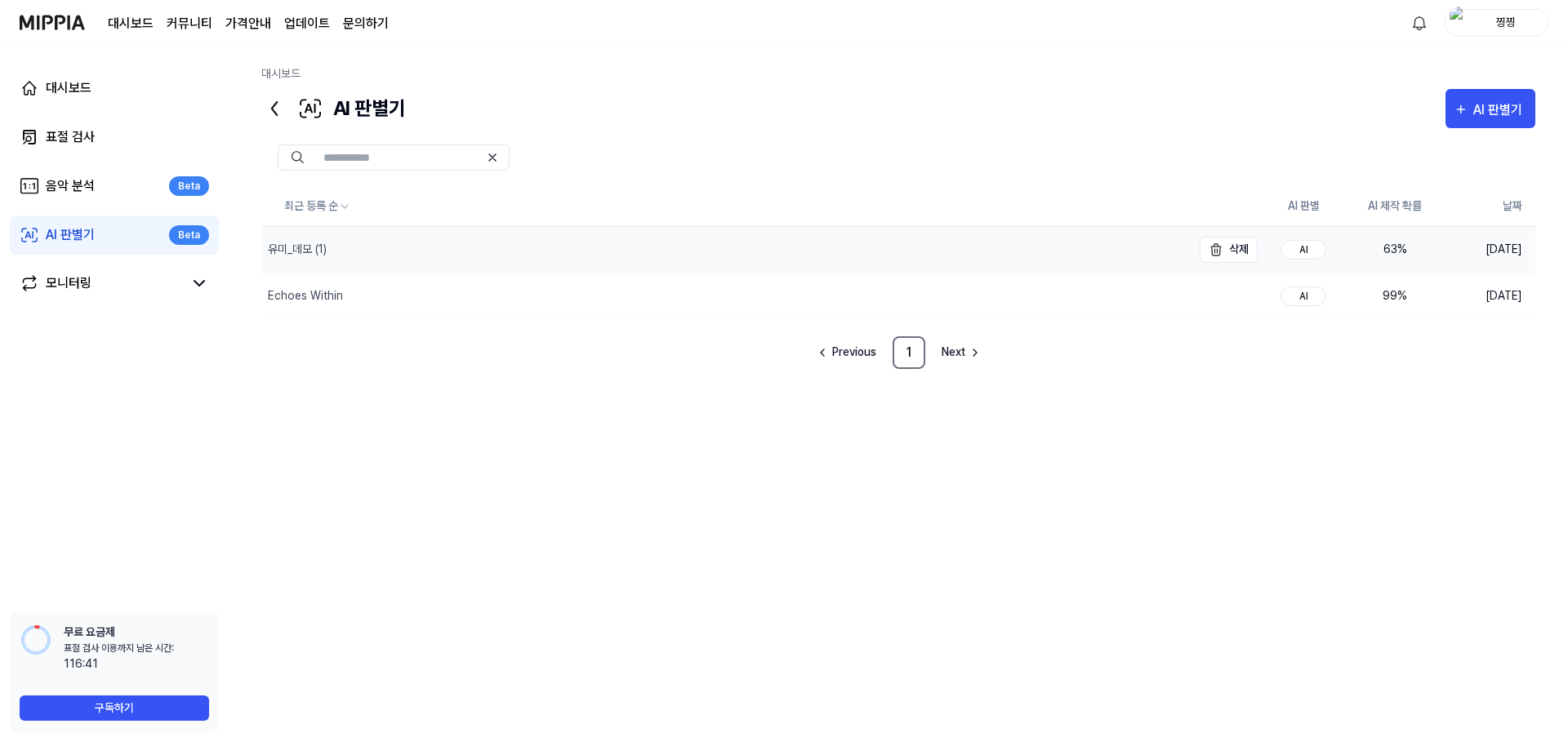 click on "유미_데모 (1)" at bounding box center (726, 250) 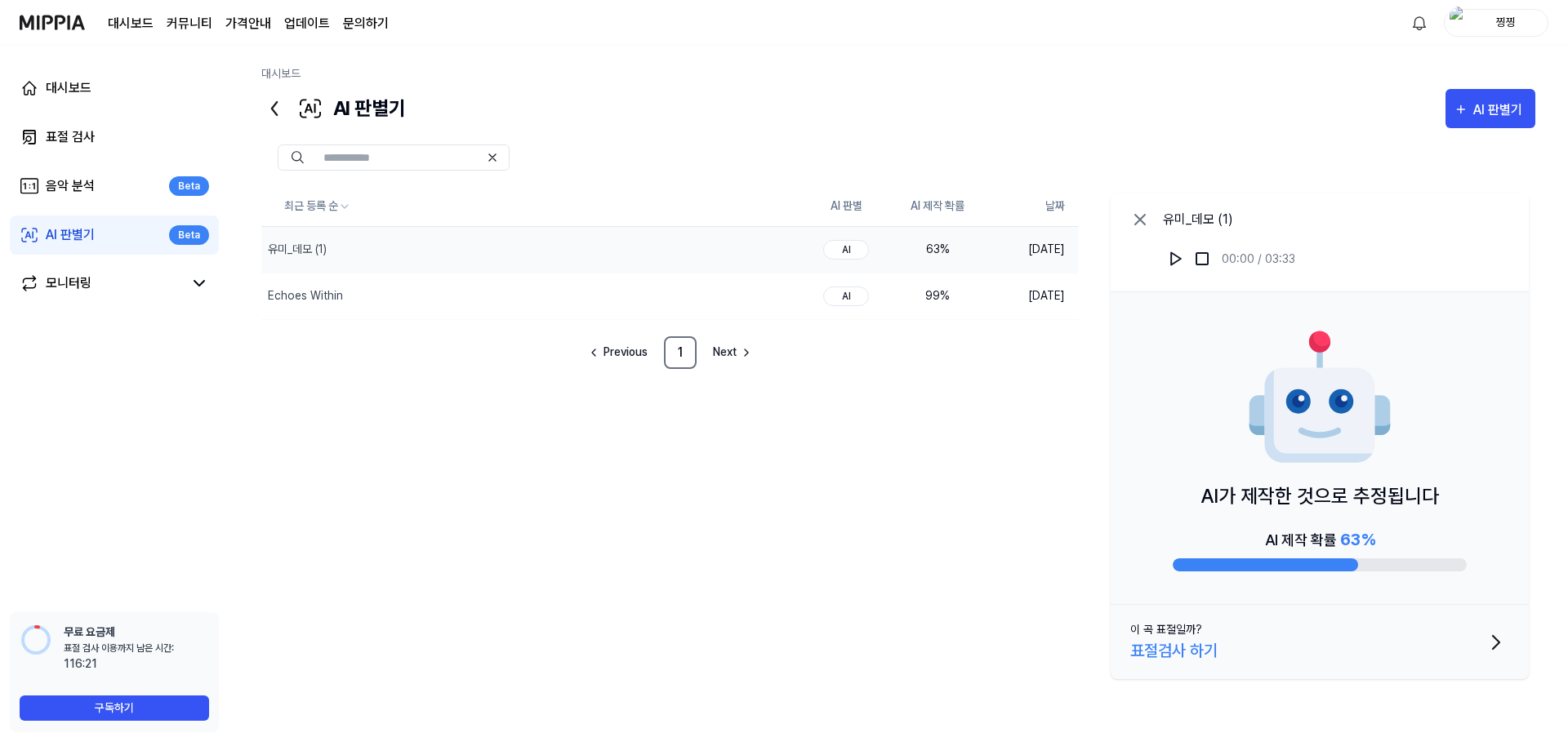 click on "최근 등록 순 AI 판별 AI 제작 확률 날짜 유미_데모 (1) 삭제 AI 63 % [DATE] Echoes Within 삭제 AI 99 % [DATE] Previous 1 Next 유미_데모 (1) 00:00 / 03:33 AI가 제작한 것으로 추정됩니다 AI 제작 확률   63 % 이 곡 표절일까? 표절검사 하기" at bounding box center (898, 436) 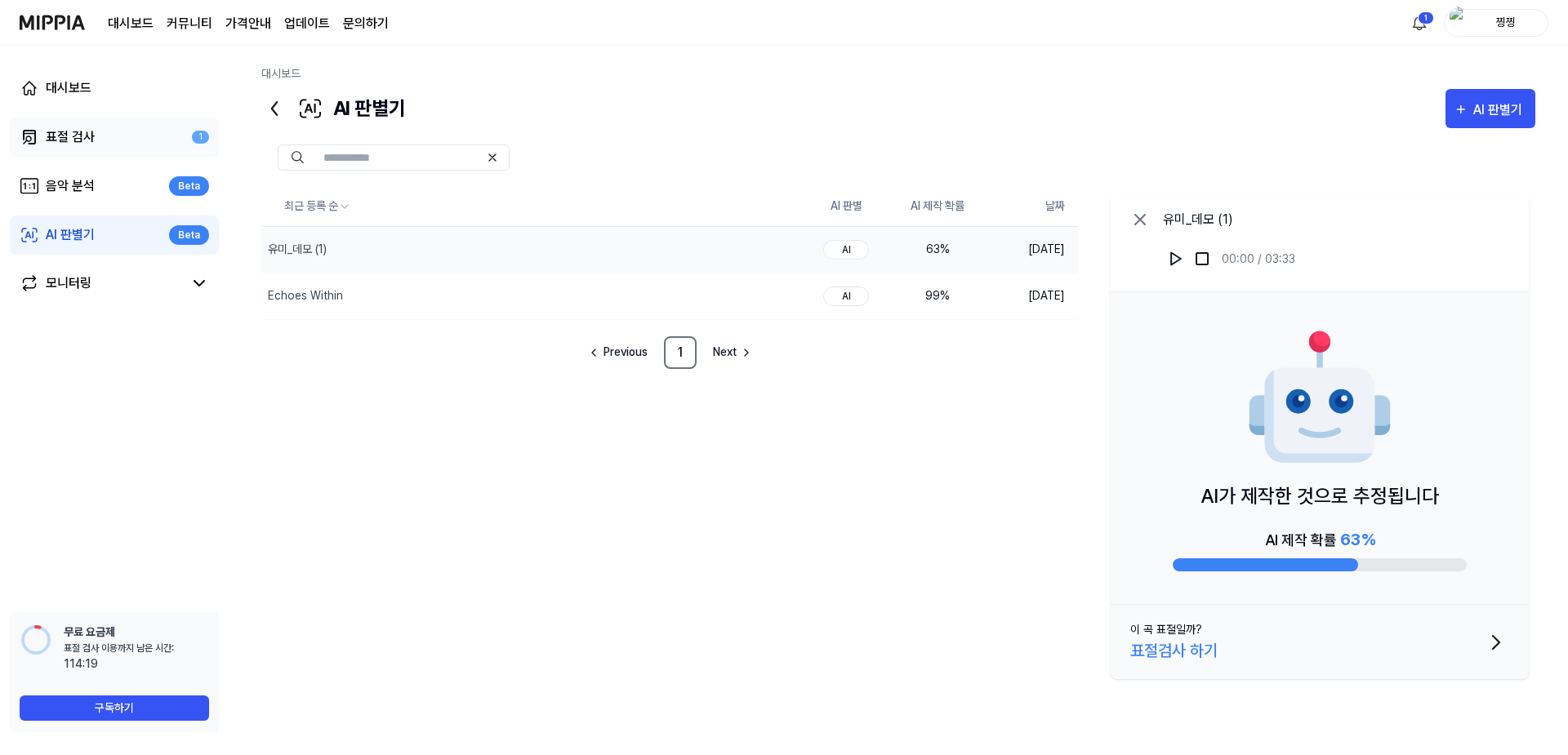 click on "표절 검사 1" at bounding box center [114, 137] 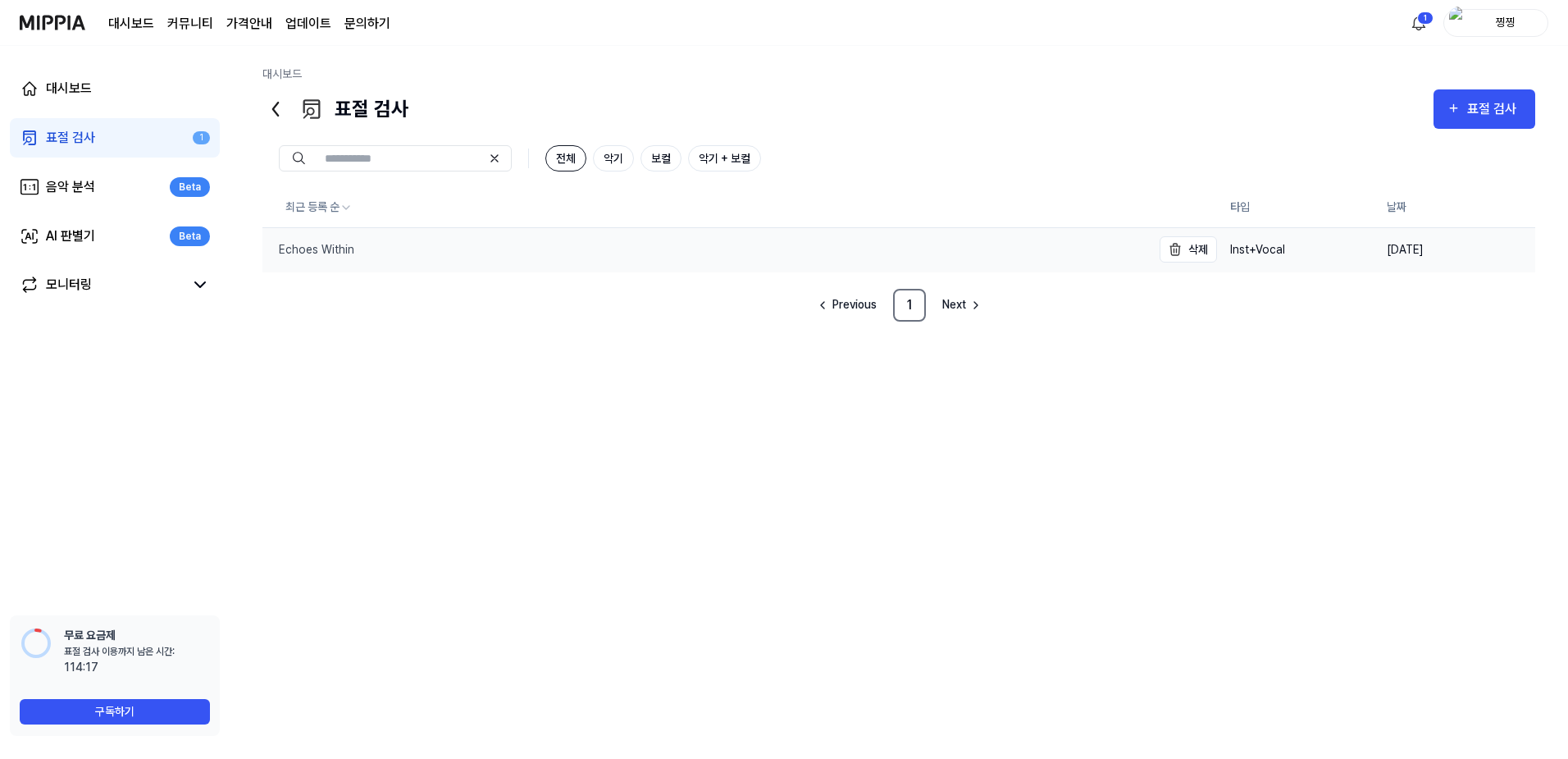 click on "Echoes Within" at bounding box center (707, 249) 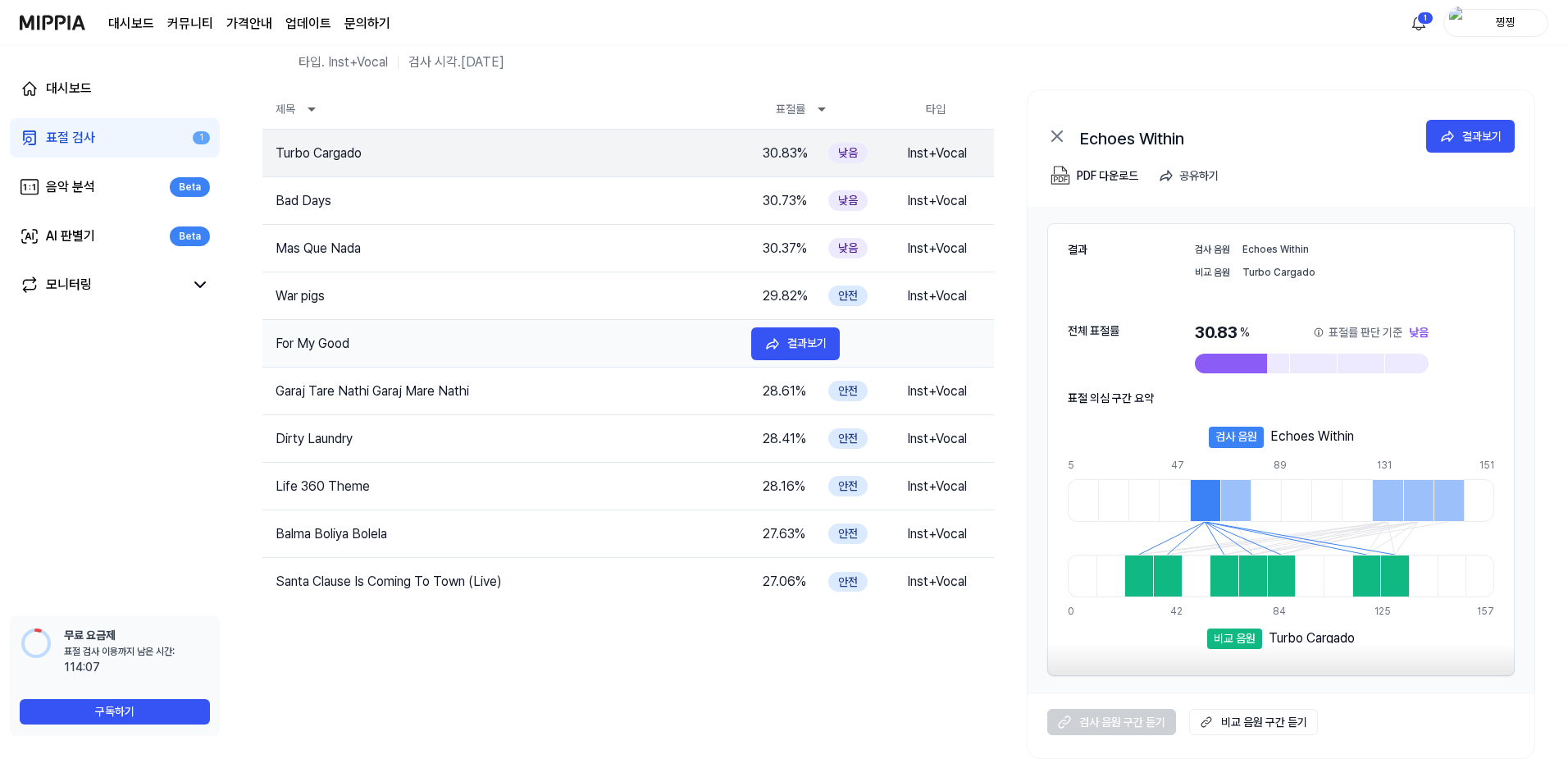 scroll, scrollTop: 0, scrollLeft: 0, axis: both 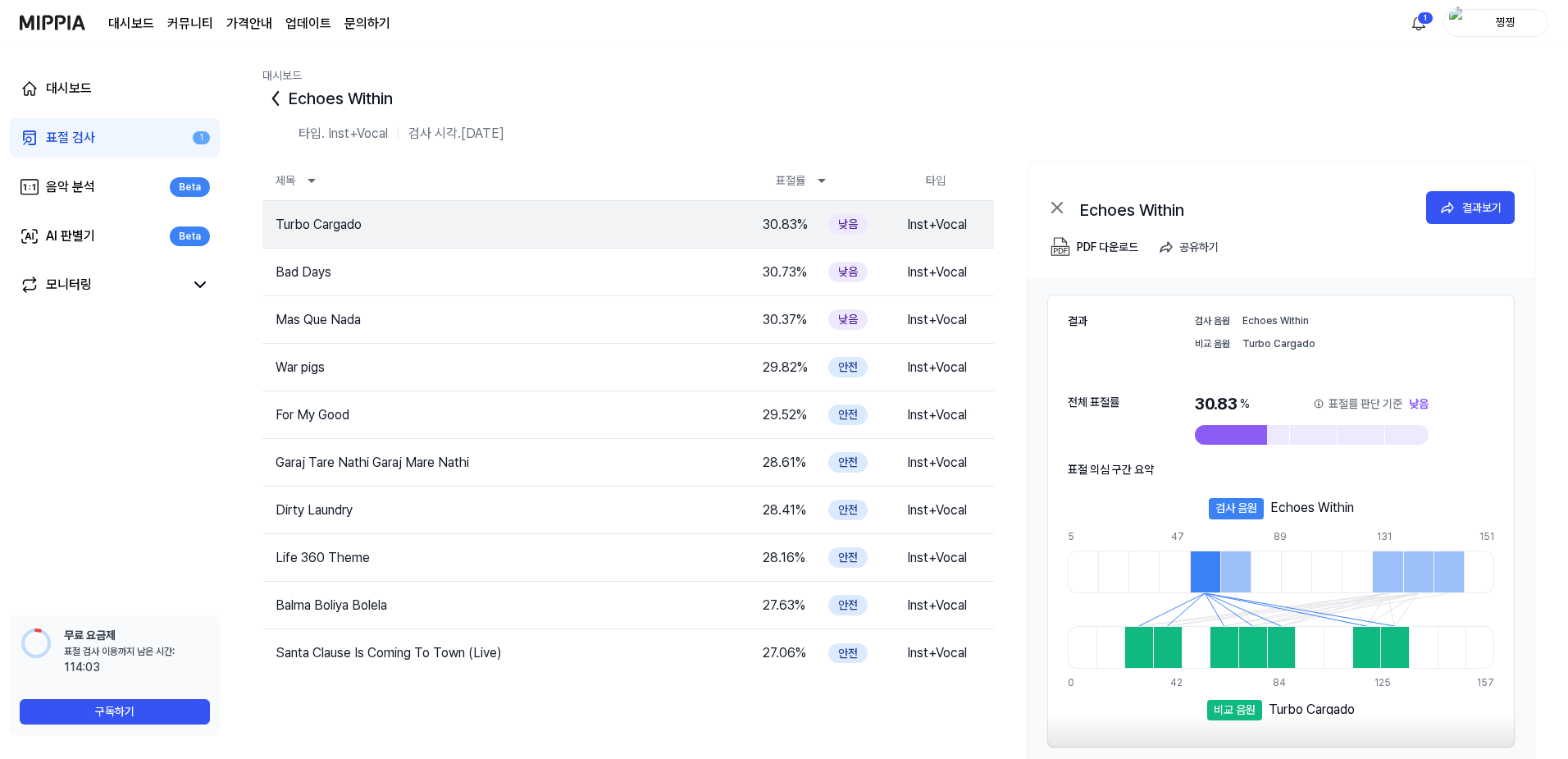 click on "Echoes Within" at bounding box center (899, 98) 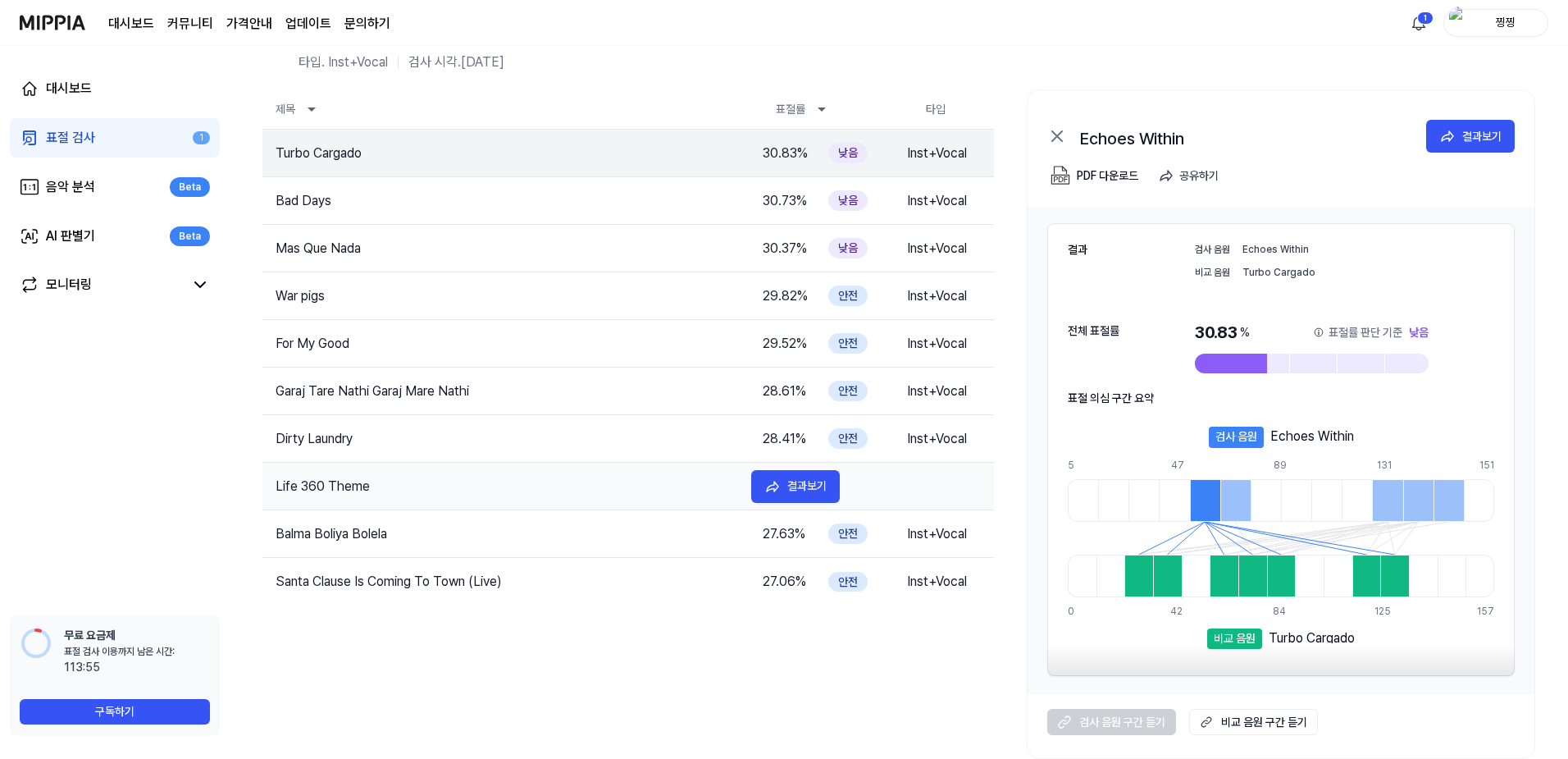 scroll, scrollTop: 0, scrollLeft: 0, axis: both 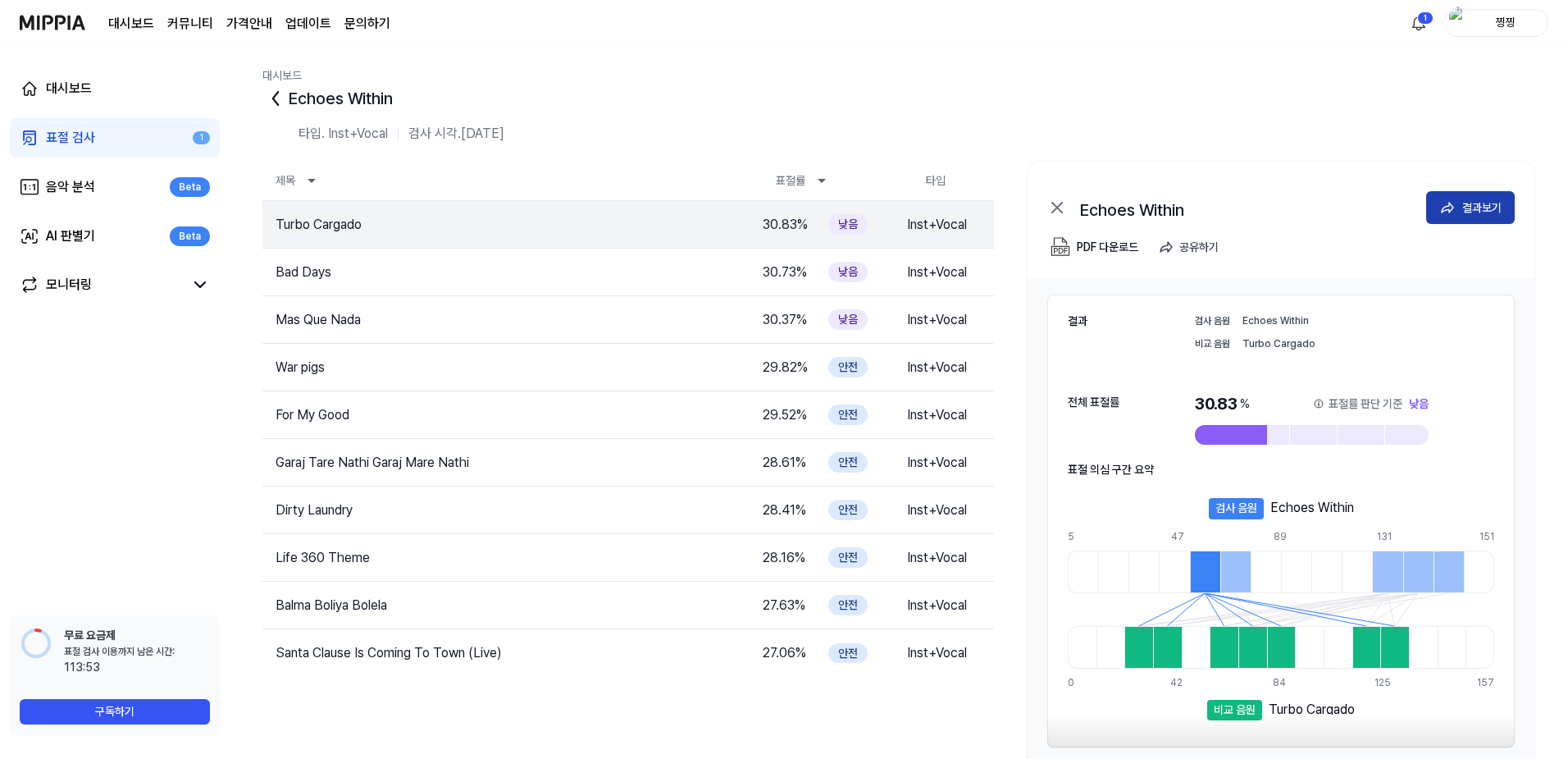 click 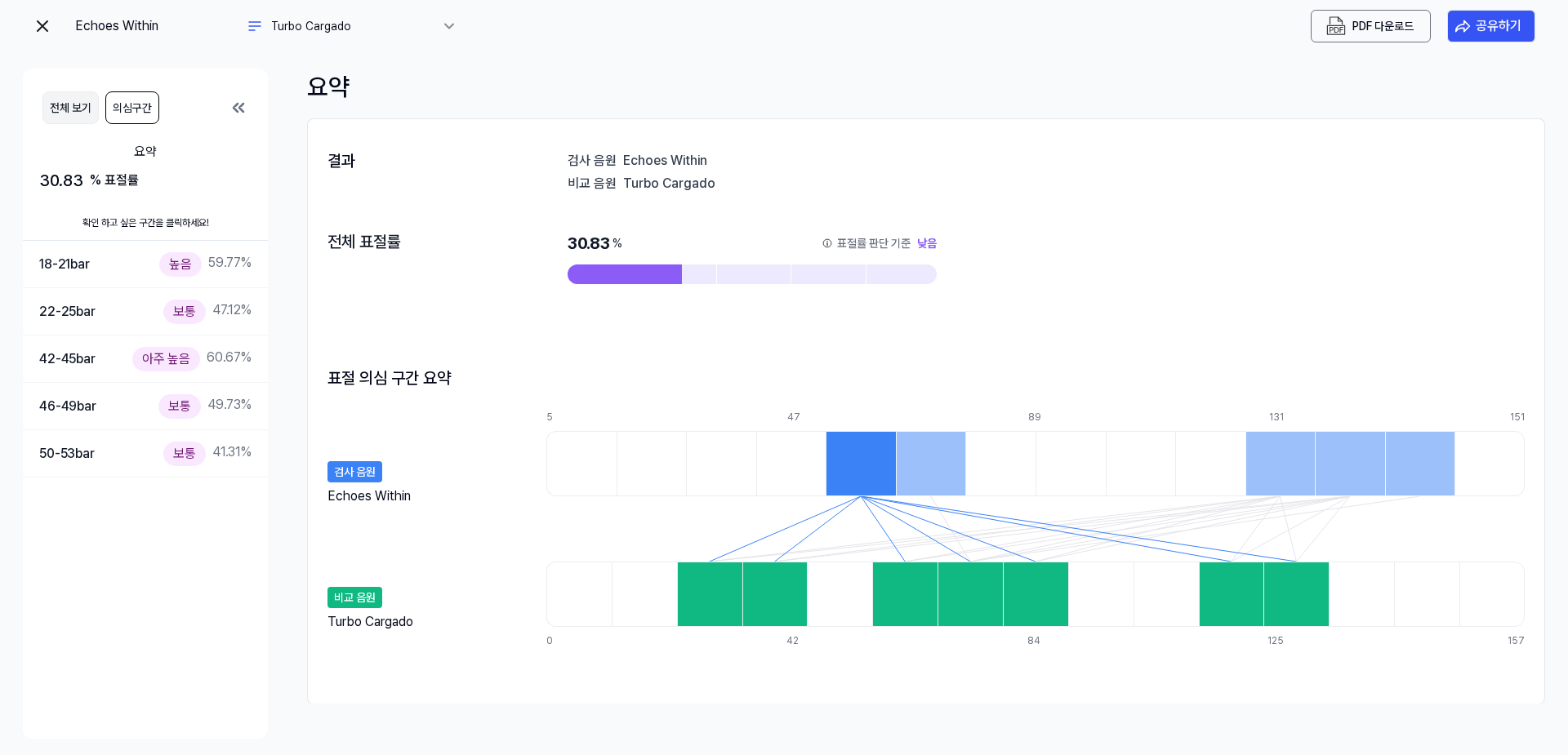 click on "전체 보기" at bounding box center (70, 108) 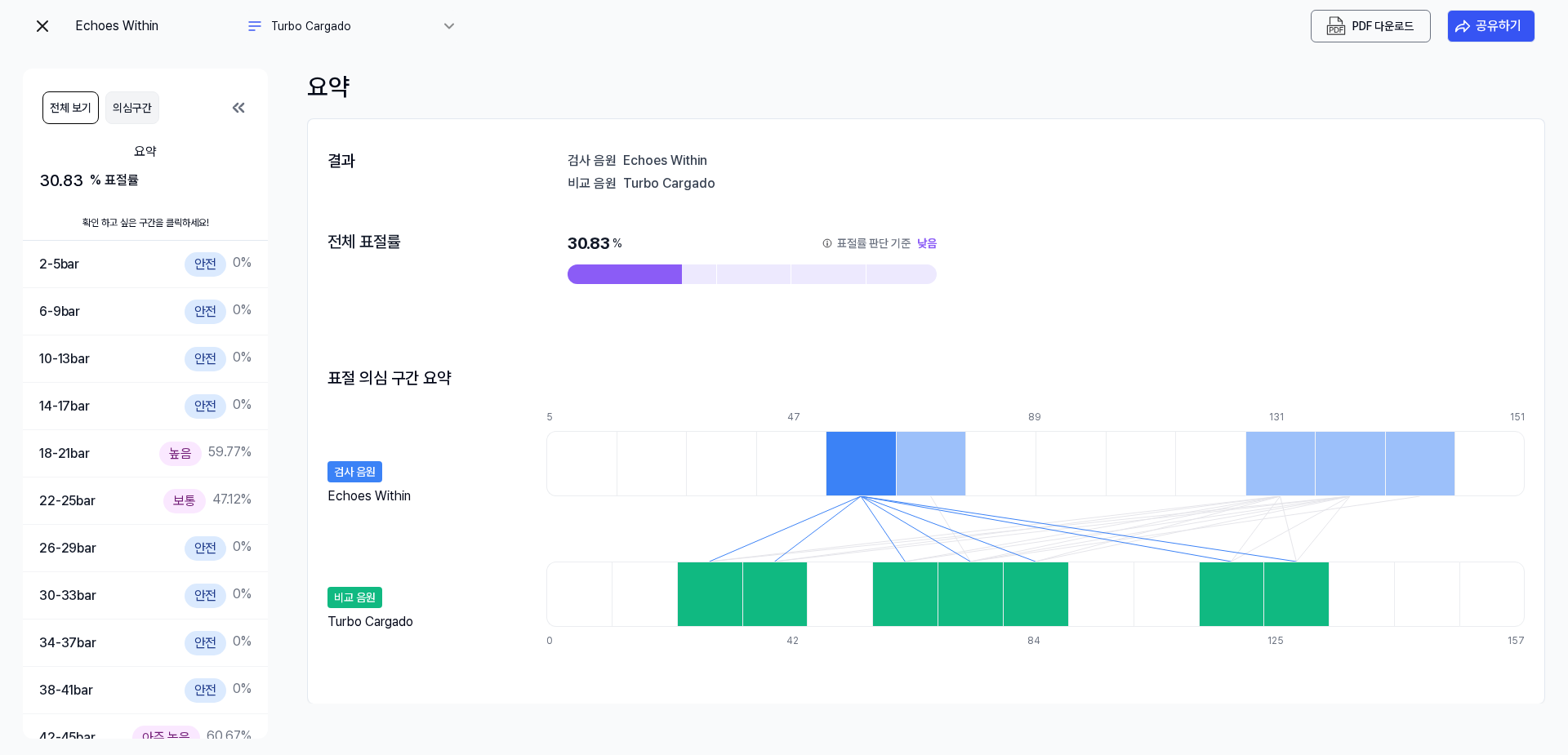click on "의심구간" at bounding box center (132, 108) 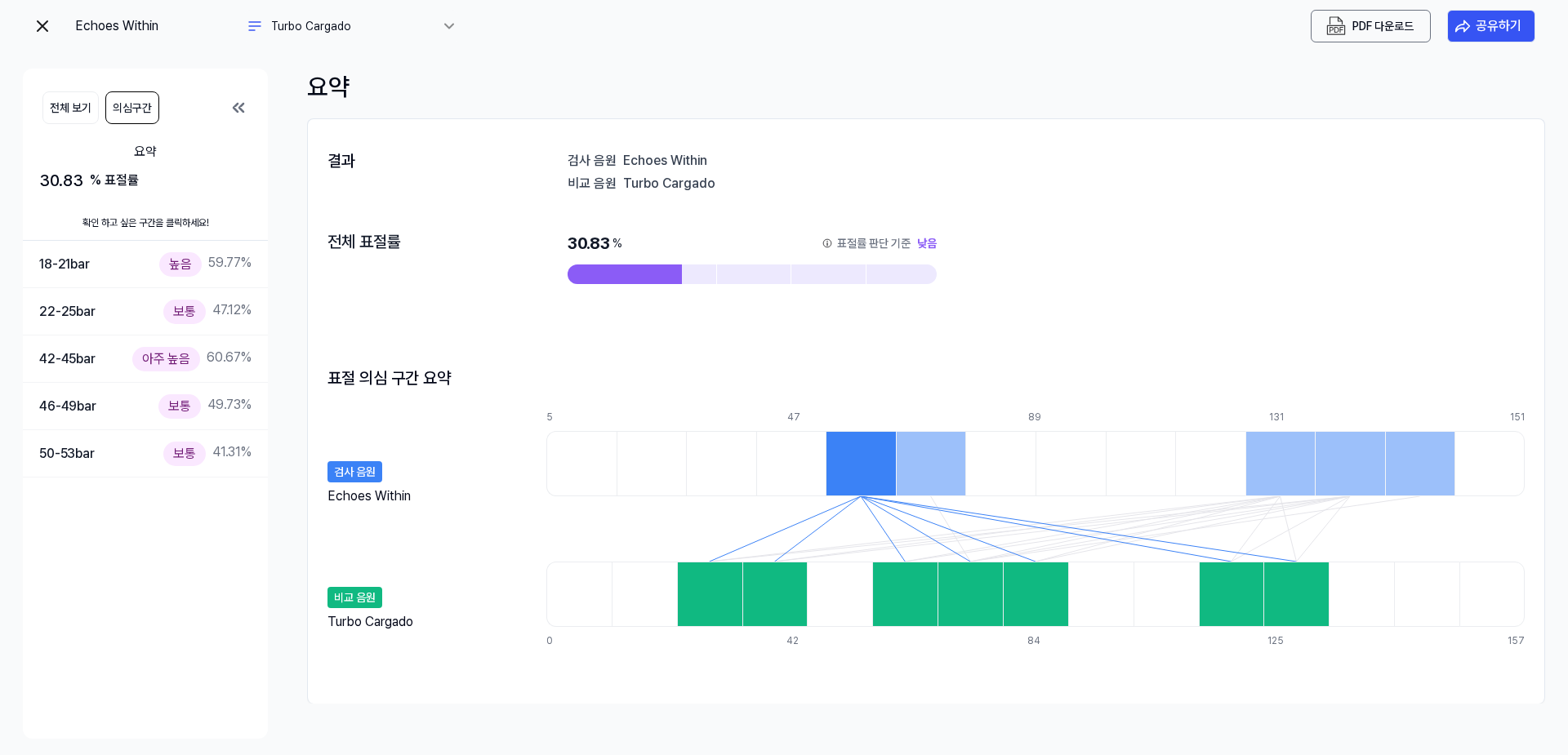 click at bounding box center [42, 26] 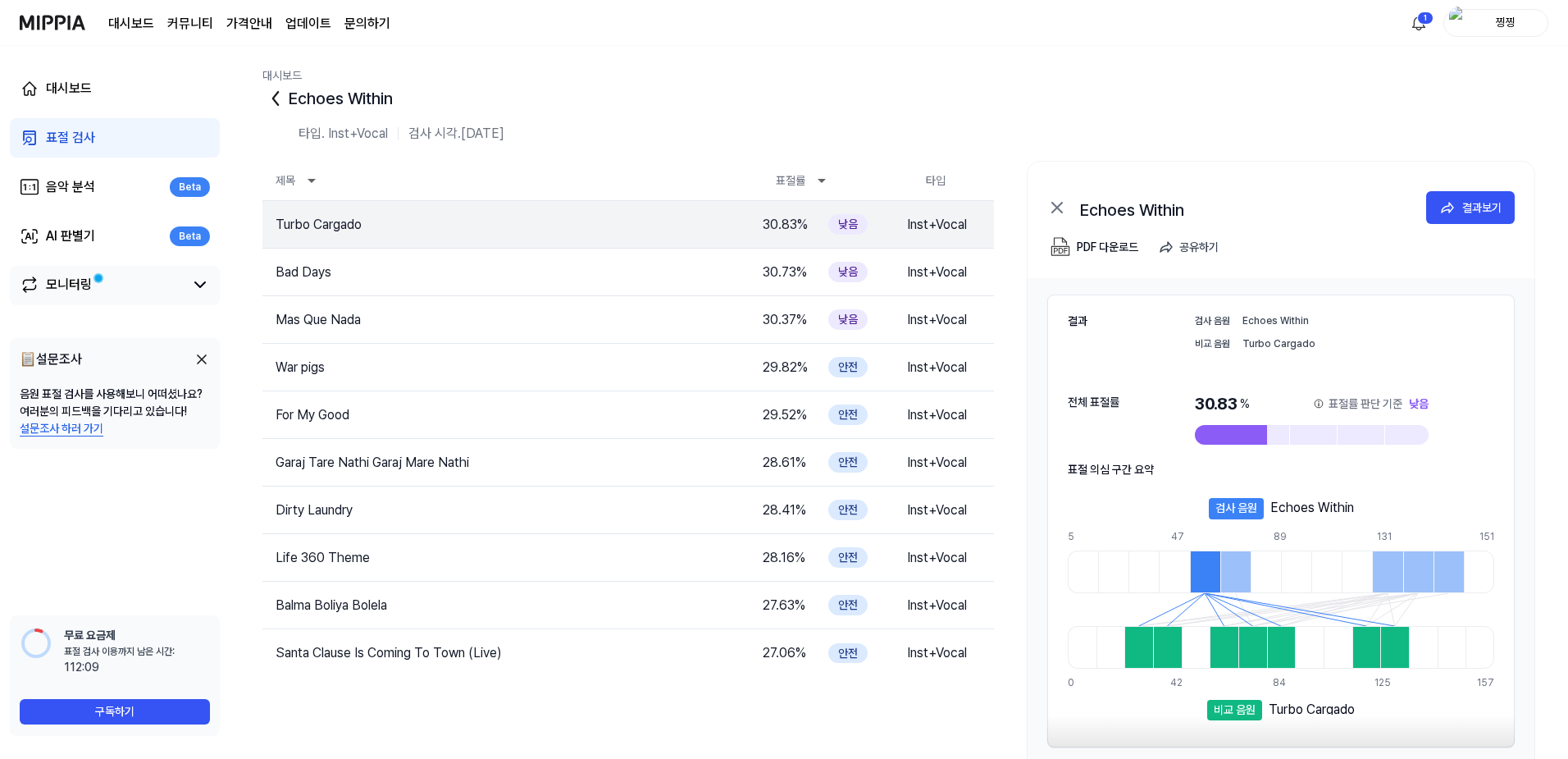 click on "모니터링" at bounding box center [102, 285] 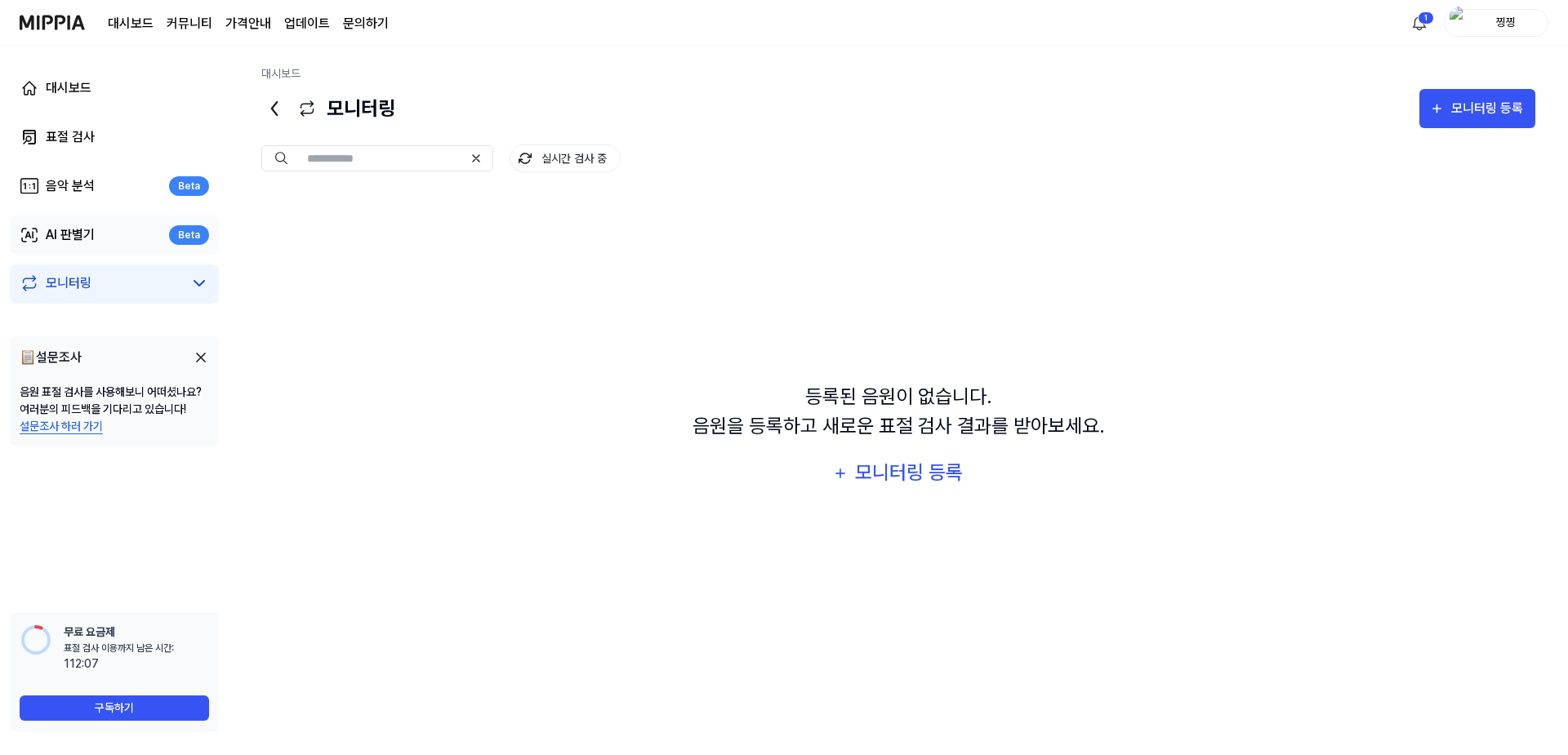 click on "AI 판별기 Beta" at bounding box center [114, 235] 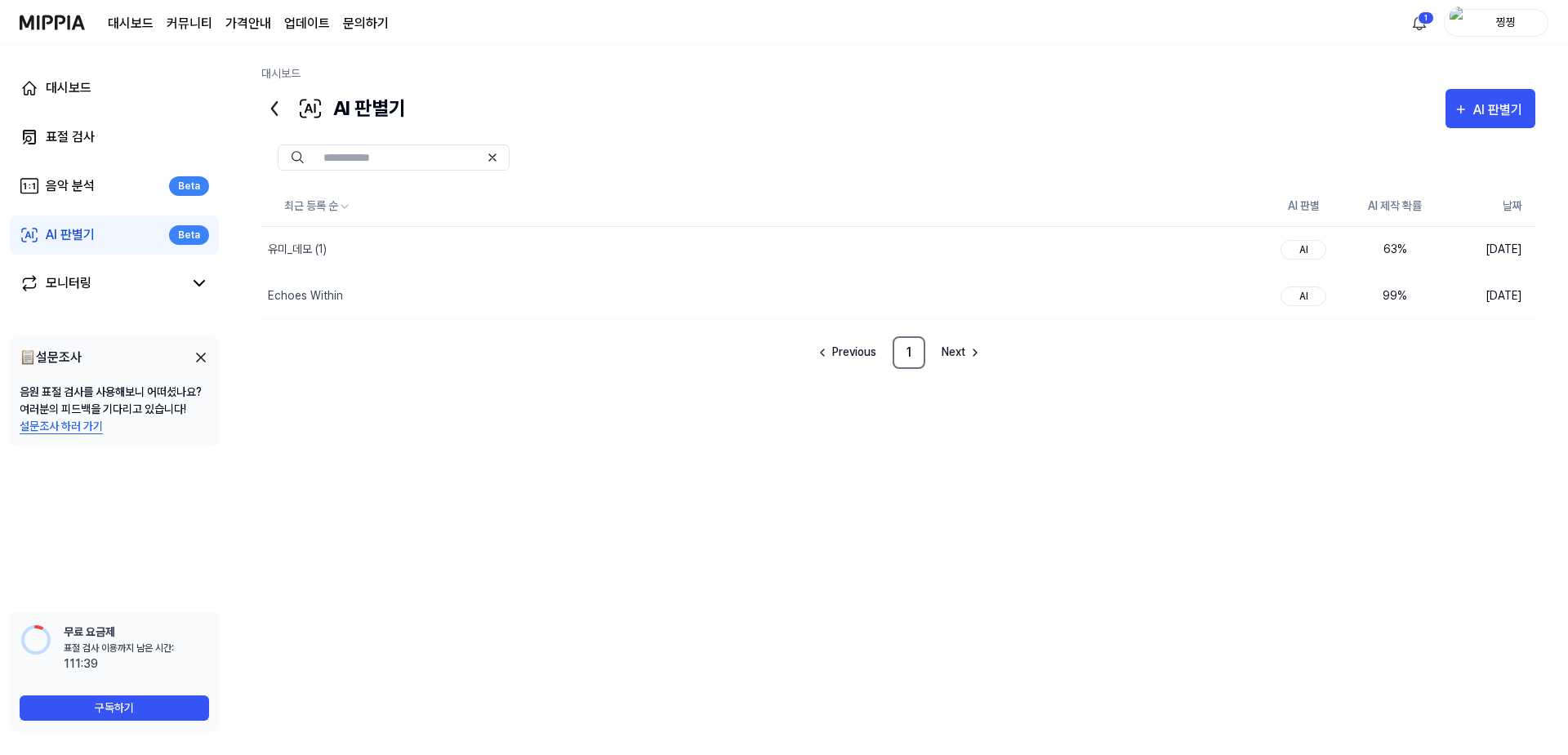 click on "최근 등록 순 AI 판별 AI 제작 확률 날짜 유미_데모 (1) 삭제 AI 63 % [DATE] Echoes Within 삭제 AI 99 % [DATE] Previous 1 Next" at bounding box center [898, 432] 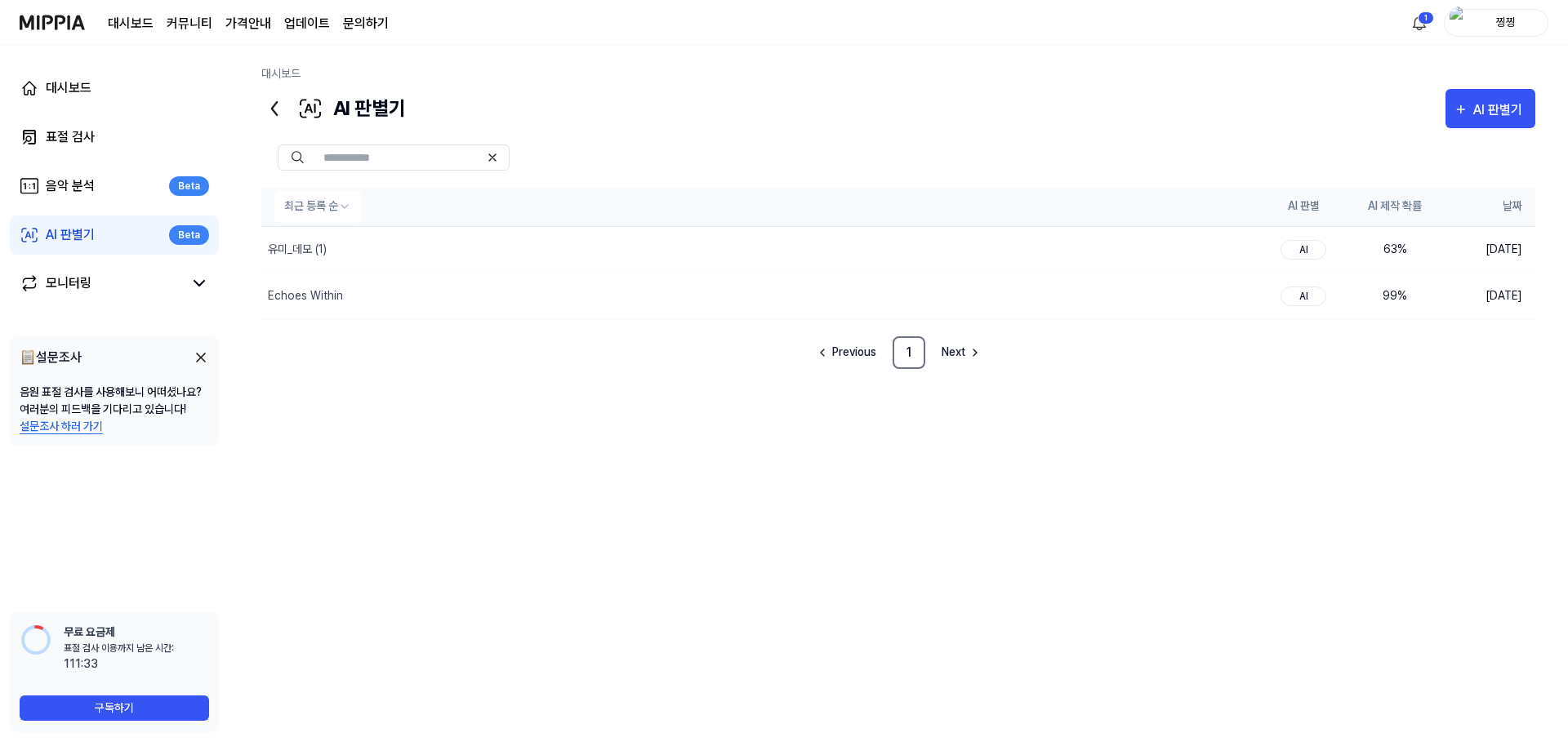 drag, startPoint x: 1367, startPoint y: 206, endPoint x: 1421, endPoint y: 207, distance: 54.009258 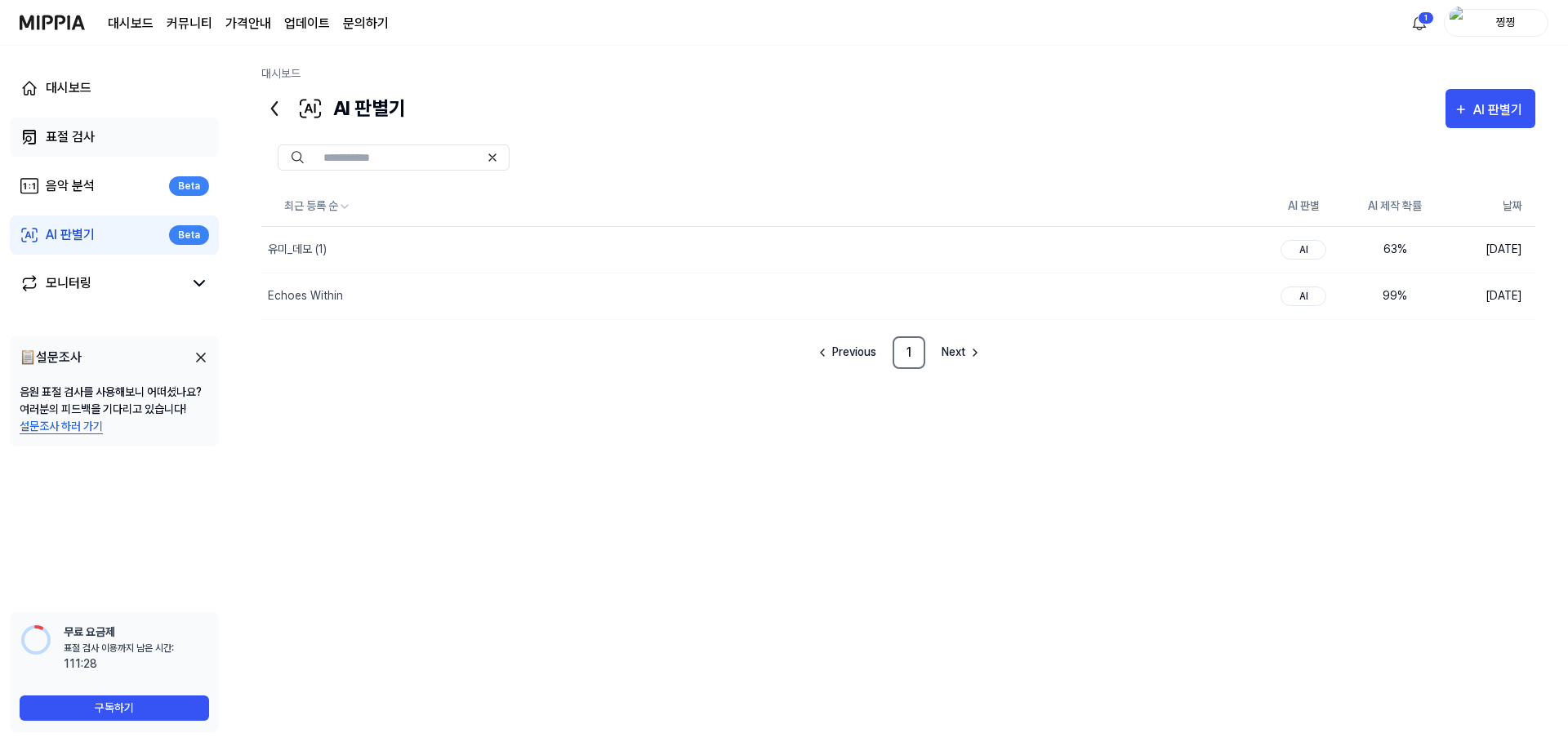 click on "표절 검사" at bounding box center [114, 137] 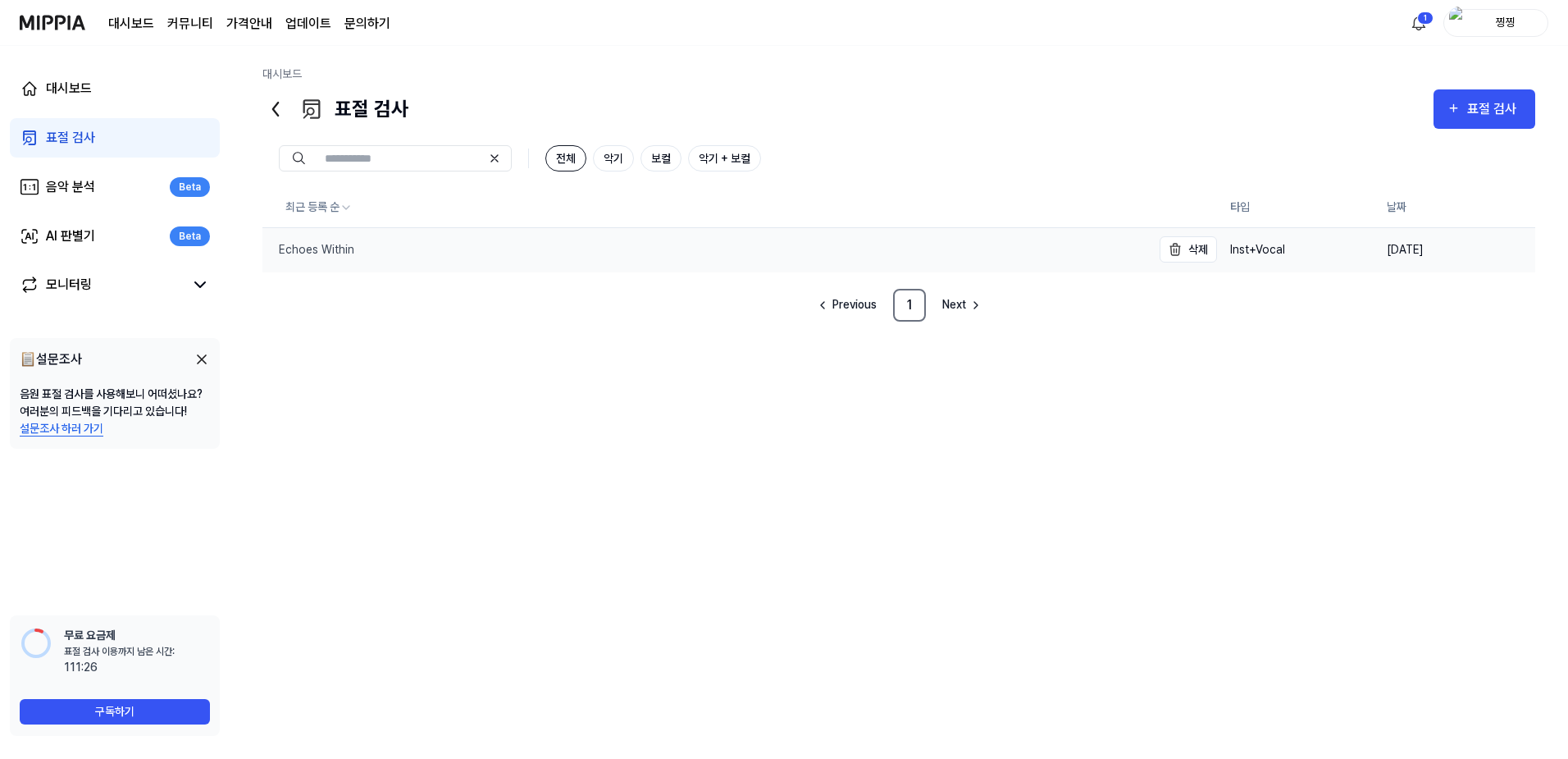click on "Echoes Within" at bounding box center [308, 249] 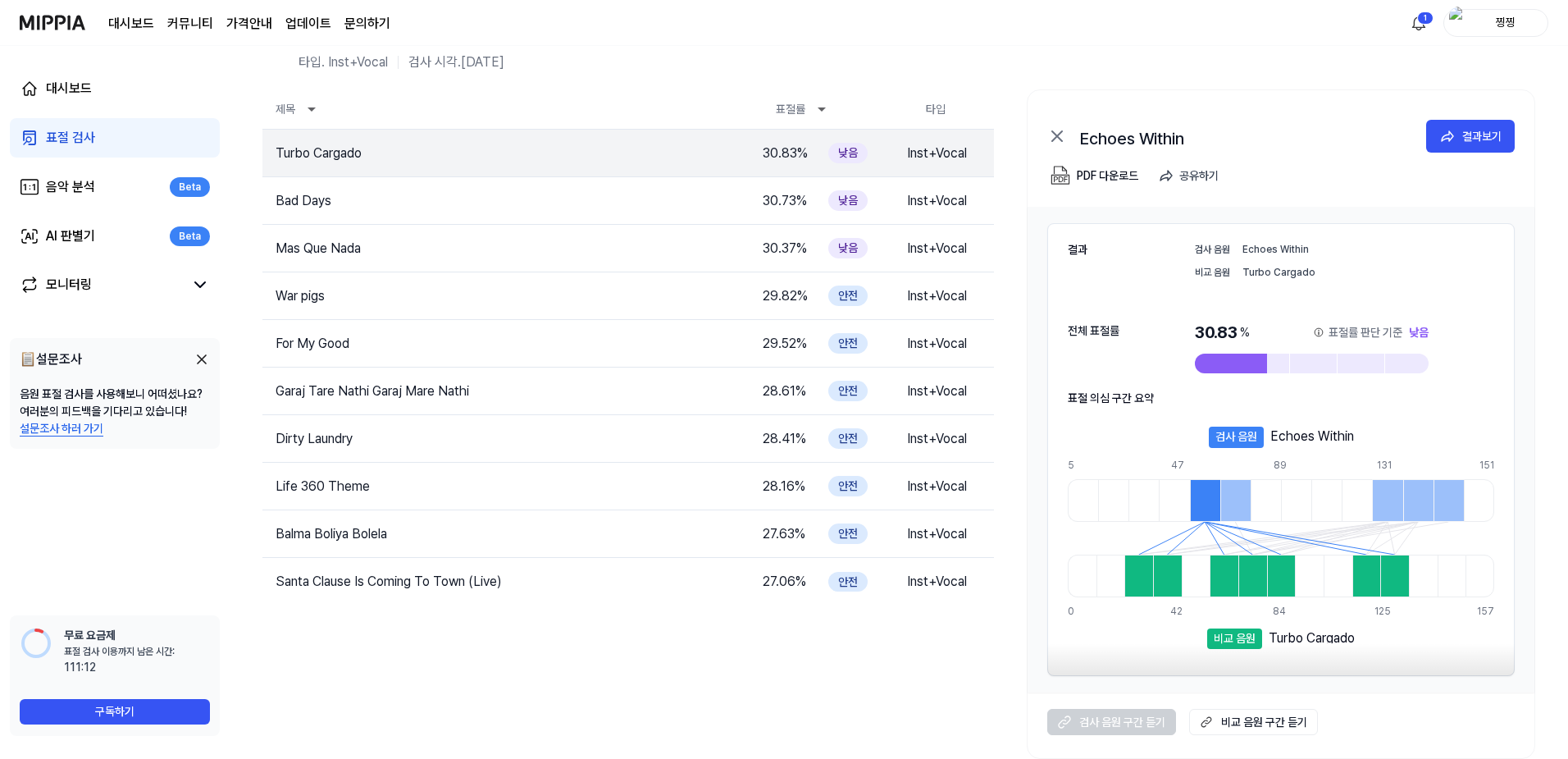 scroll, scrollTop: 0, scrollLeft: 0, axis: both 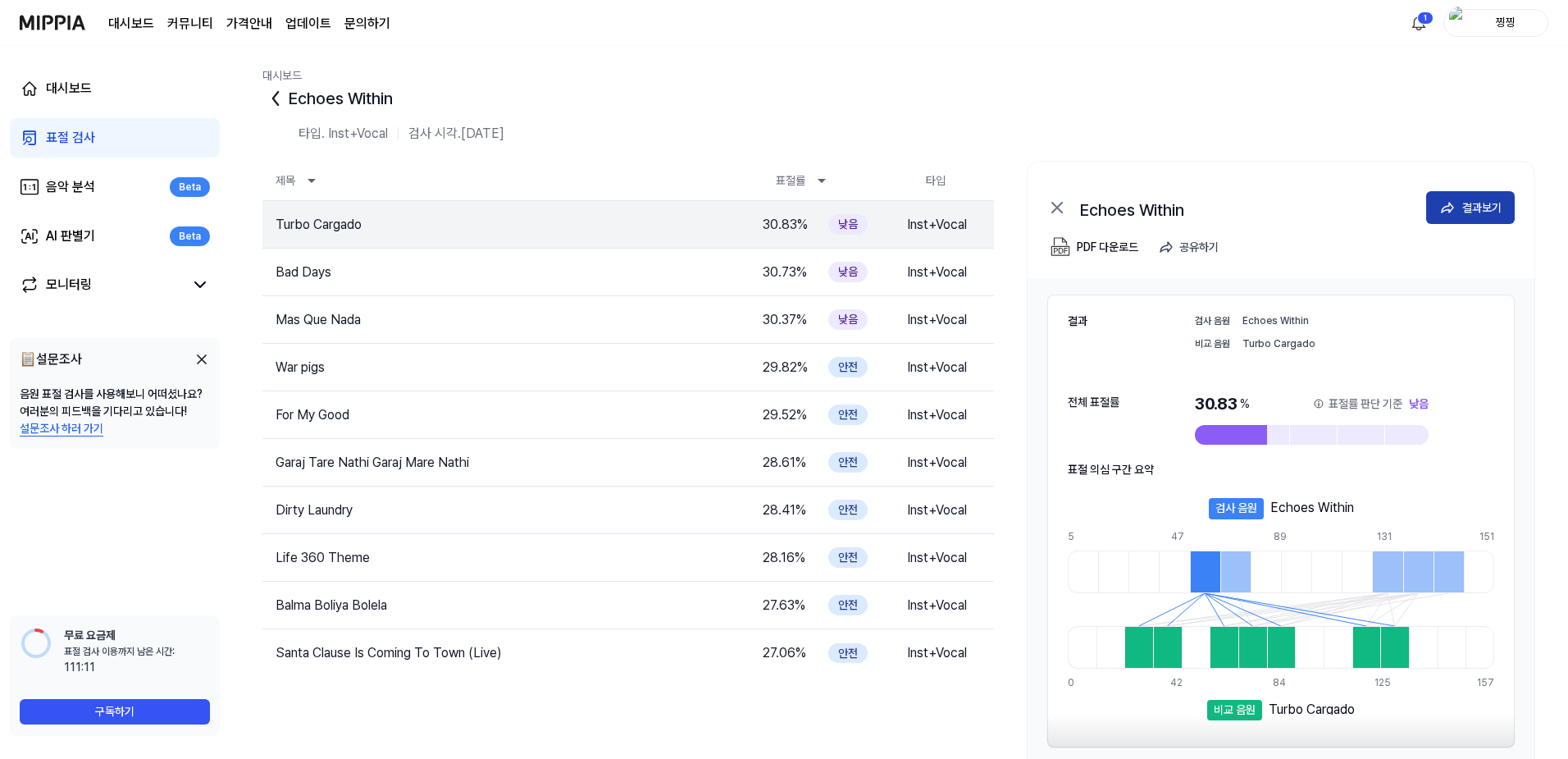 click 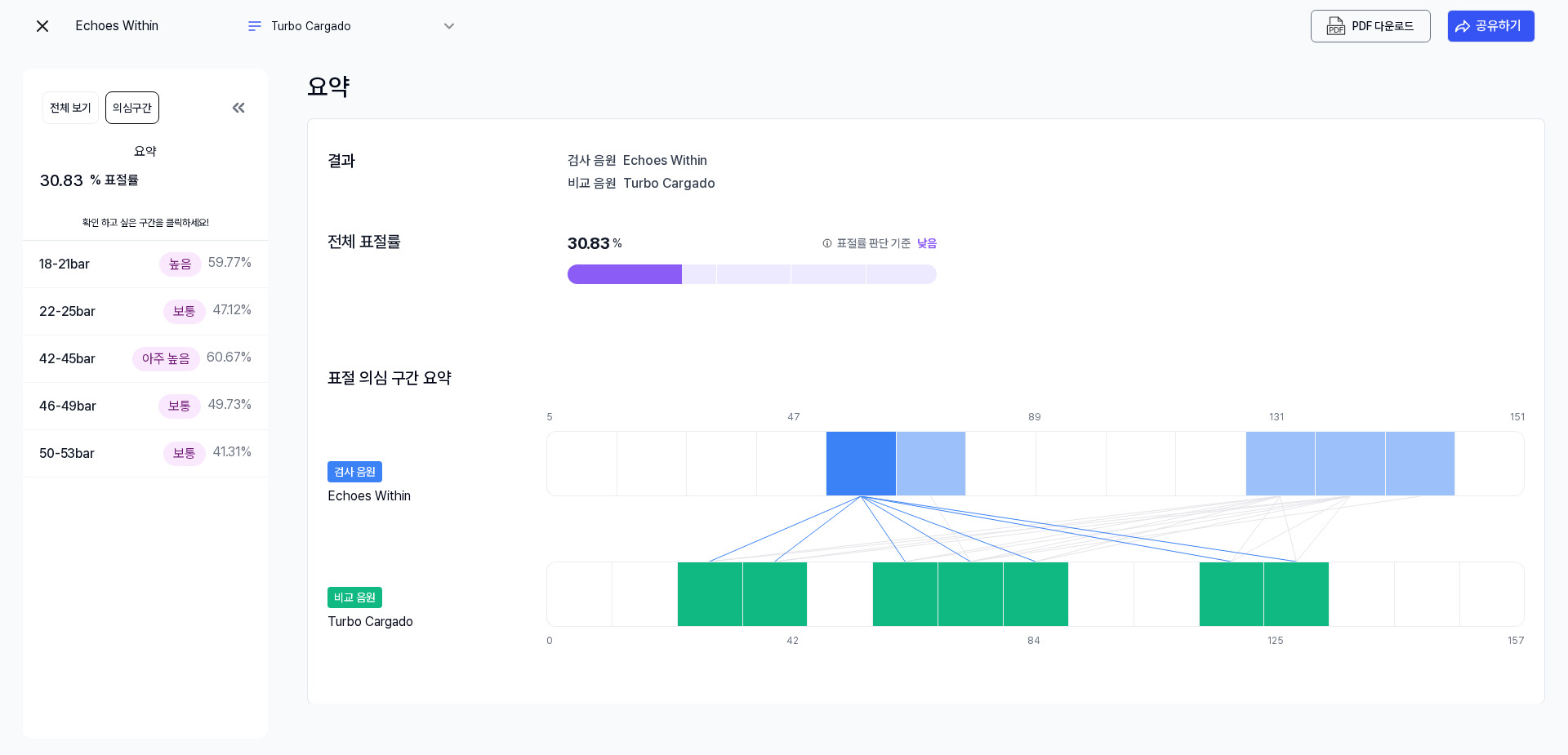 click at bounding box center (42, 26) 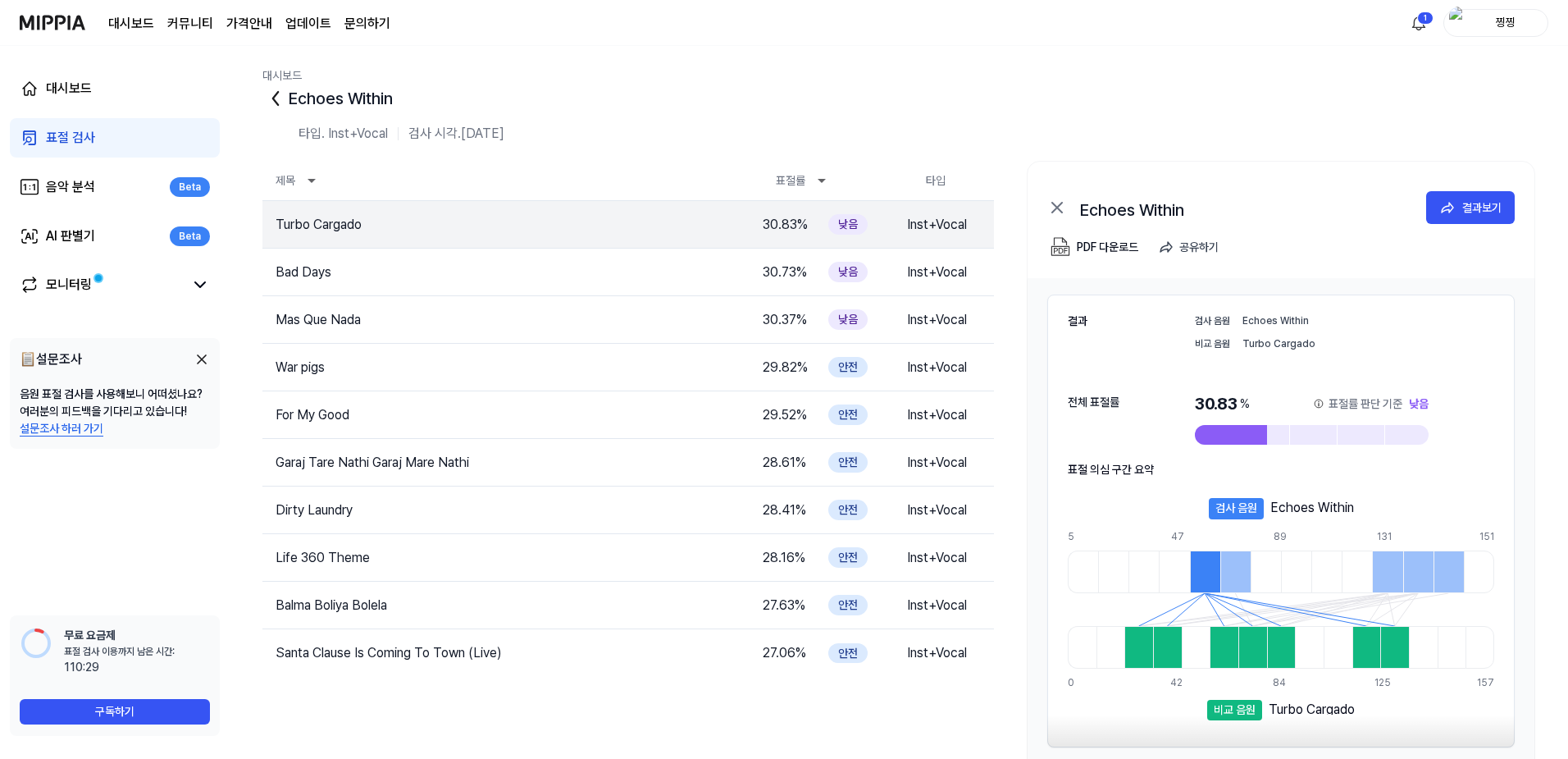 scroll, scrollTop: 71, scrollLeft: 0, axis: vertical 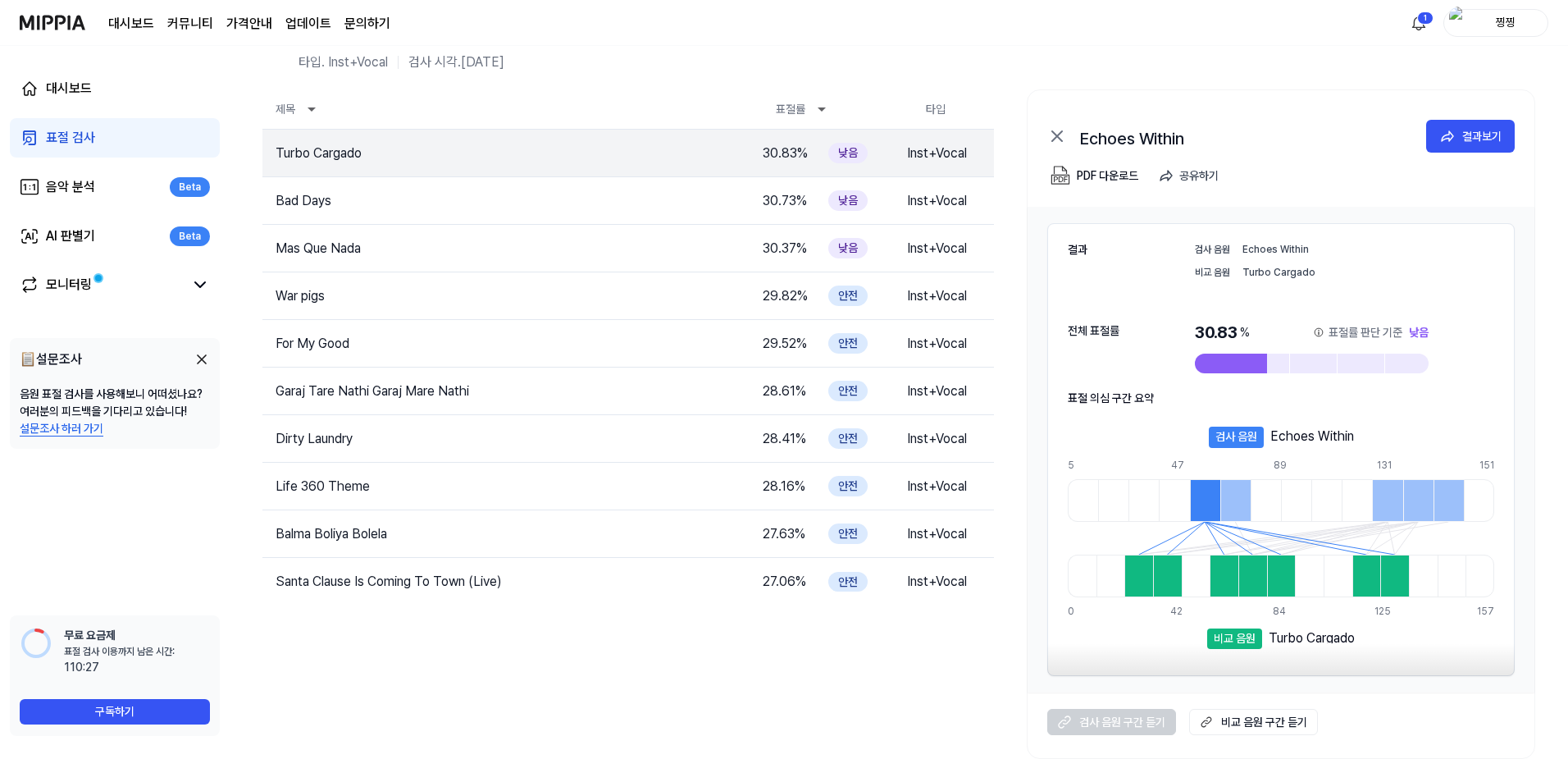 click on "커뮤니티" at bounding box center [190, 24] 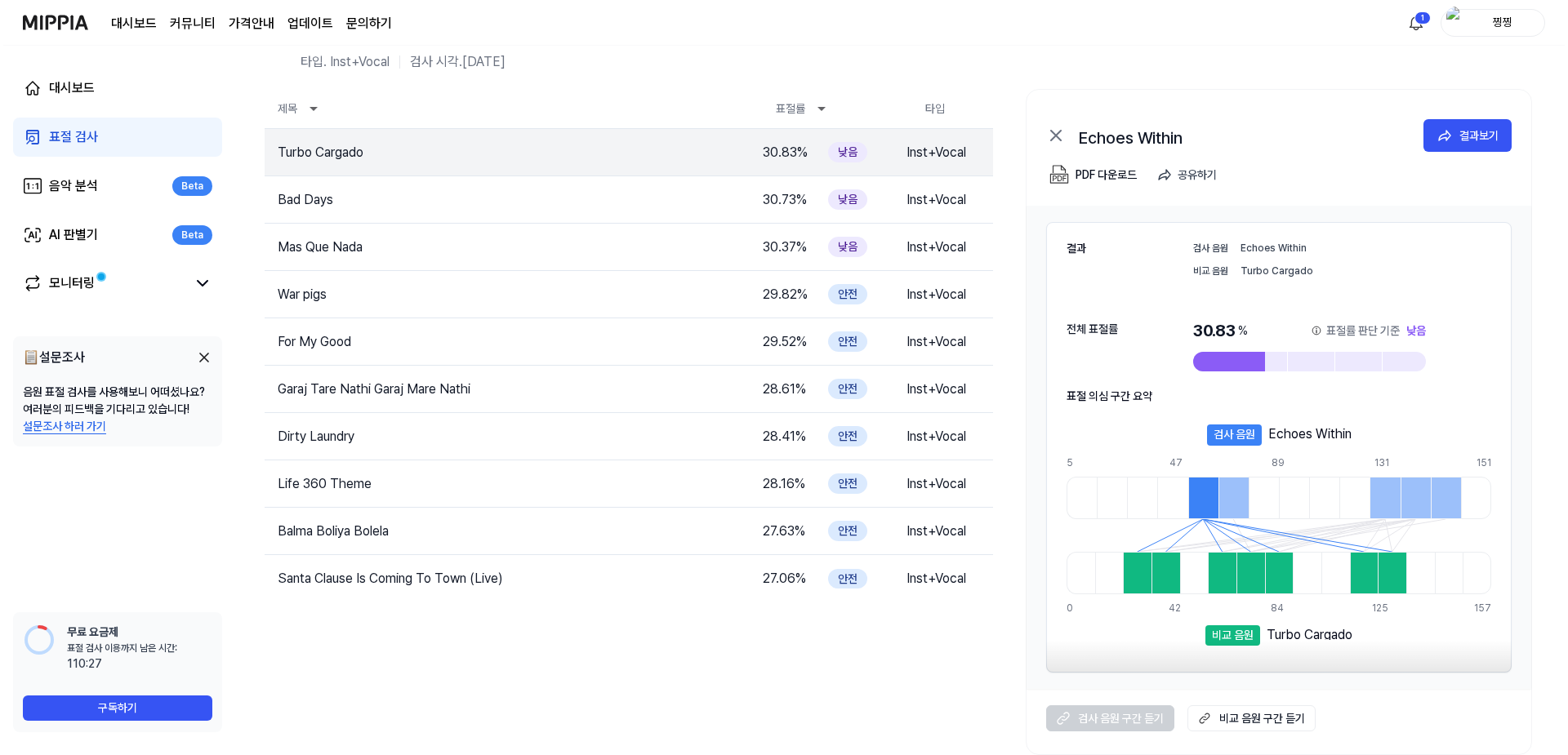 scroll, scrollTop: 0, scrollLeft: 0, axis: both 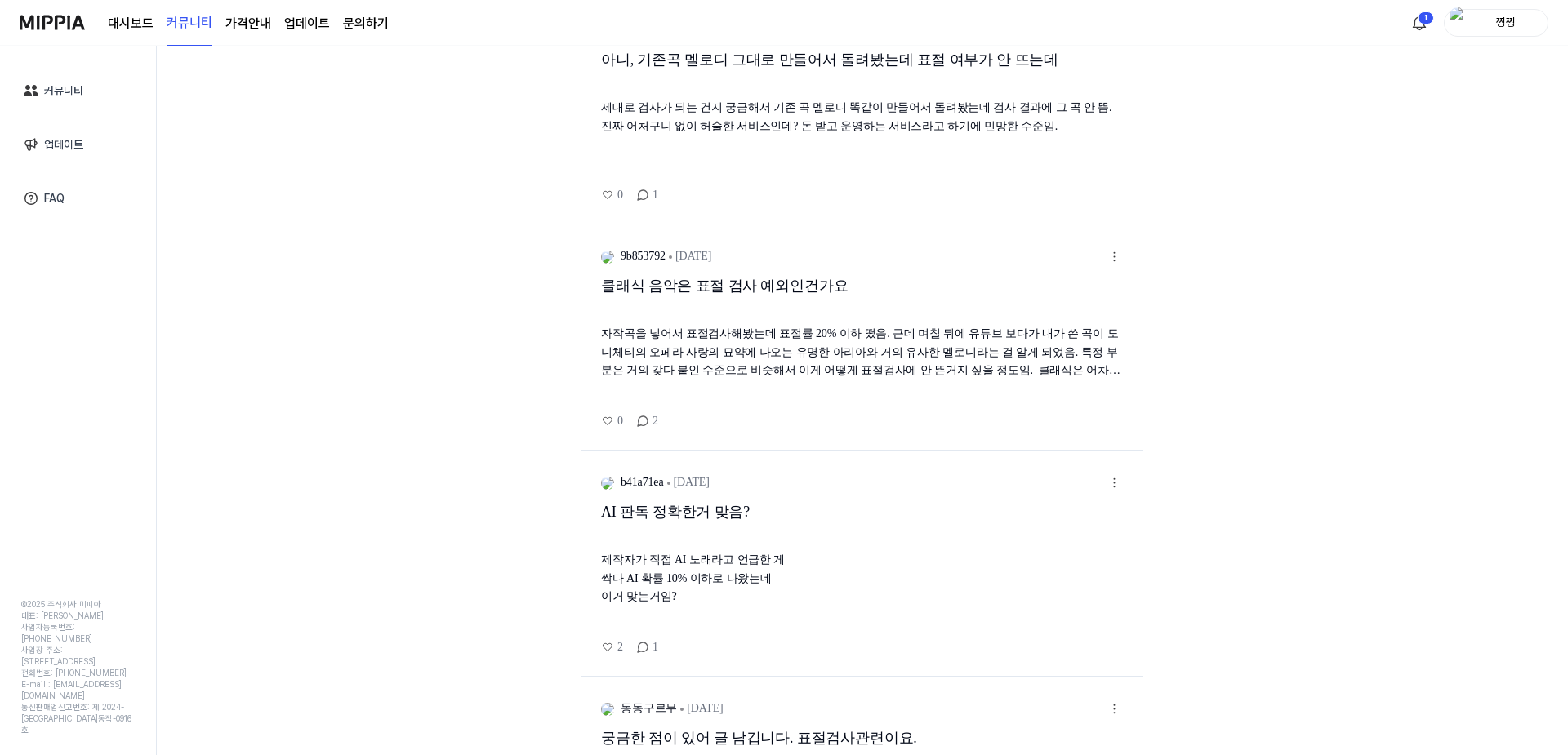 click on "가격안내" at bounding box center [248, 24] 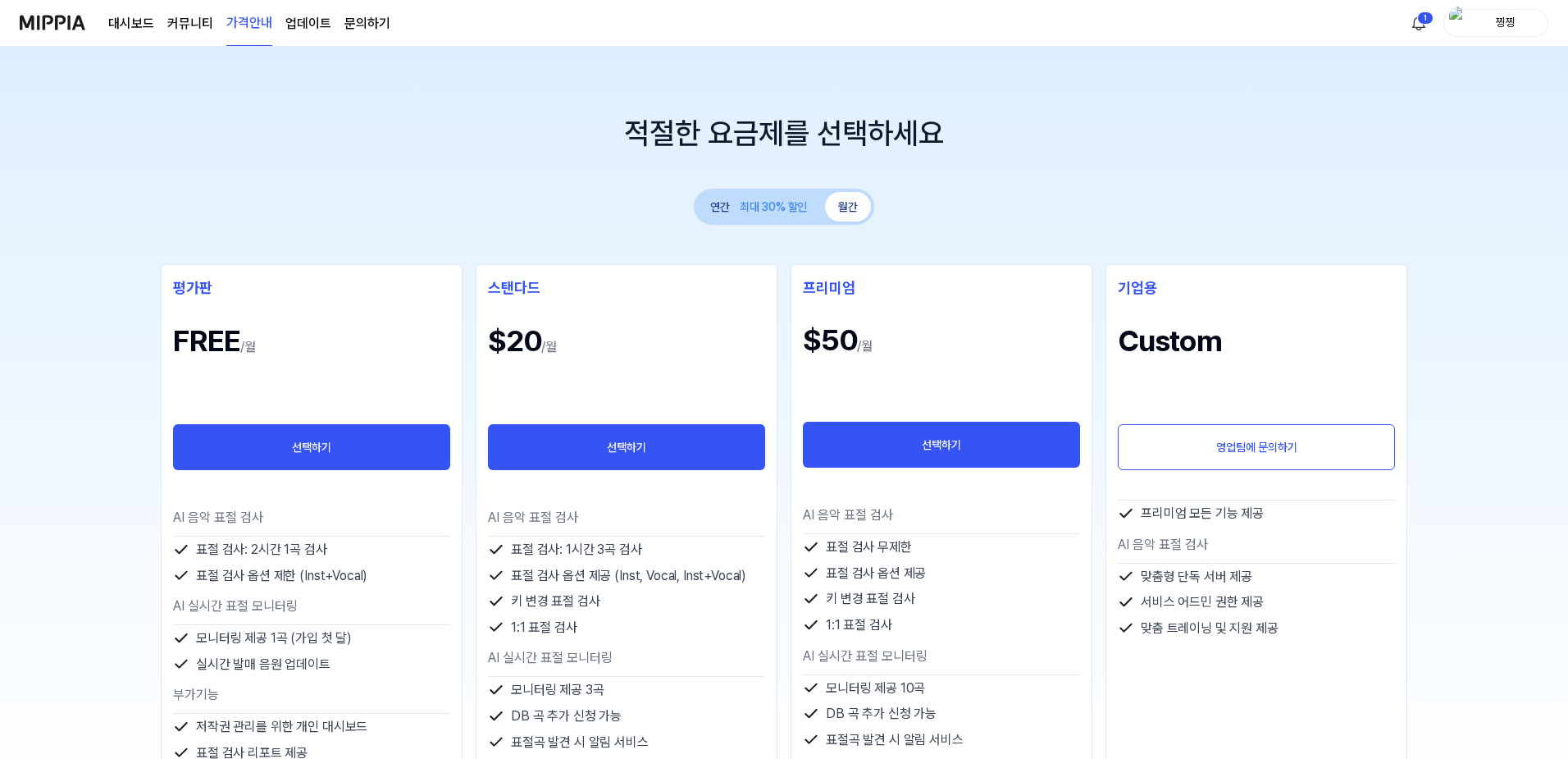 click on "업데이트" at bounding box center (308, 24) 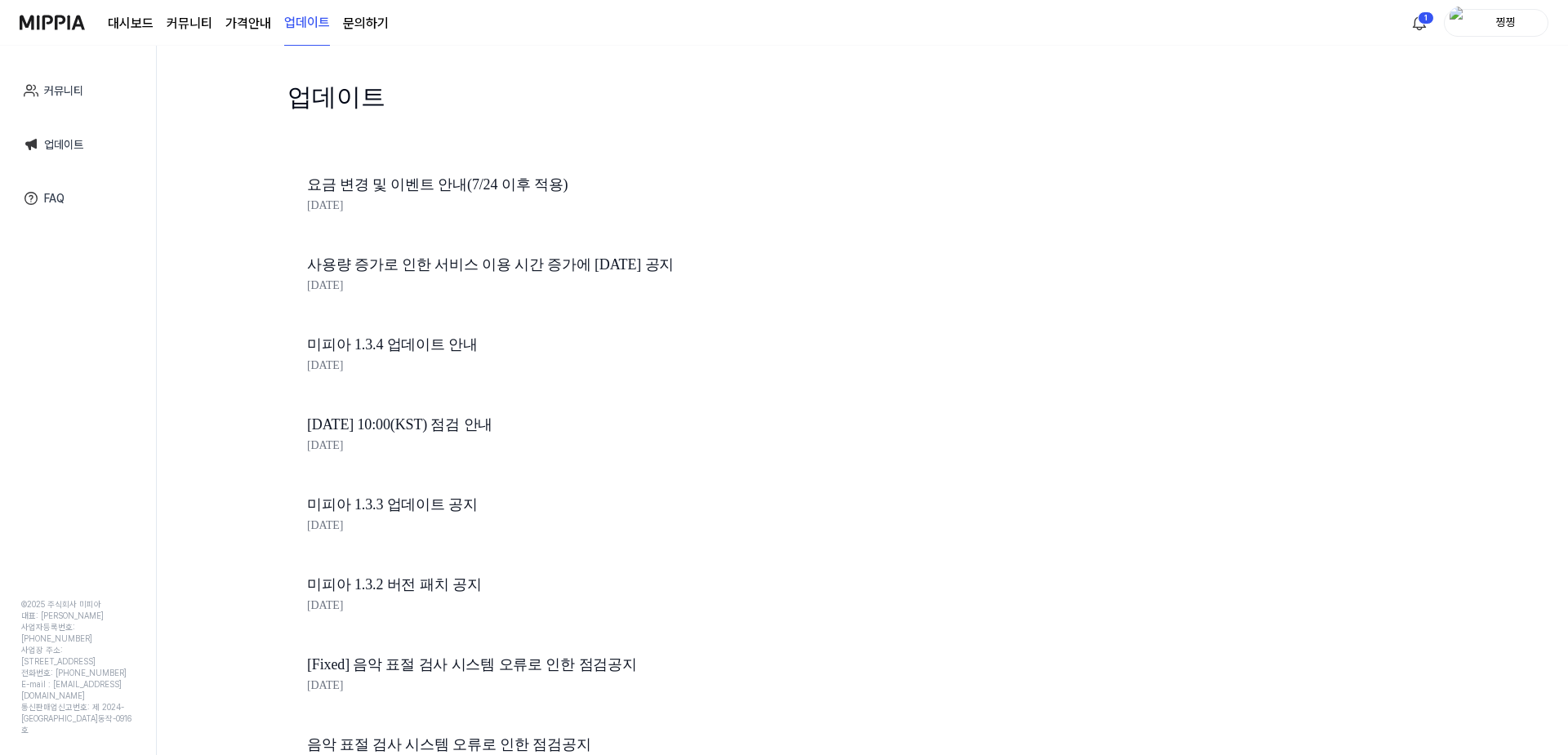 click on "문의하기" at bounding box center (366, 24) 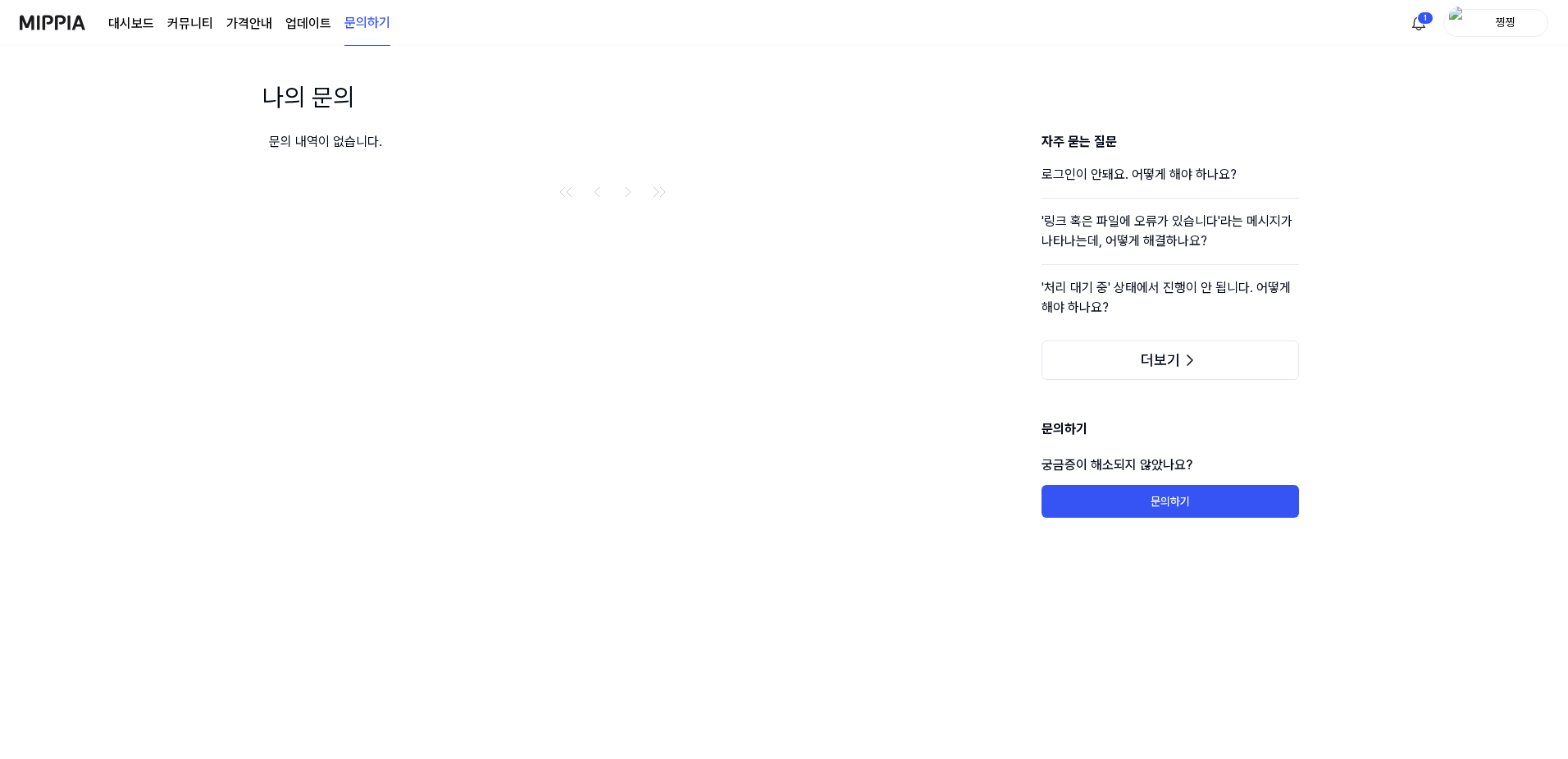 click on "대시보드" at bounding box center [131, 24] 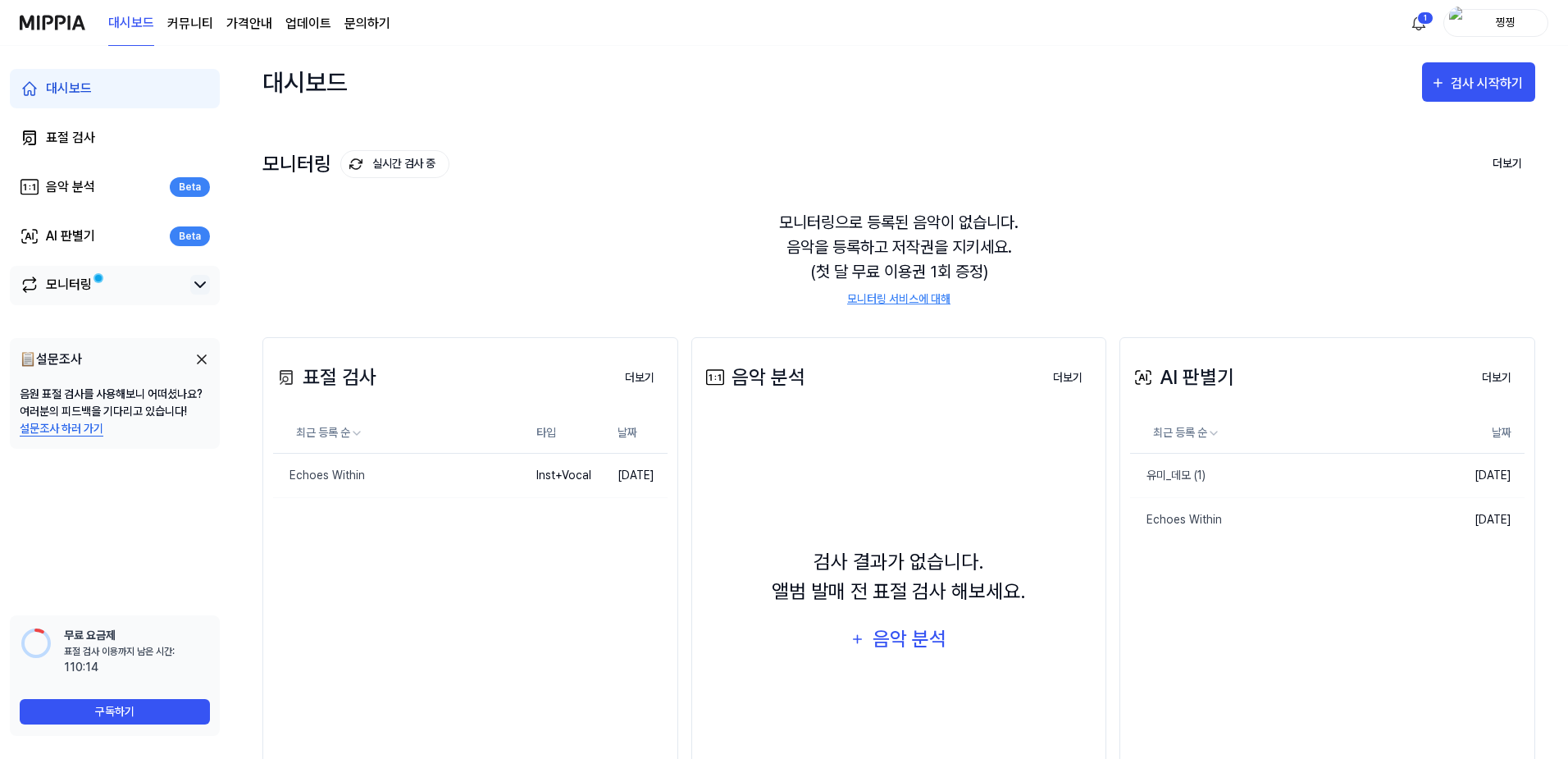 click 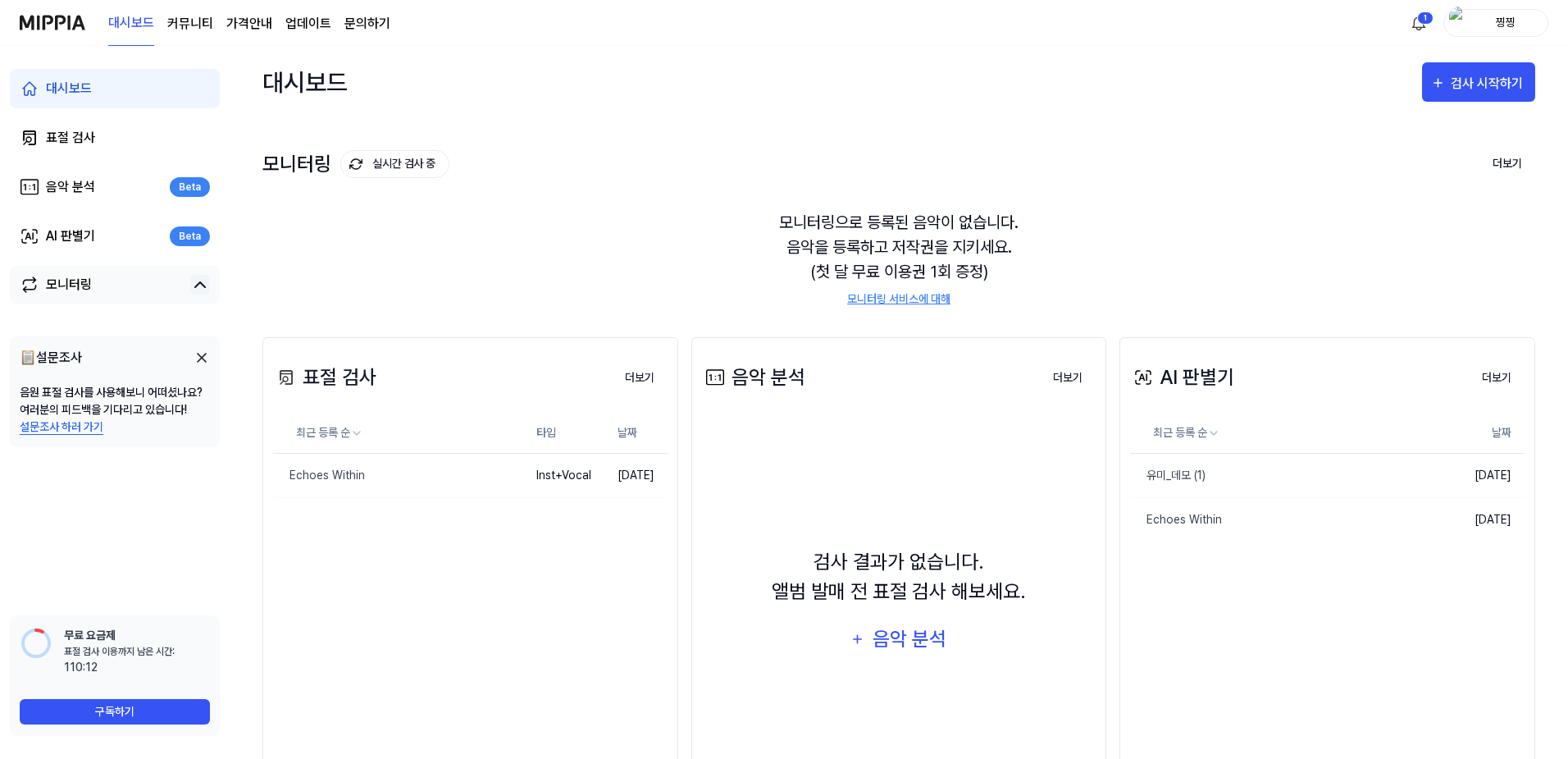 click at bounding box center (202, 358) 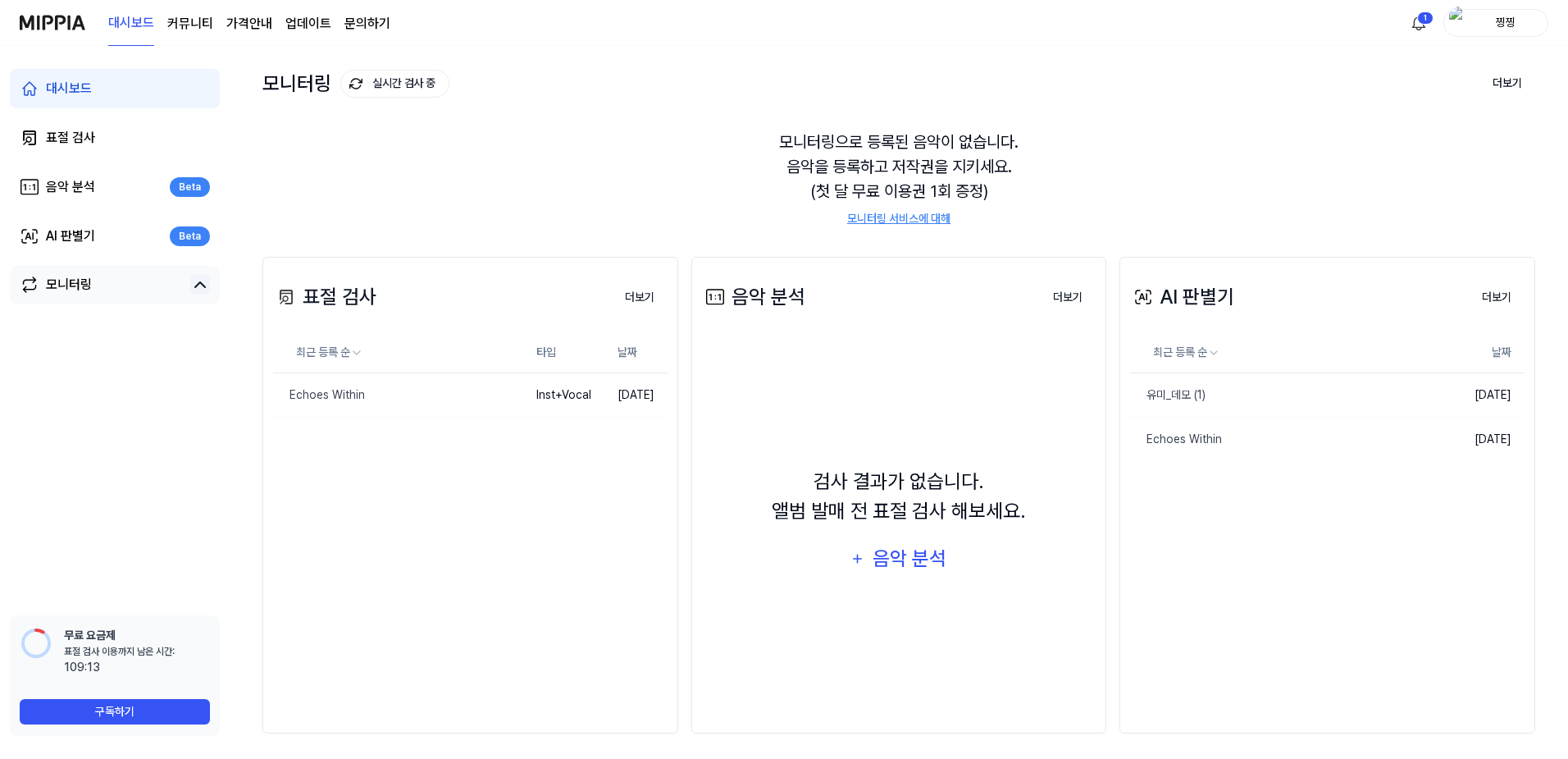 scroll, scrollTop: 85, scrollLeft: 0, axis: vertical 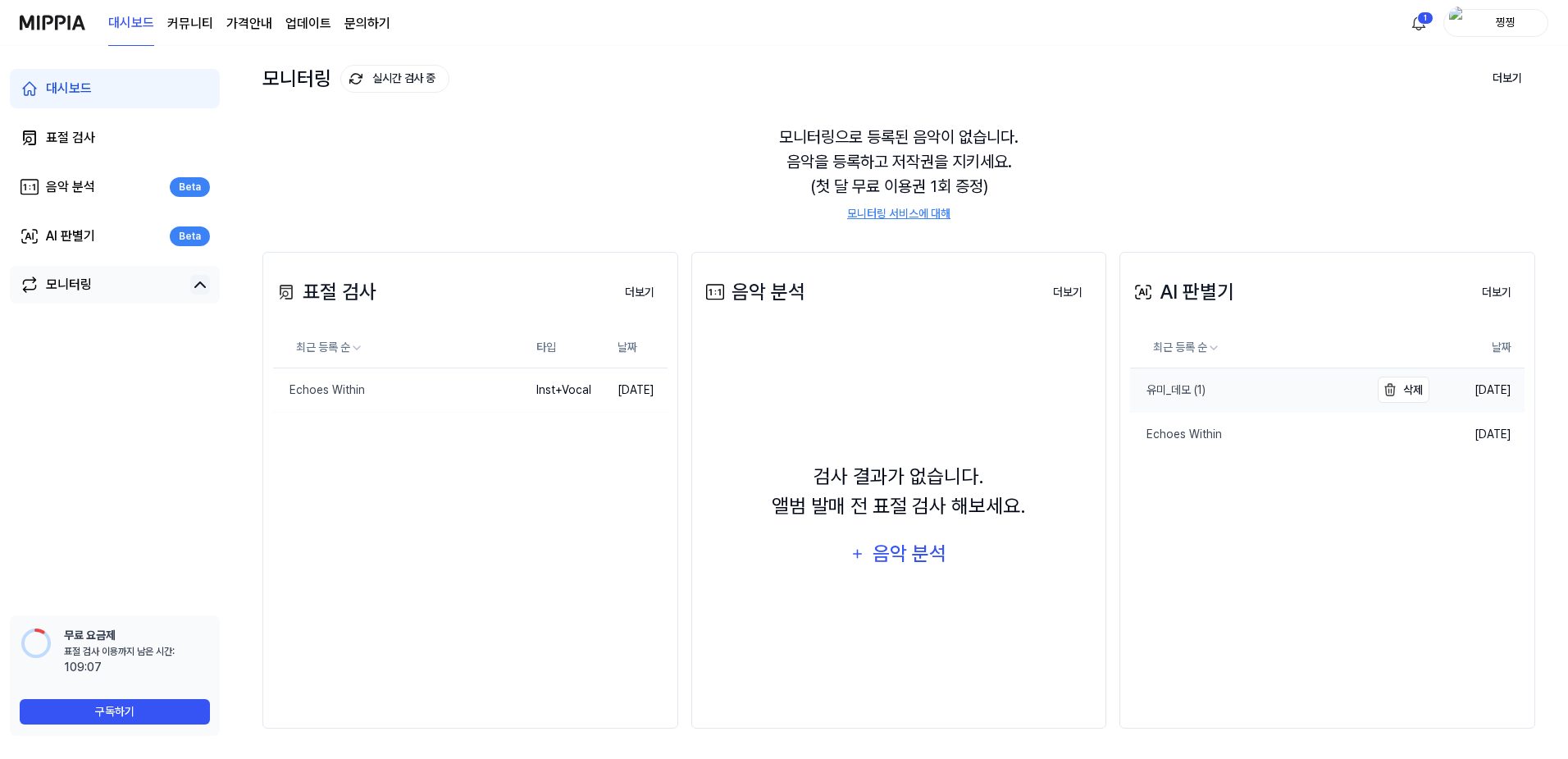 click on "유미_데모 (1)" at bounding box center [1249, 390] 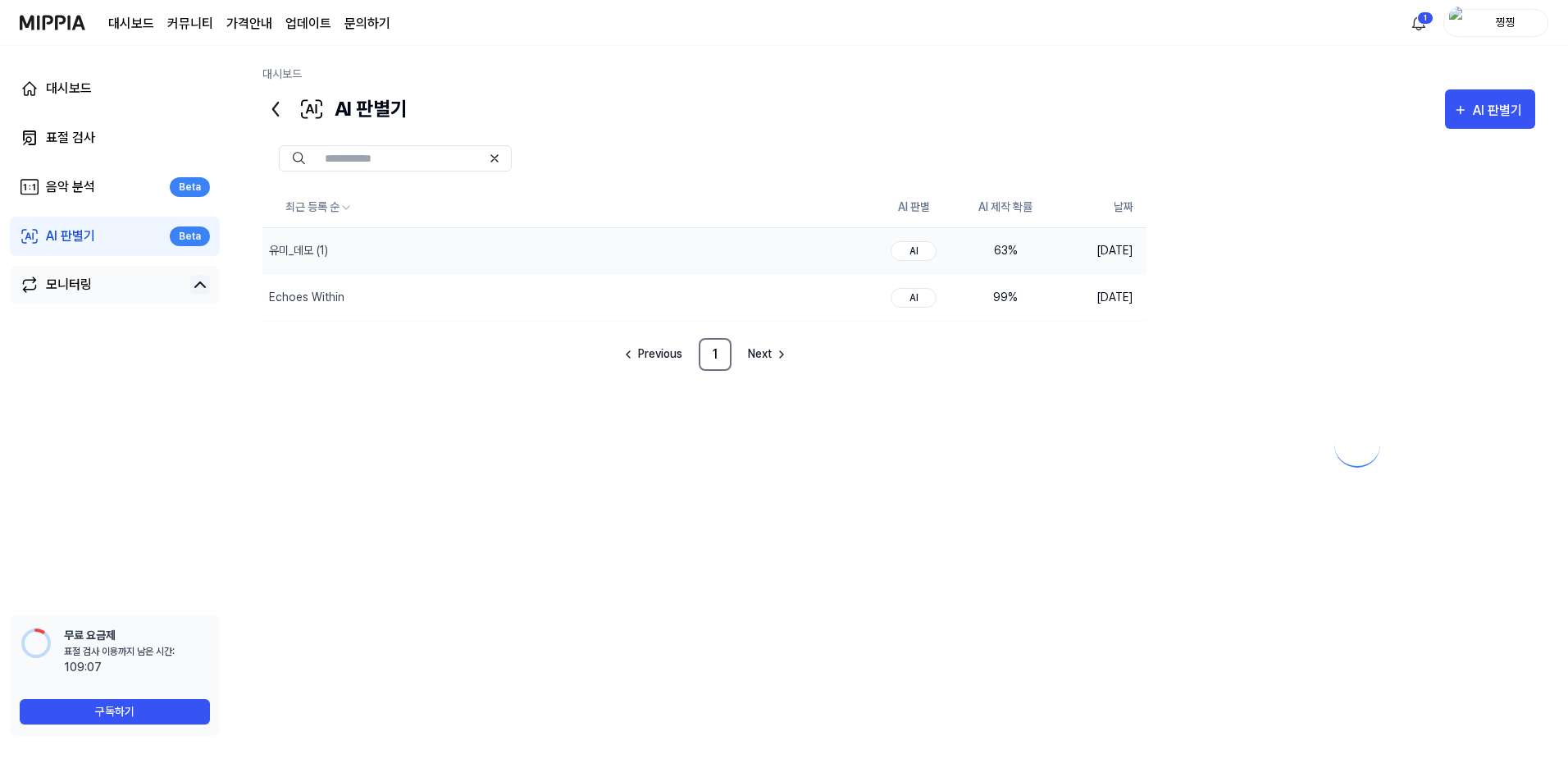 scroll, scrollTop: 0, scrollLeft: 0, axis: both 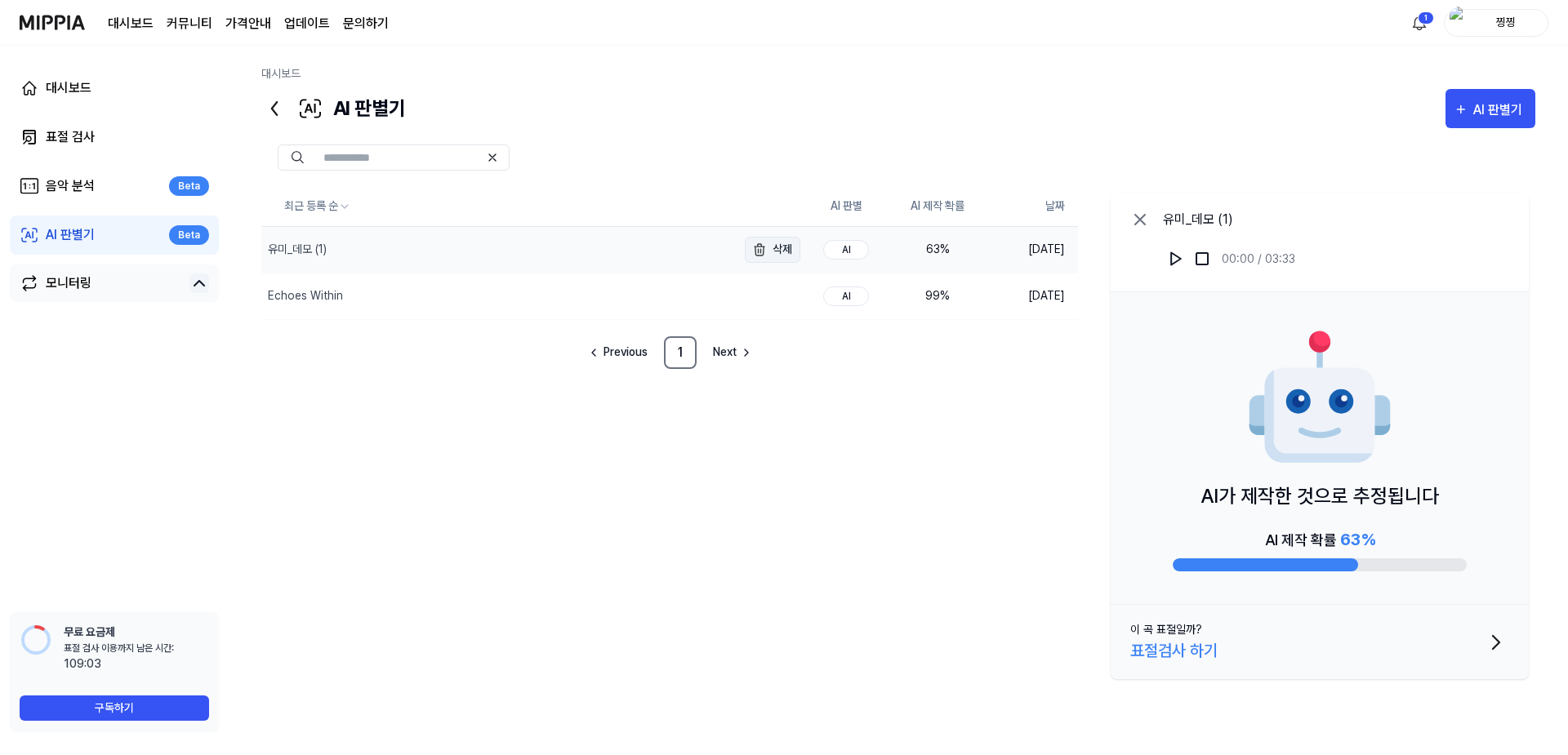 click on "삭제" at bounding box center (773, 250) 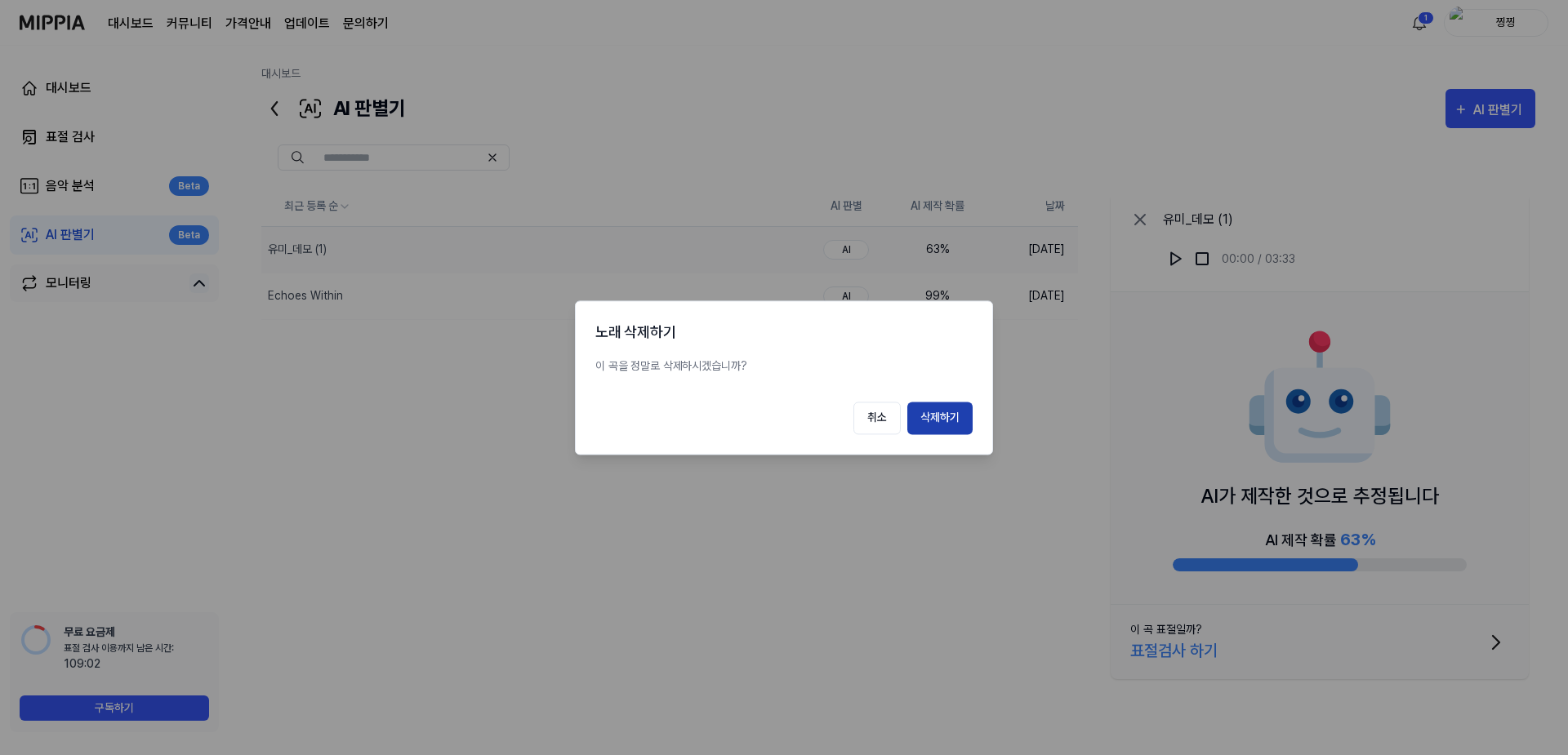 click on "삭제하기" at bounding box center [940, 418] 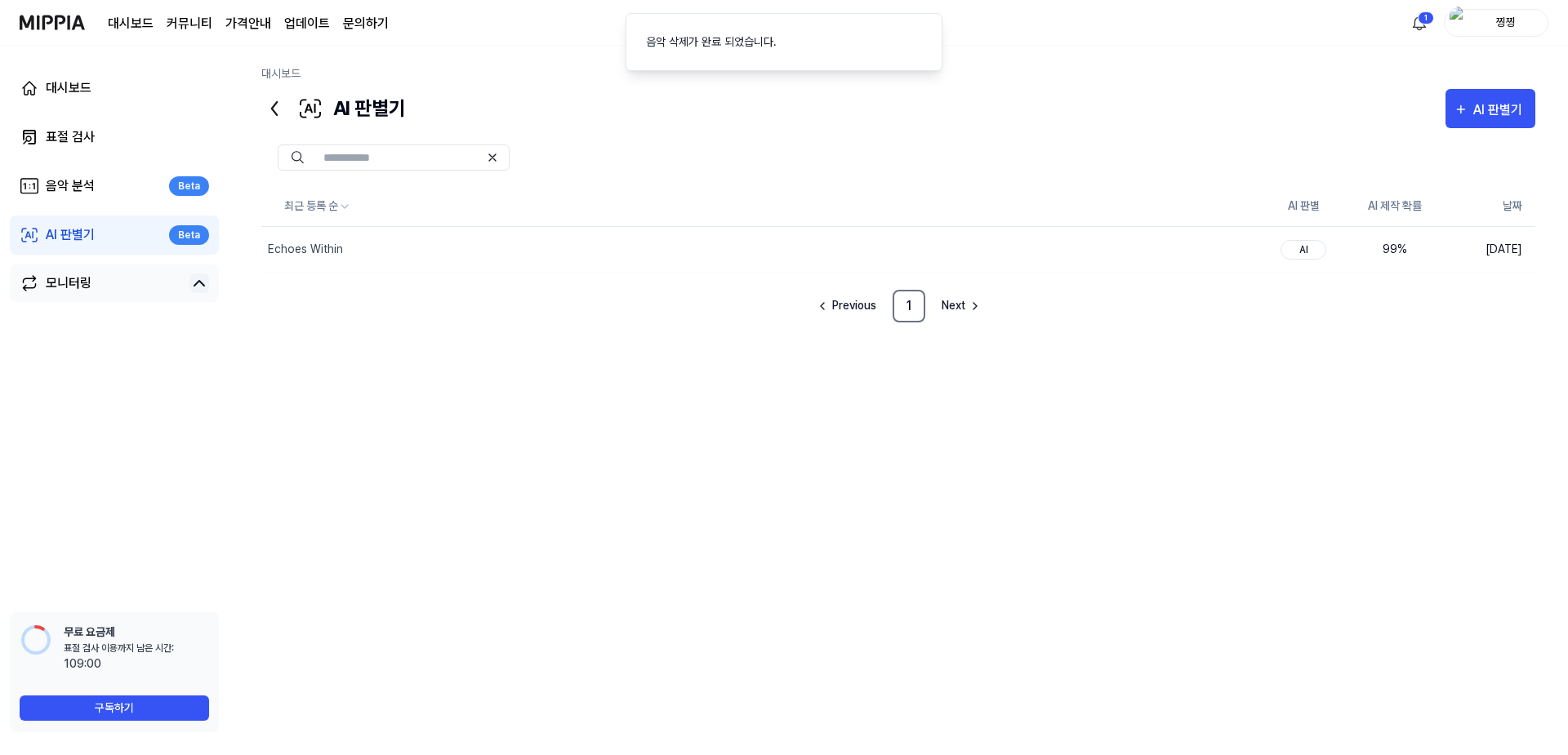 click on "최근 등록 순 AI 판별 AI 제작 확률 날짜 Echoes Within 삭제 AI 99 % [DATE] Previous 1 Next" at bounding box center [898, 432] 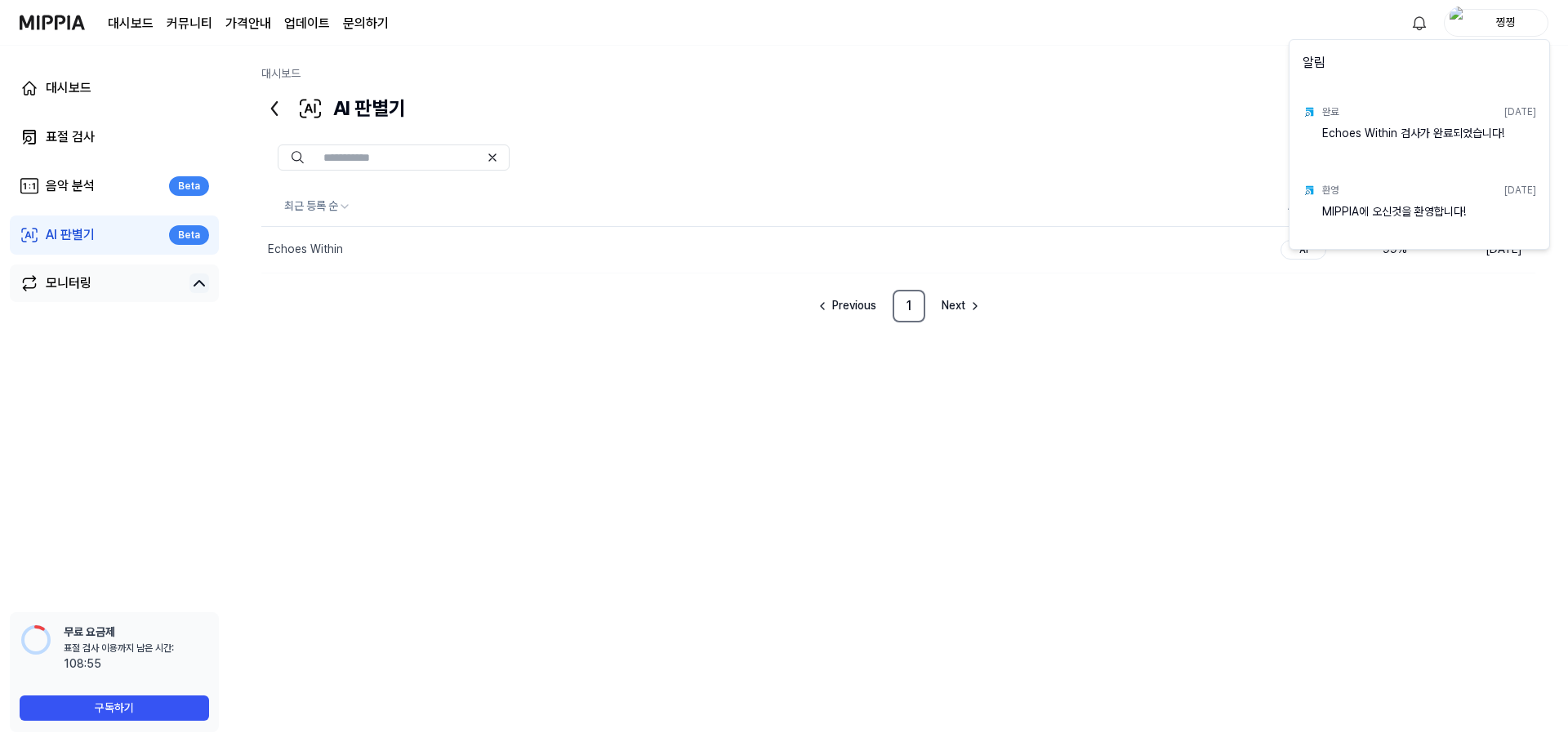 click on "대시보드 커뮤니티 가격안내 업데이트 문의하기 찡찡 대시보드 표절 검사 음악 분석 Beta AI 판별기 Beta 모니터링 무료 요금제 표절 검사 이용까지 남은 시간:  이용 가능 시간:      108:55 구독하기 대시보드 AI 판별기 AI 판별기 표절 검사 음악 분석 AI 판별기 최근 등록 순 AI 판별 AI 제작 확률 날짜 Echoes Within 삭제 AI 99 % [DATE] Previous 1 Next 알림 완료 [DATE] Echoes Within 검사가 완료되었습니다! 환영 [DATE] MIPPIA에 오신것을 환영합니다!" at bounding box center (784, 377) 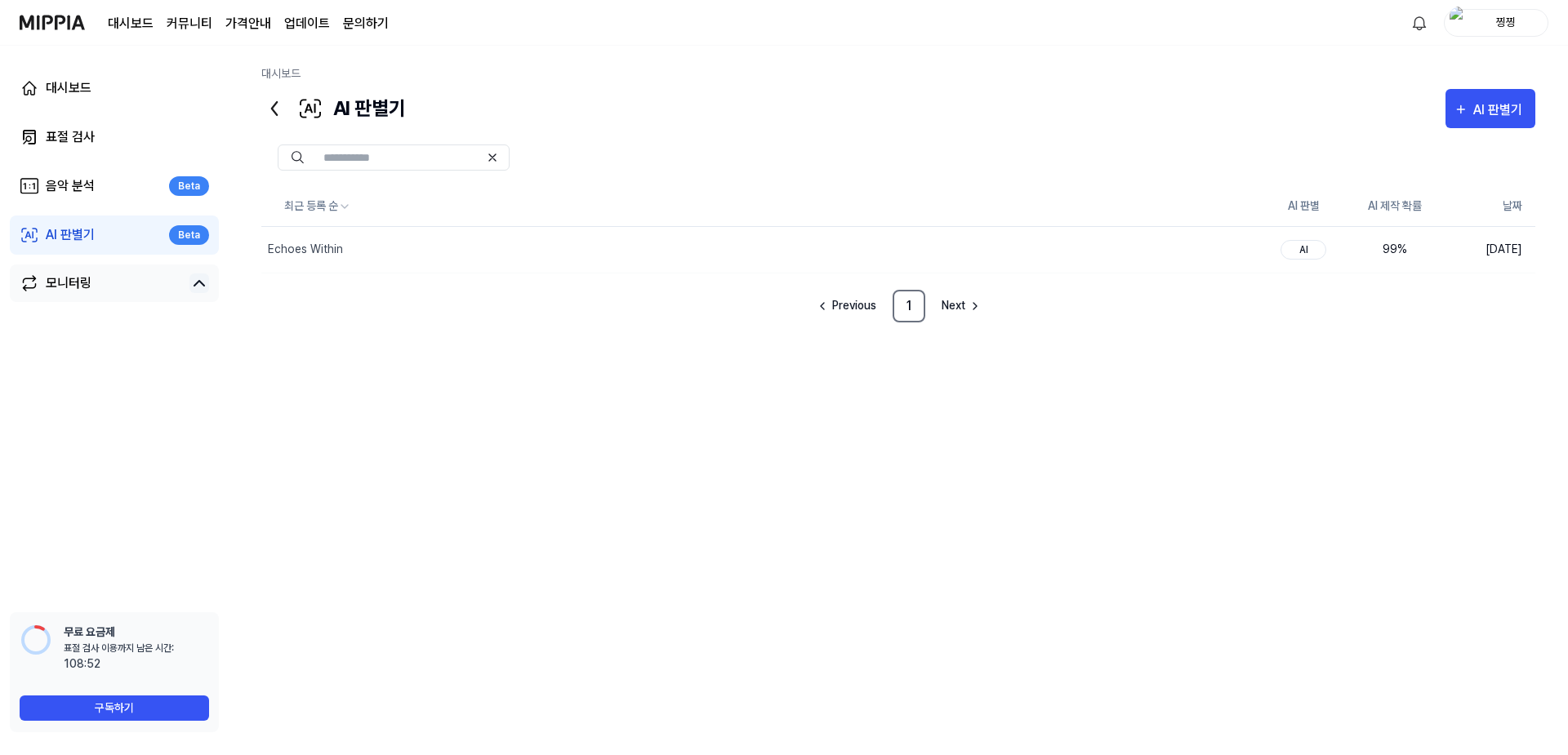 click at bounding box center [52, 22] 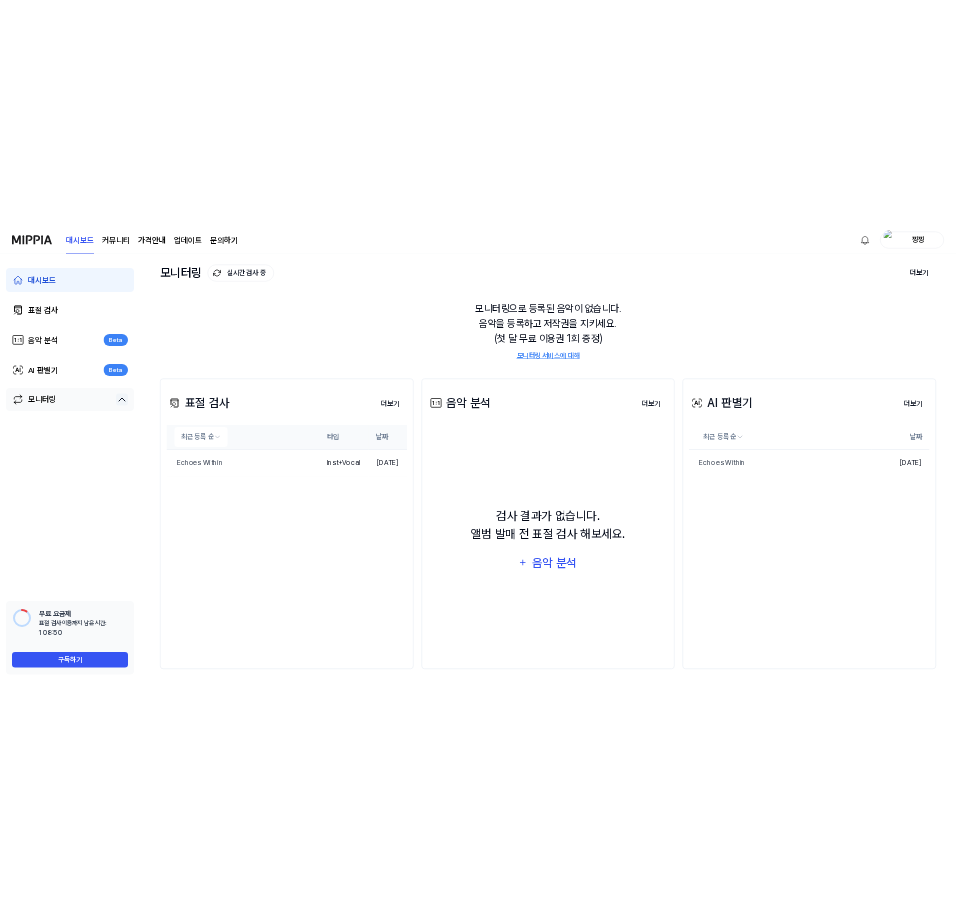 scroll, scrollTop: 0, scrollLeft: 0, axis: both 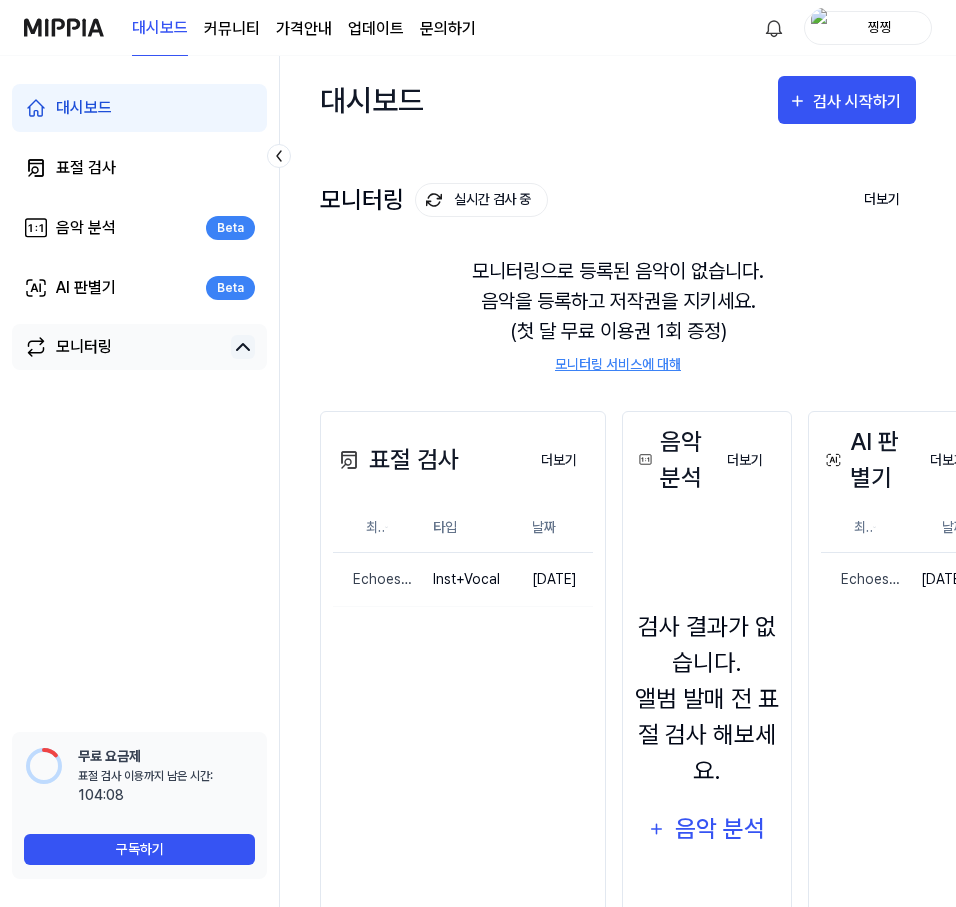 click on "대시보드 커뮤니티 가격안내 업데이트 문의하기 찡찡" at bounding box center [478, 27] 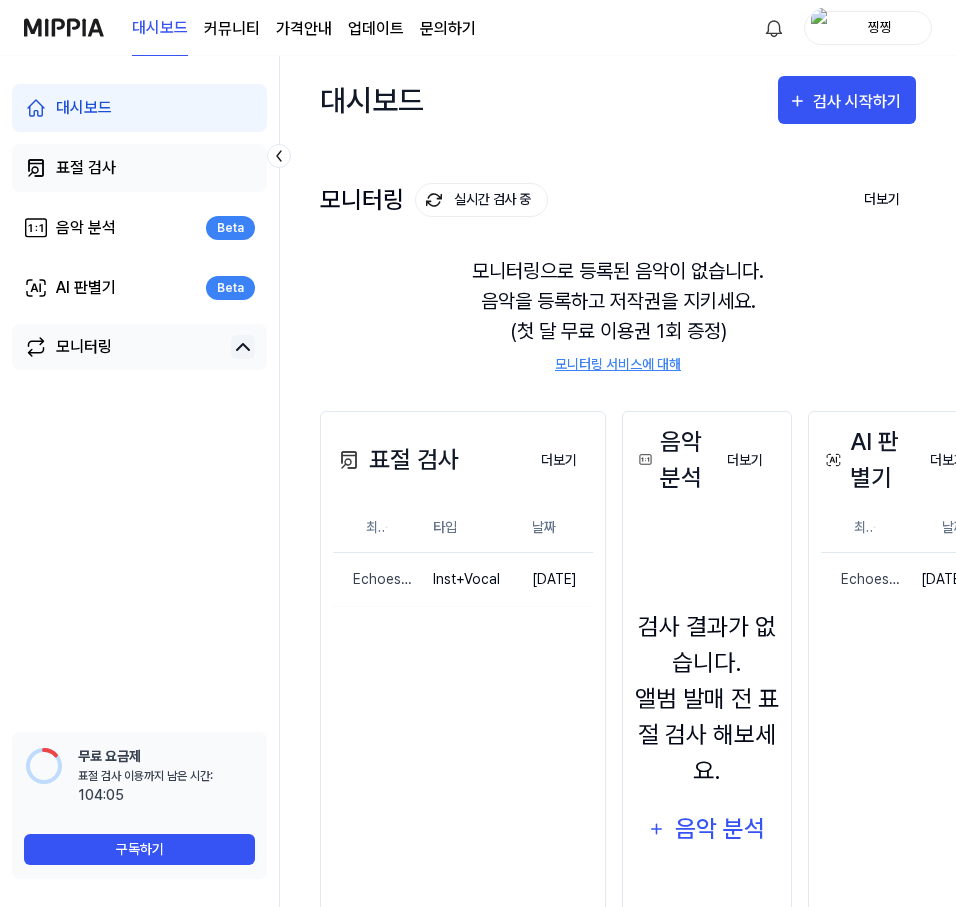 click on "표절 검사" at bounding box center (139, 168) 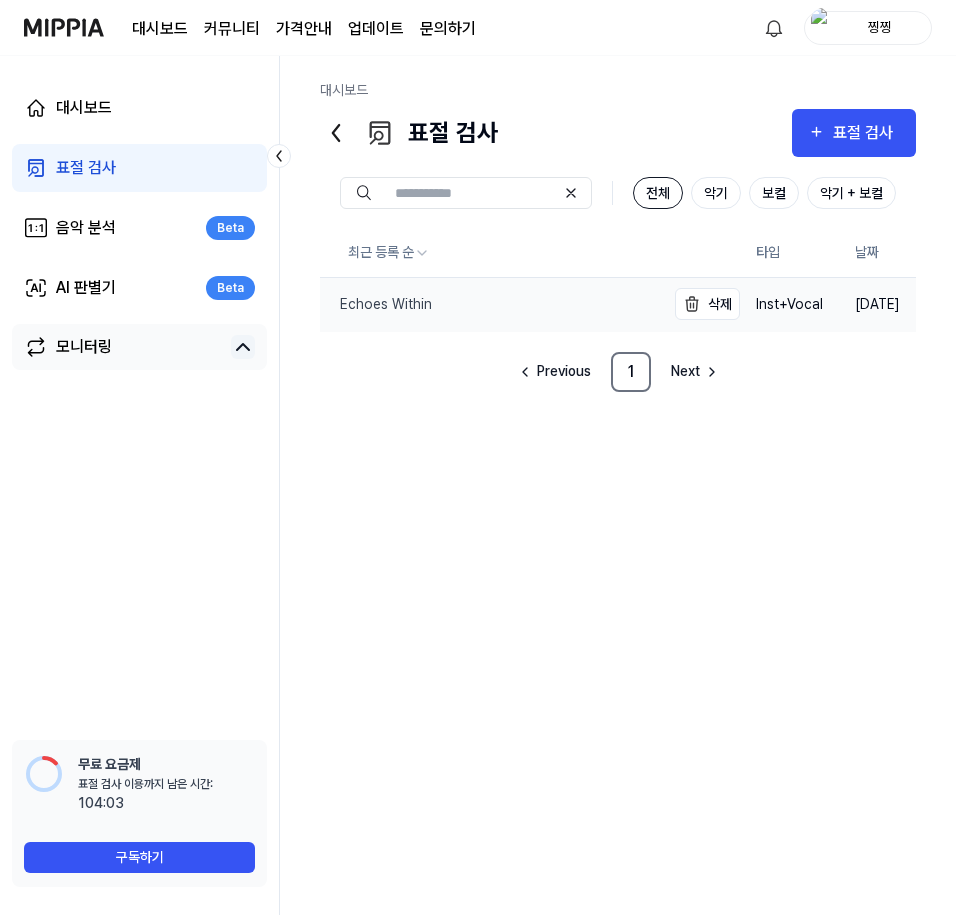 click on "Echoes Within" at bounding box center [376, 304] 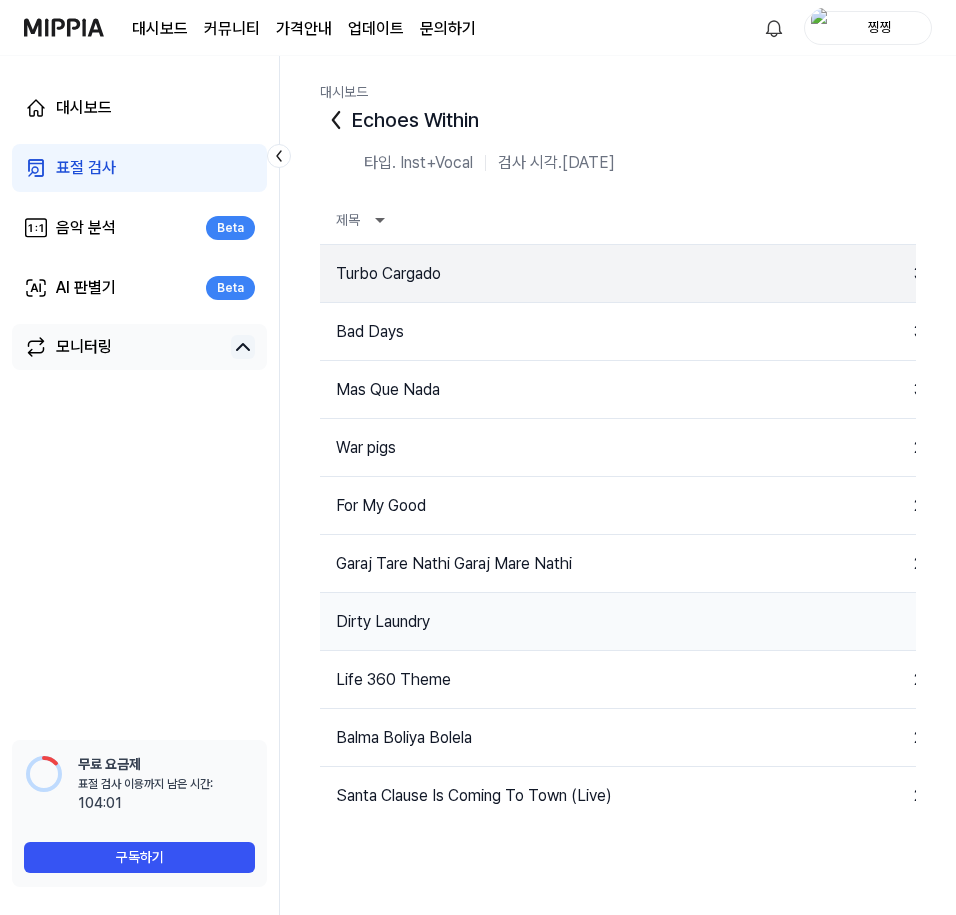 scroll, scrollTop: 97, scrollLeft: 0, axis: vertical 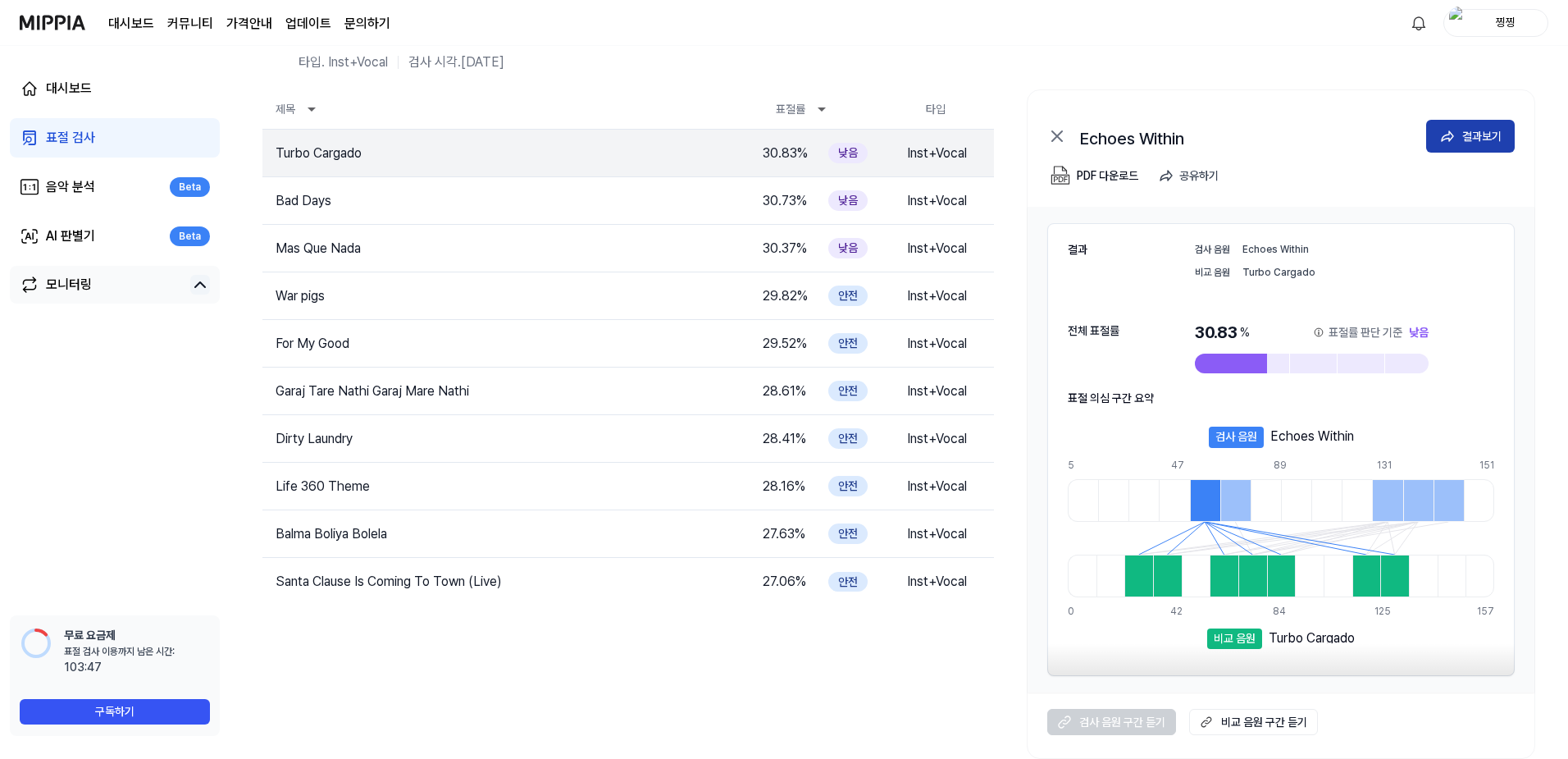 click on "결과보기" at bounding box center (1482, 136) 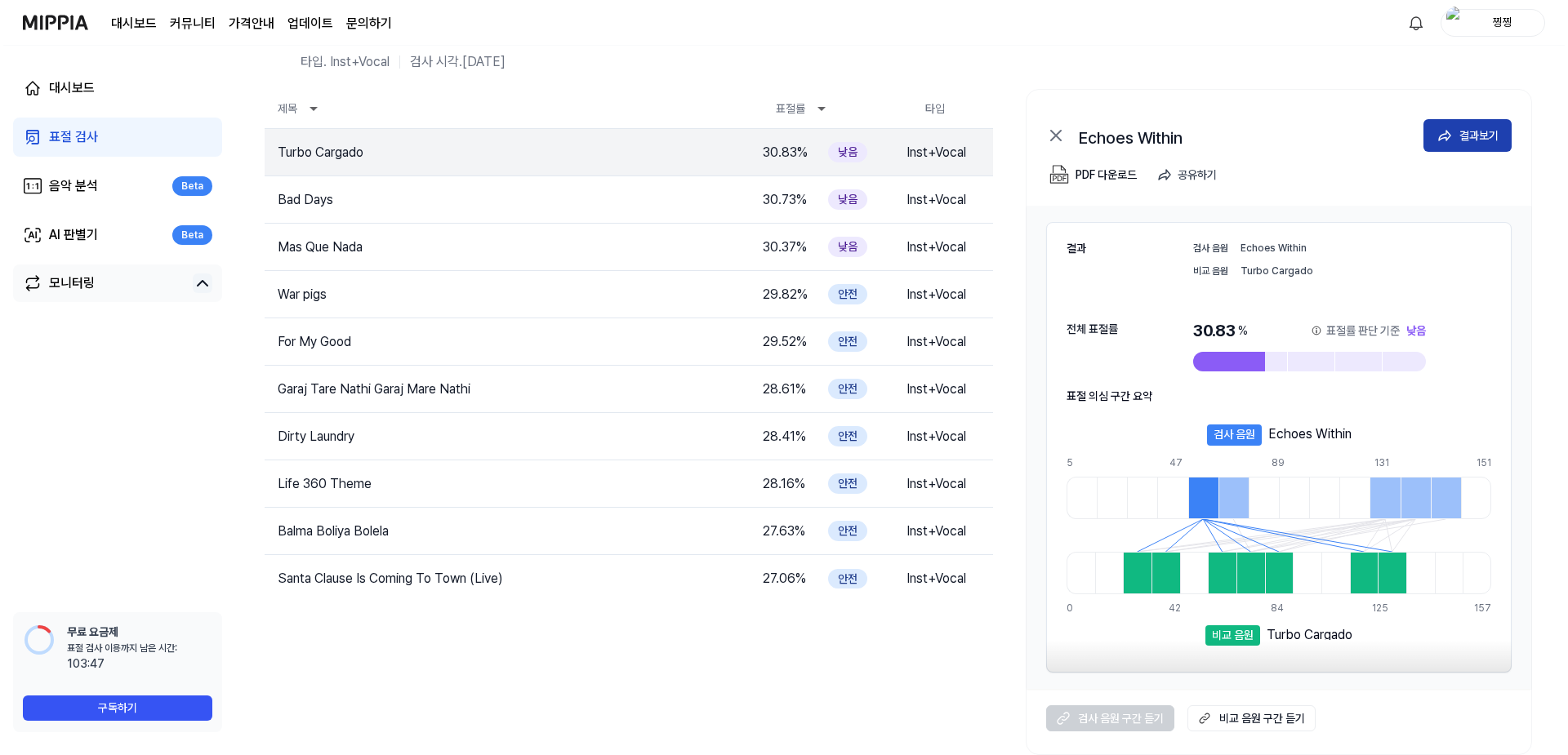 scroll, scrollTop: 0, scrollLeft: 0, axis: both 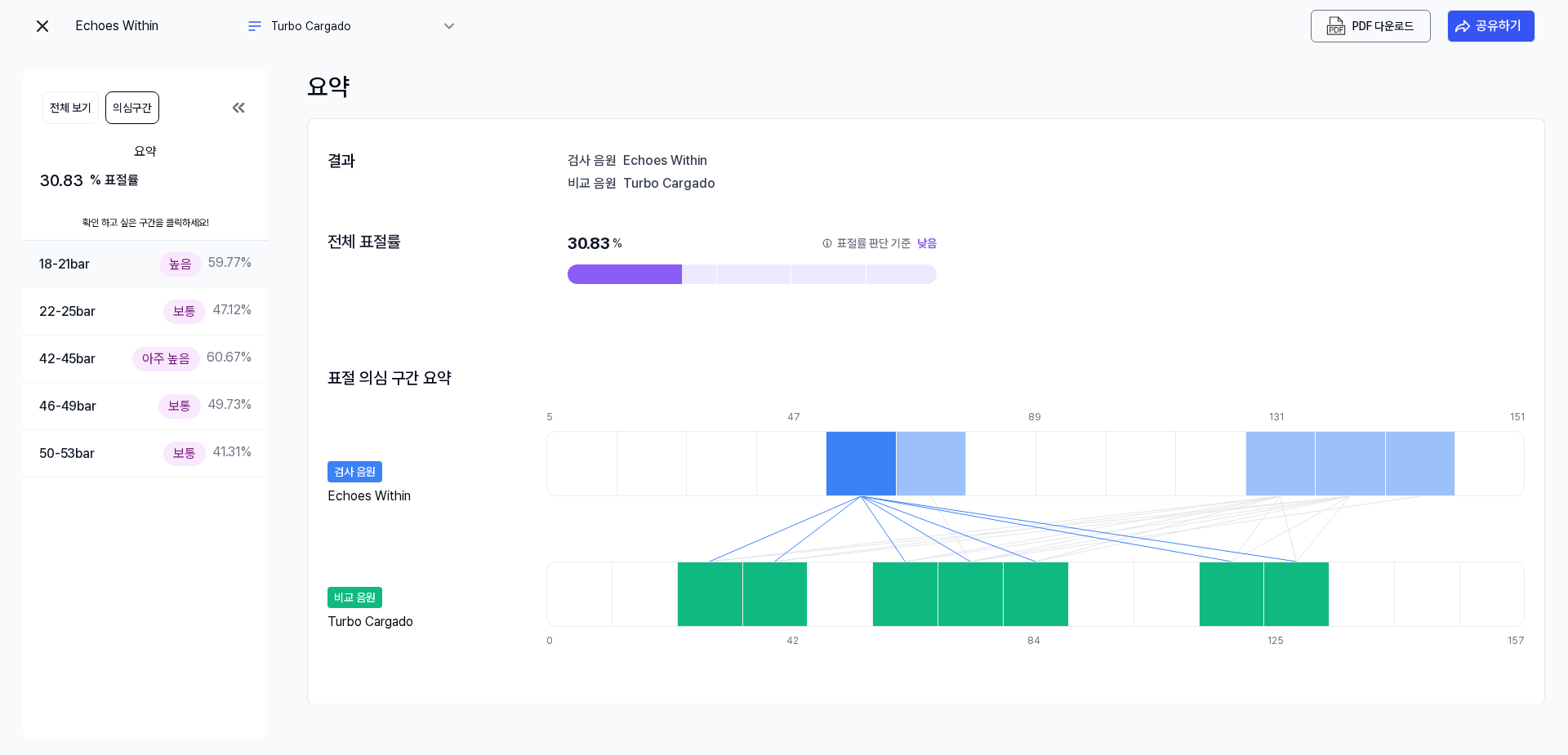 click on "18-21  bar 높음 59.77 %" at bounding box center (145, 264) 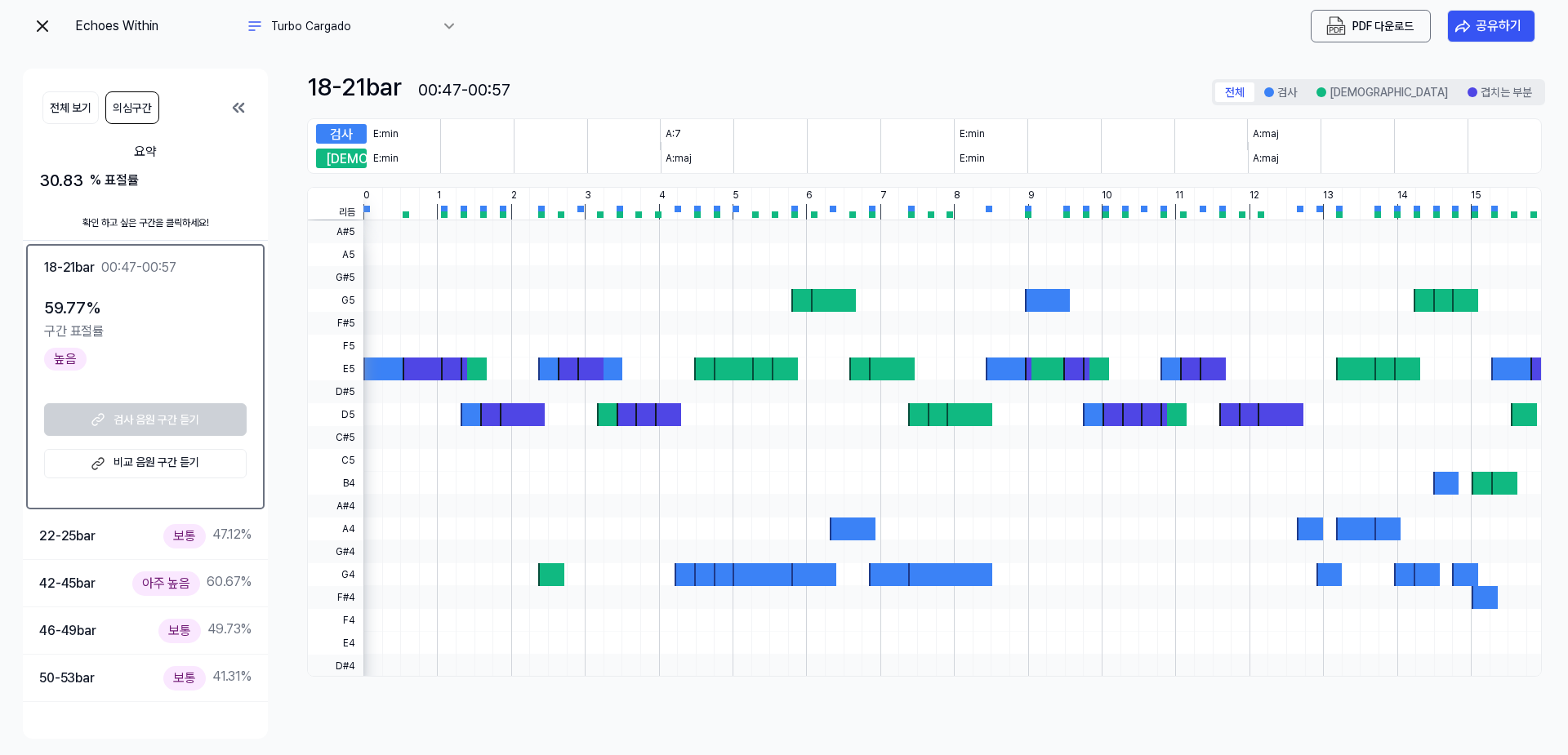 click on "Echoes Within Turbo Cargado PDF 다운로드 공유하기" at bounding box center [784, 26] 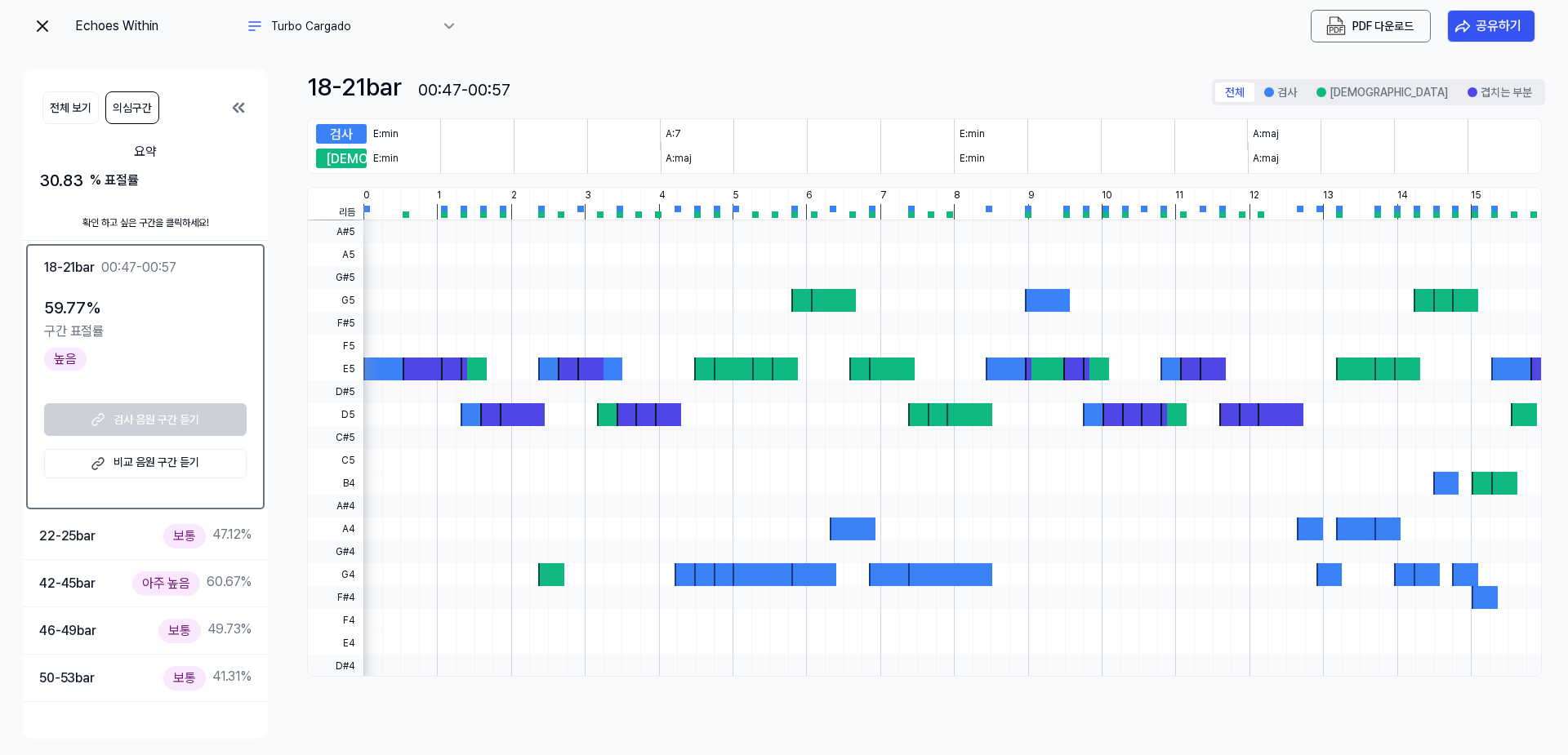click on "비교 음원 구간 듣기" at bounding box center (145, 464) 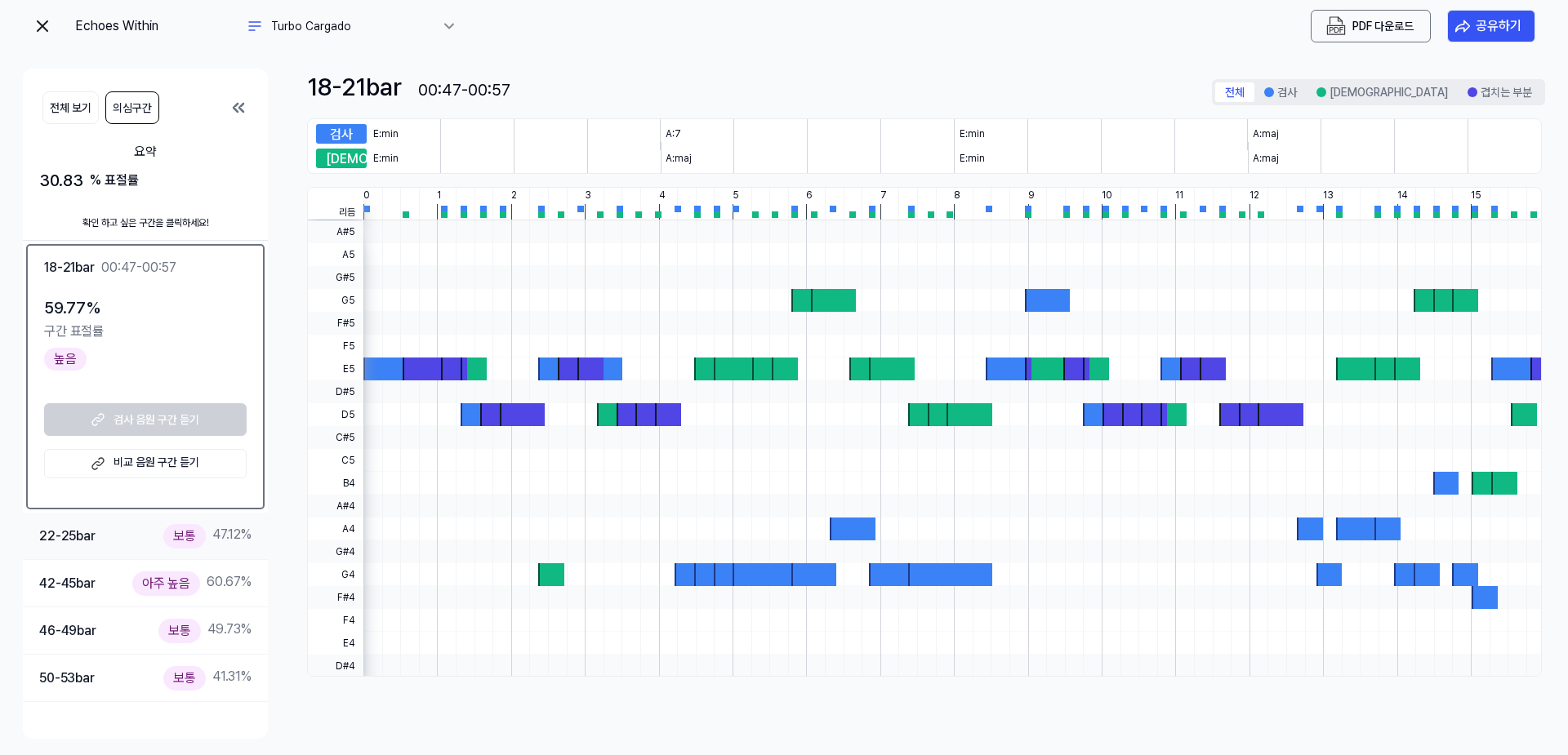 click on "22-25  bar 보통 47.12 %" at bounding box center [145, 536] 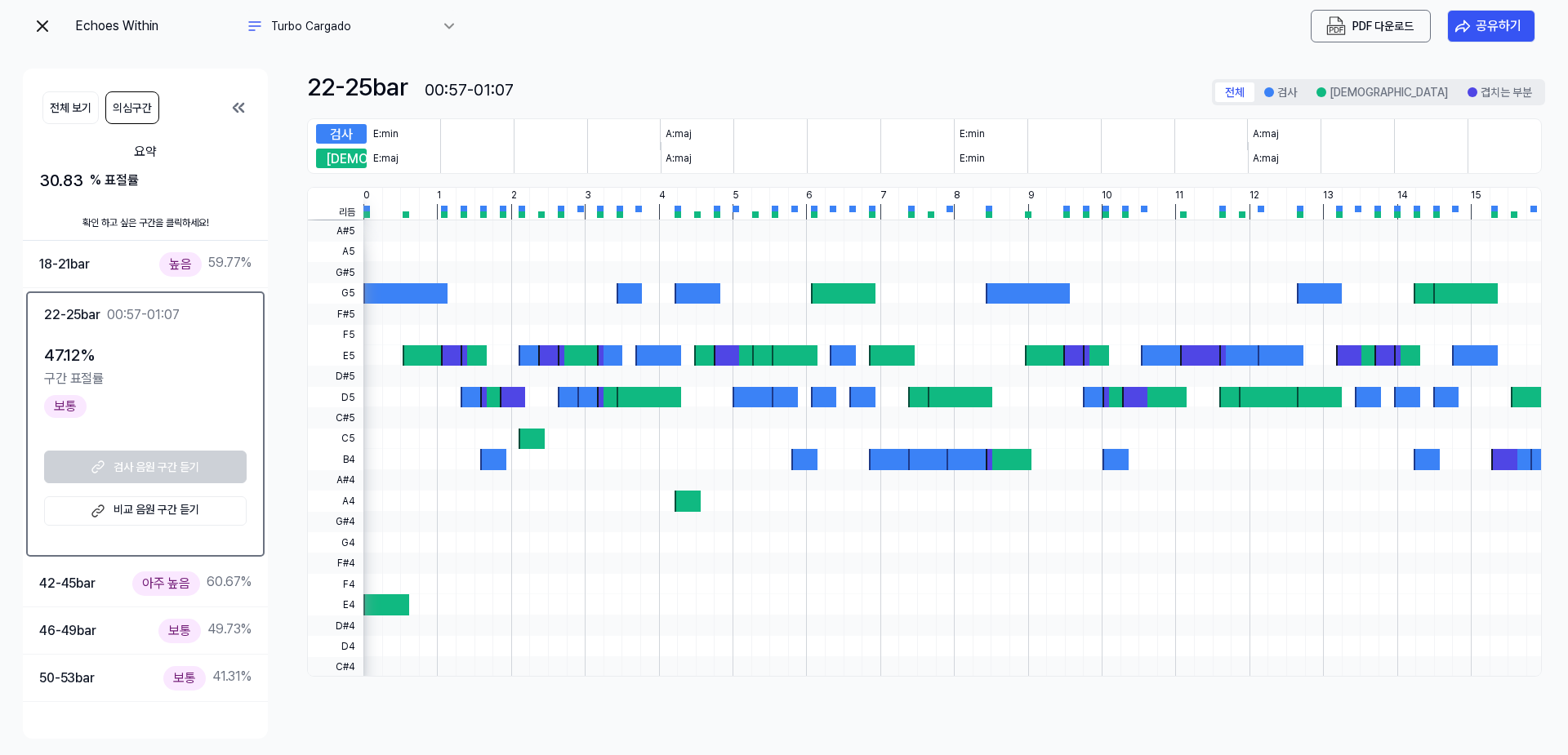 click on "비교 음원 구간 듣기" at bounding box center [145, 511] 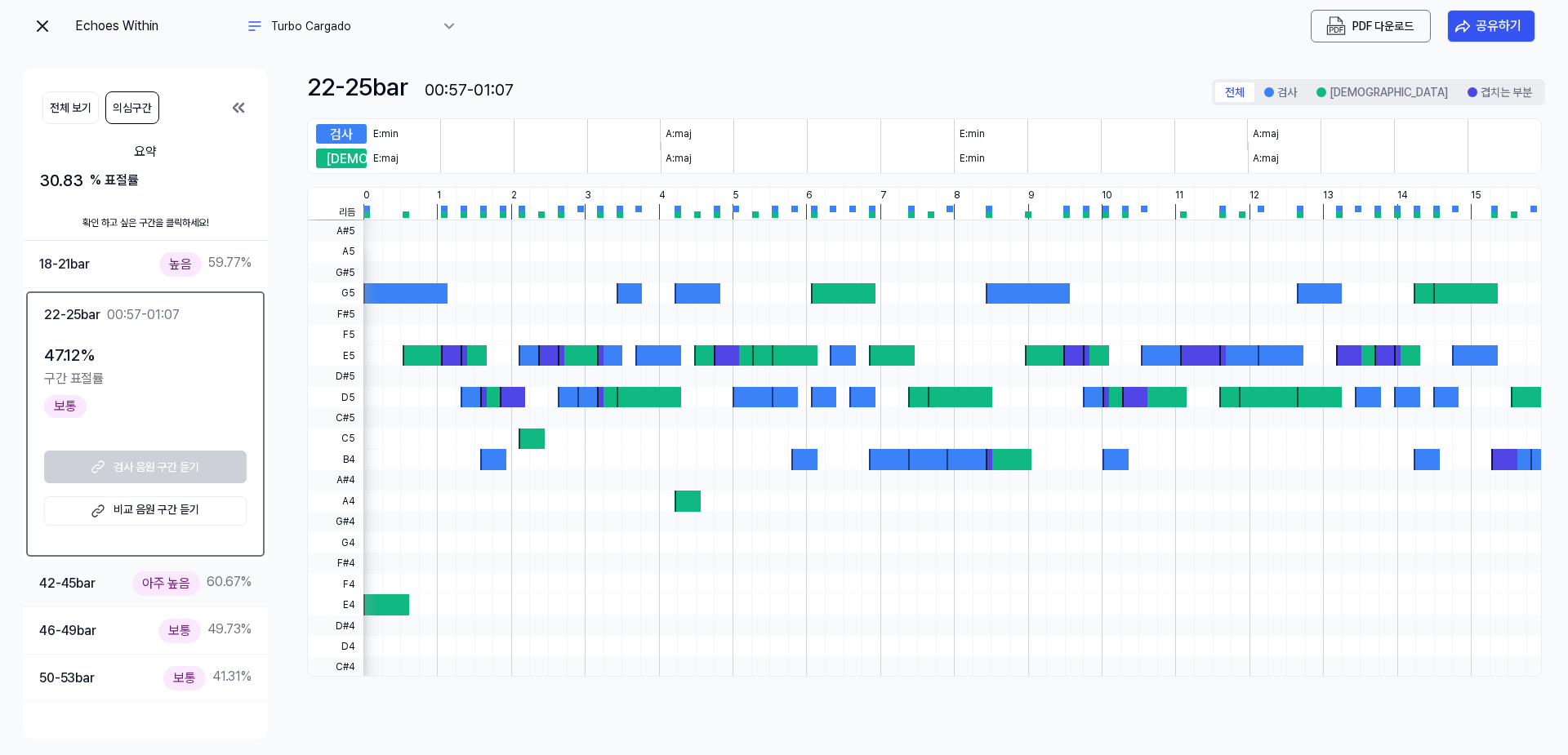 click on "42-45  bar 아주 높음 60.67 %" at bounding box center [145, 584] 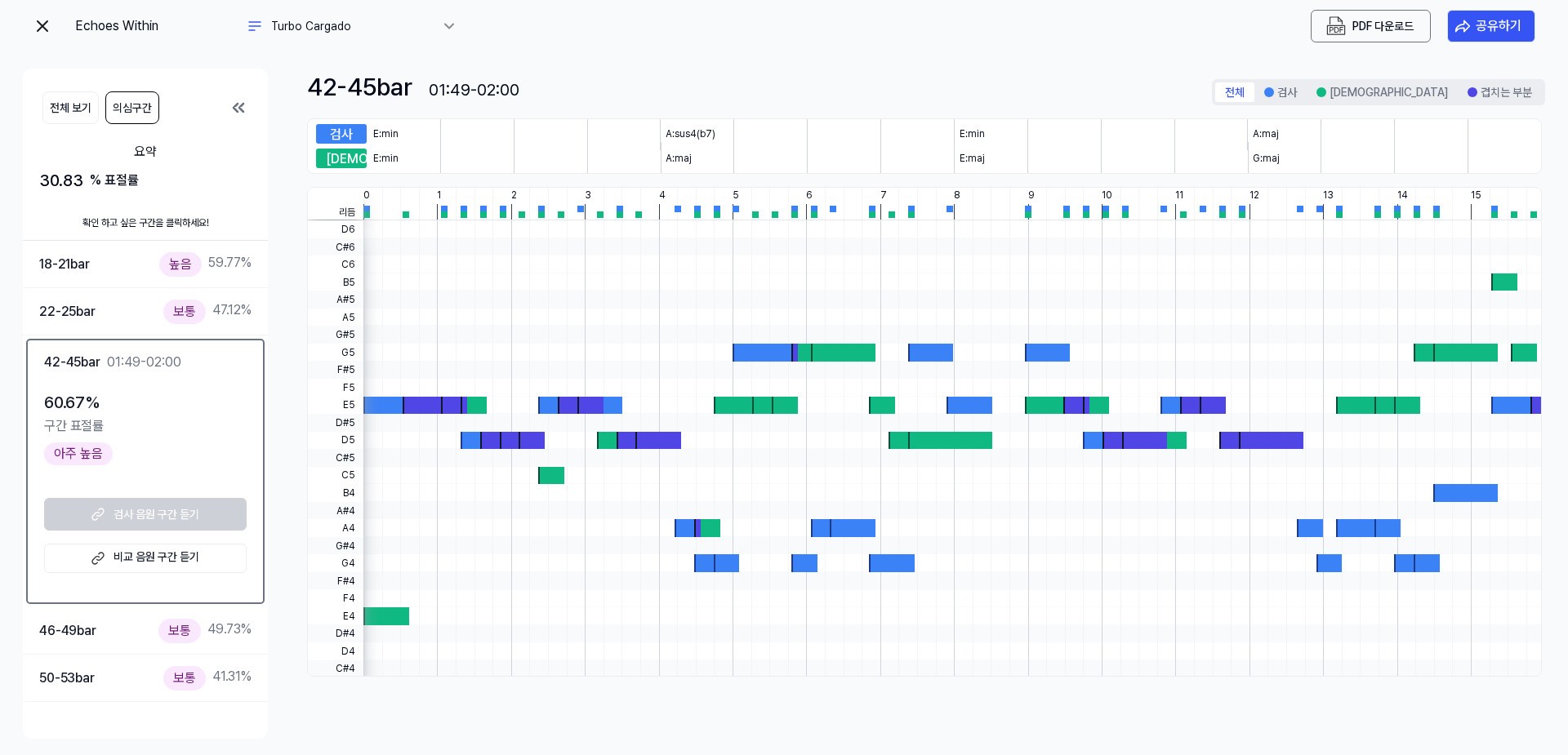 click on "비교 음원 구간 듣기" at bounding box center [145, 558] 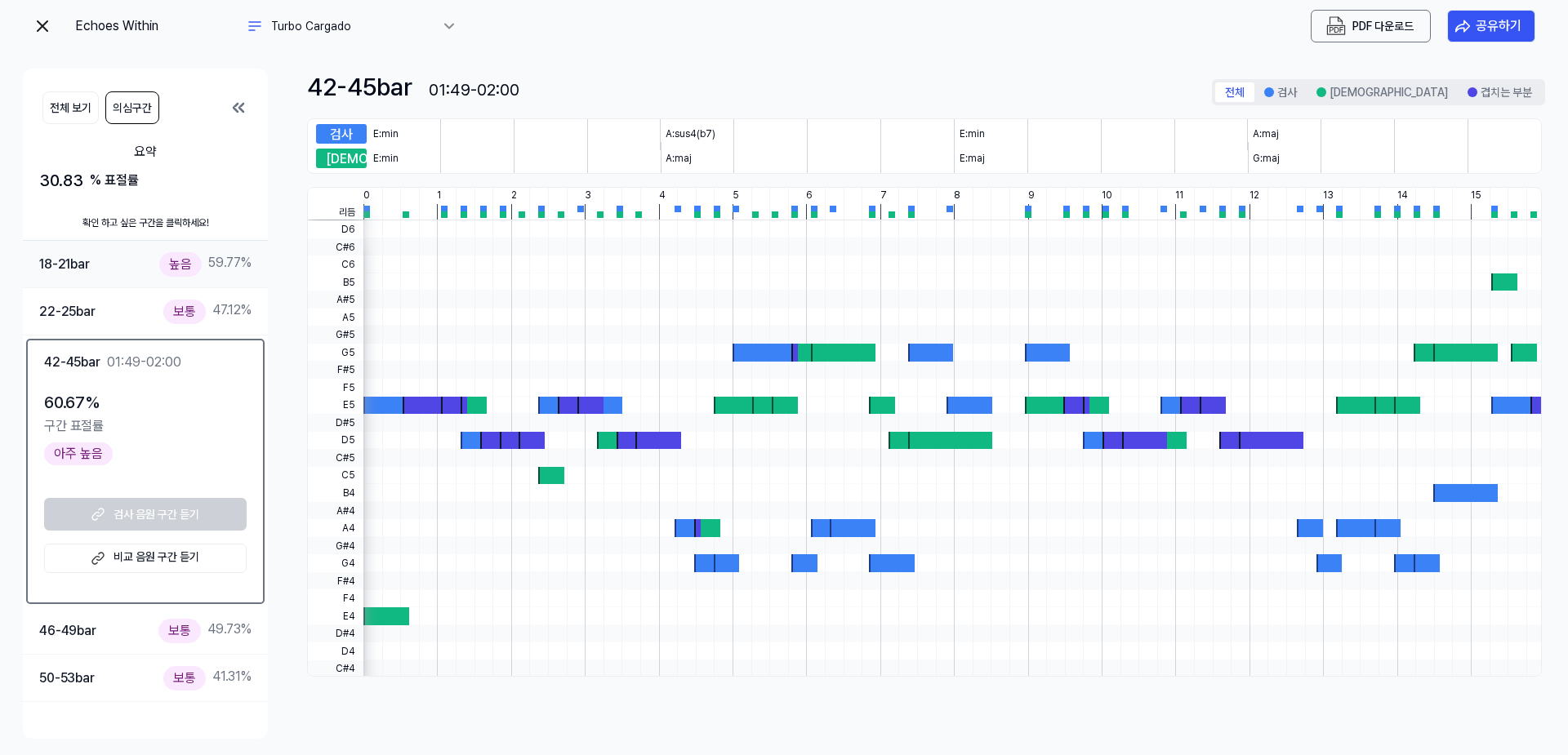 click on "18-21  bar 높음 59.77 %" at bounding box center (145, 264) 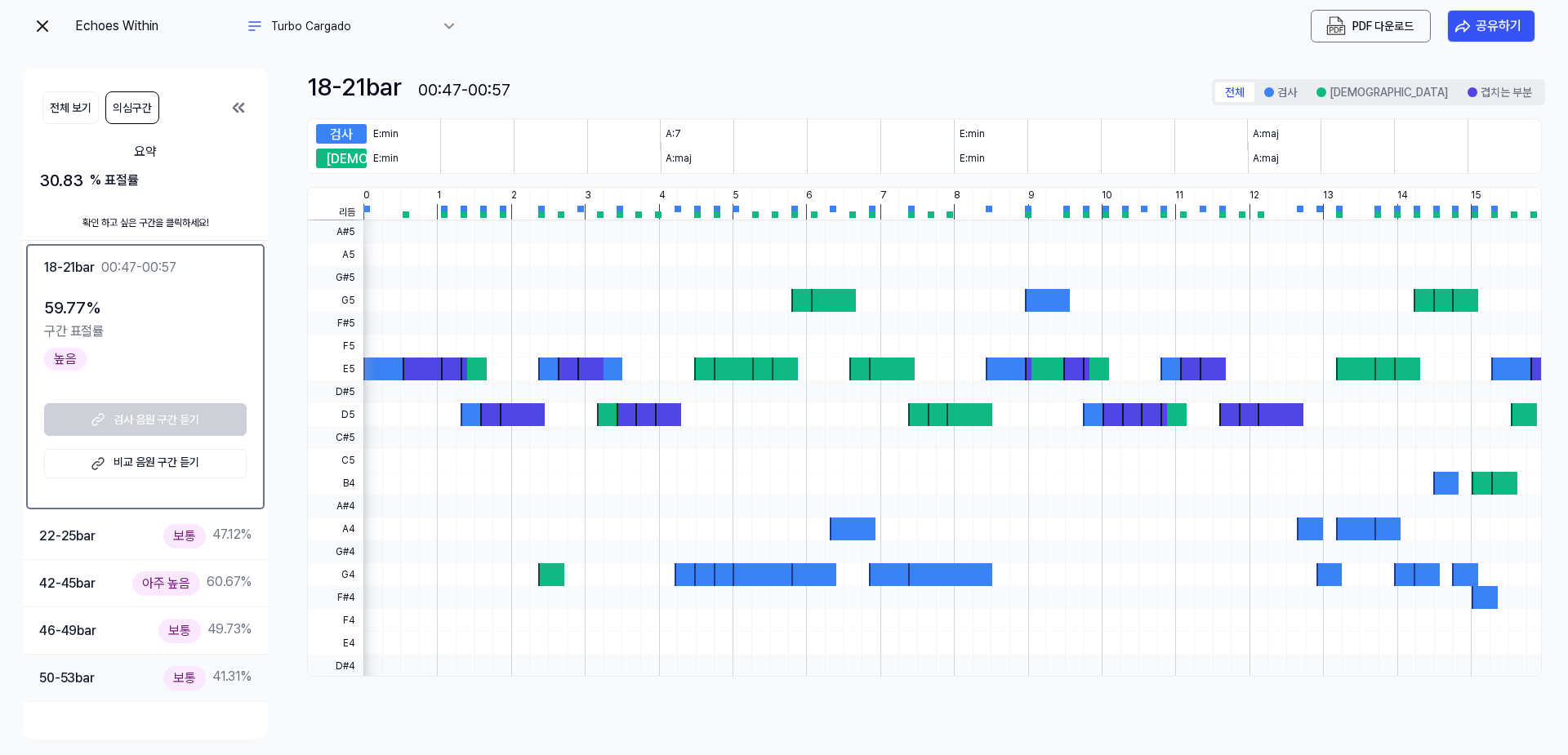 click on "50-53  bar 보통 41.31 %" at bounding box center [145, 677] 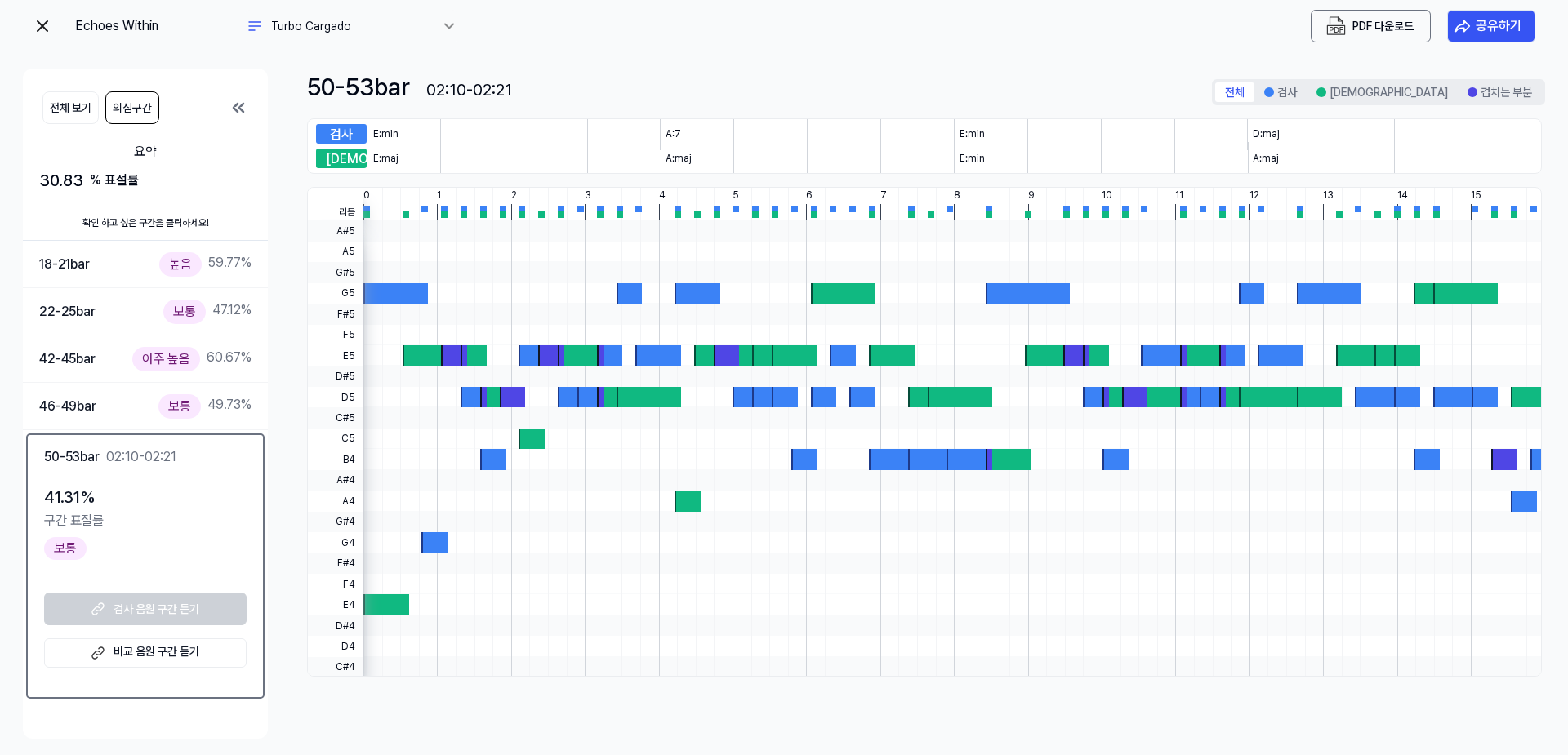 click on "비교 음원 구간 듣기" at bounding box center (145, 653) 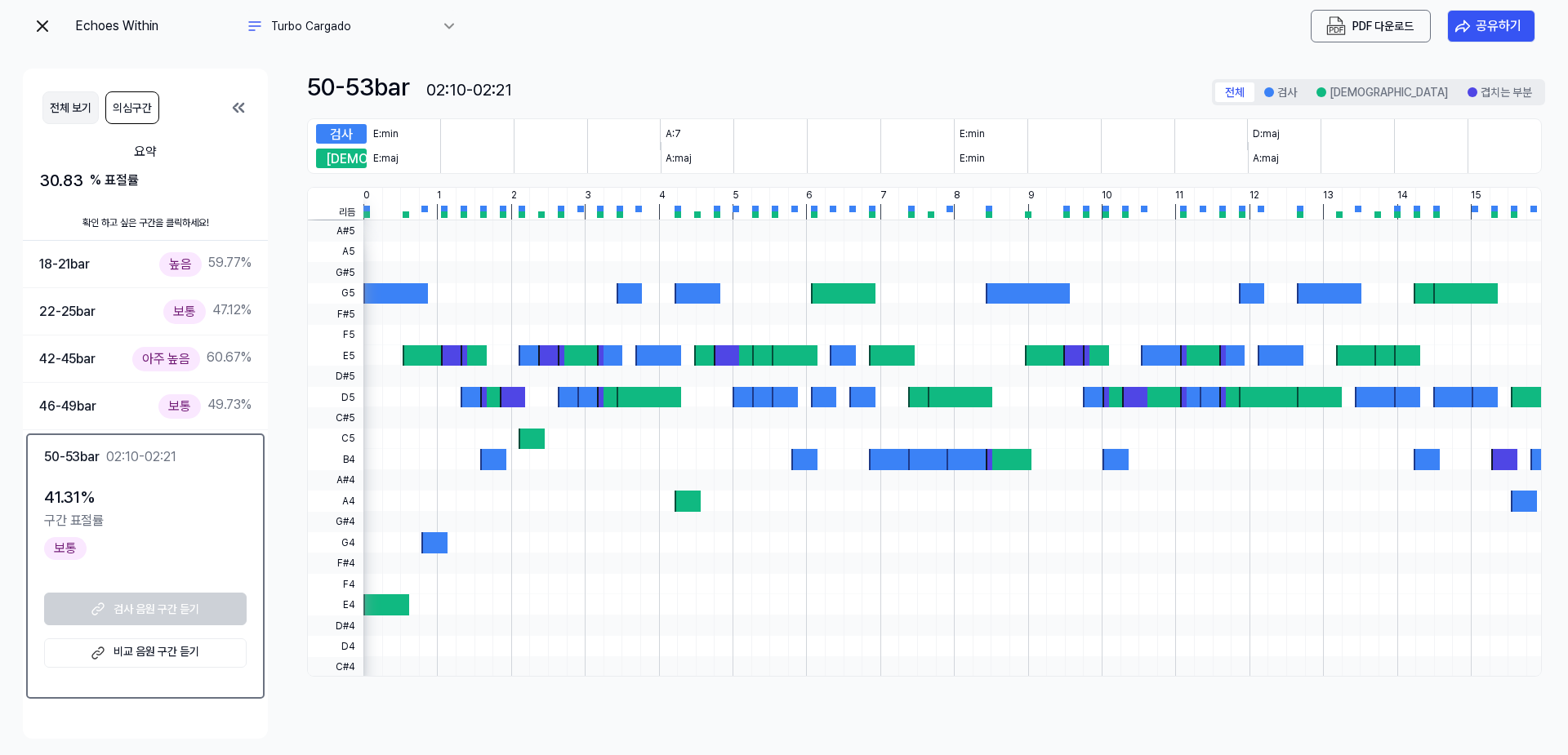 click on "전체 보기" at bounding box center [70, 108] 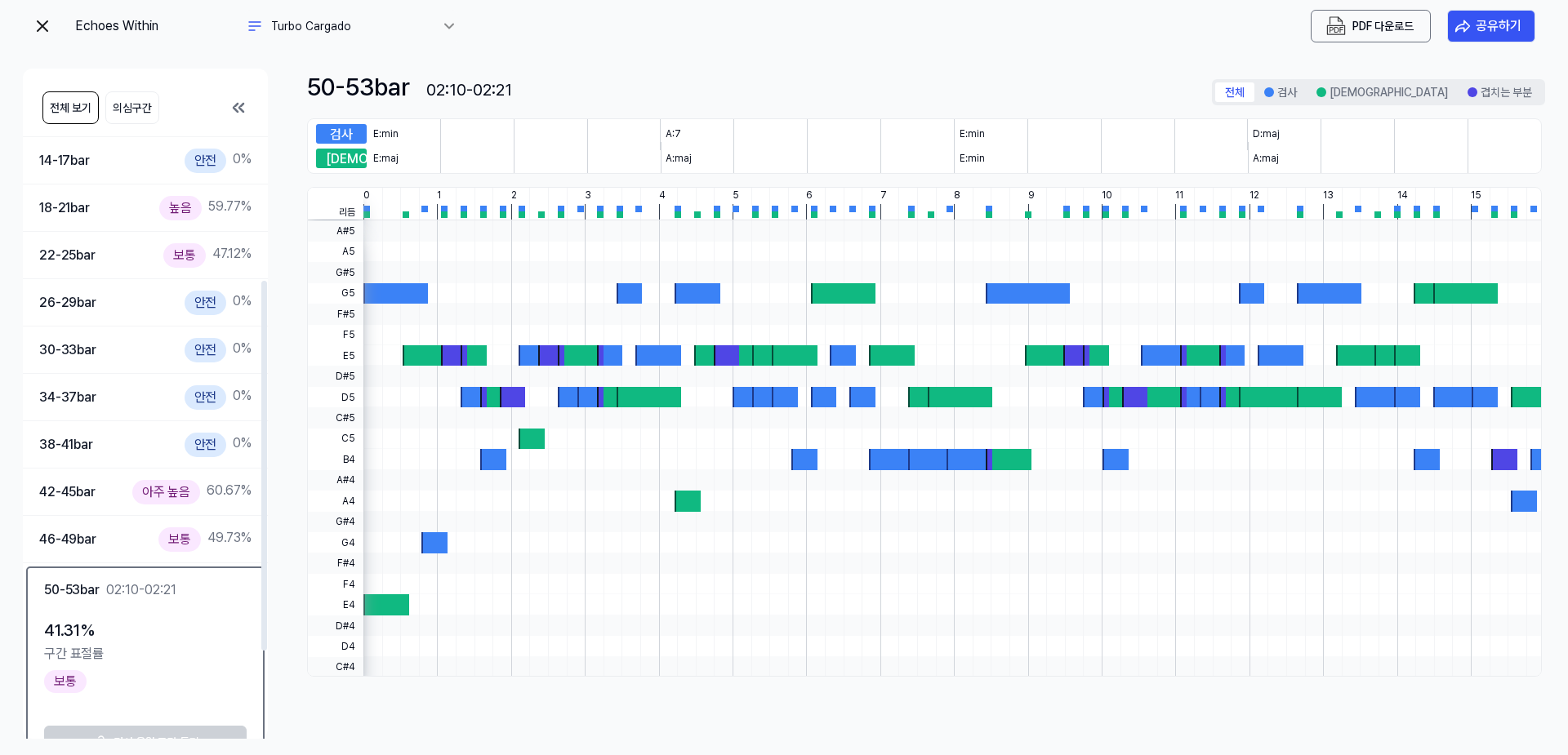scroll, scrollTop: 0, scrollLeft: 0, axis: both 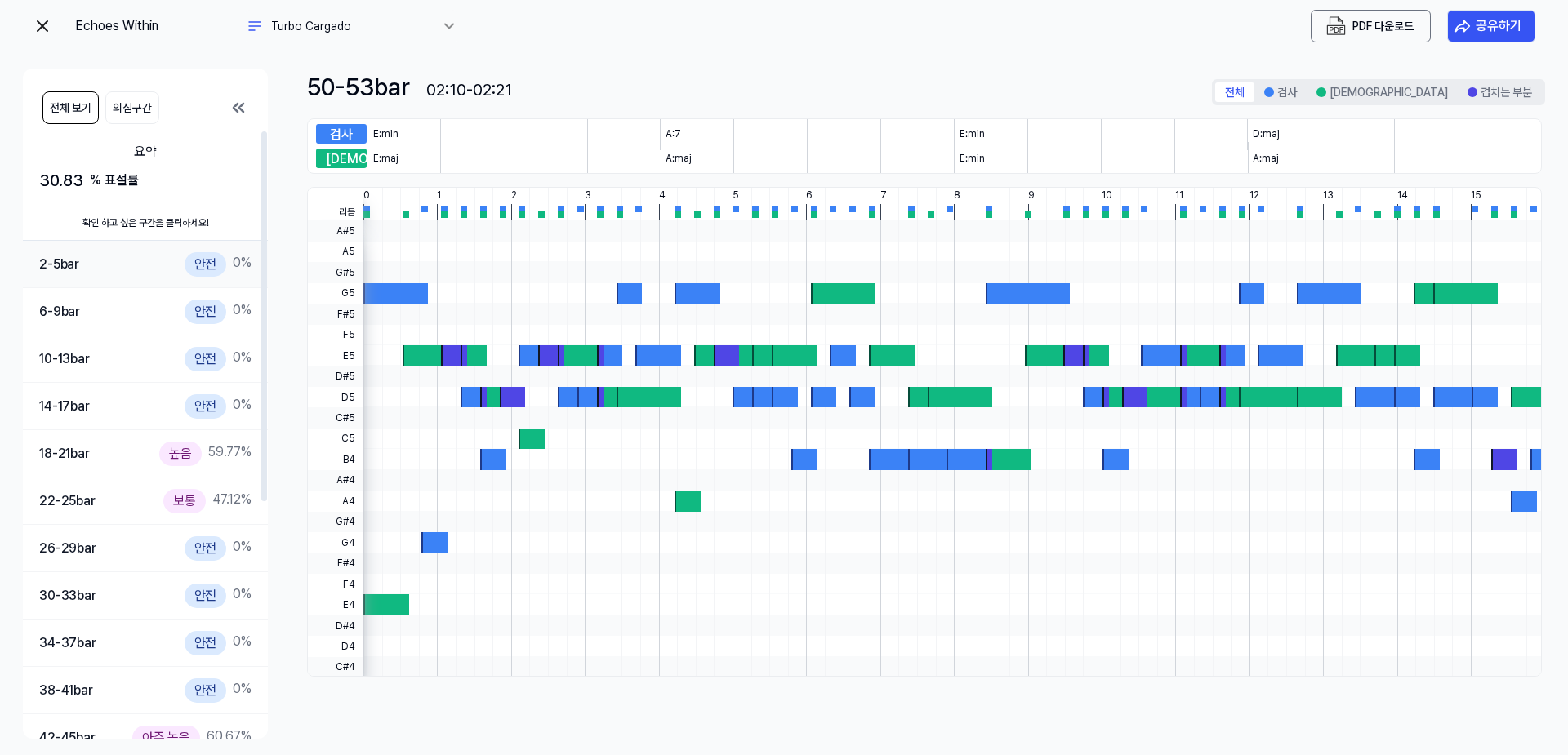 click on "2-5  bar 안전 0 %" at bounding box center [145, 264] 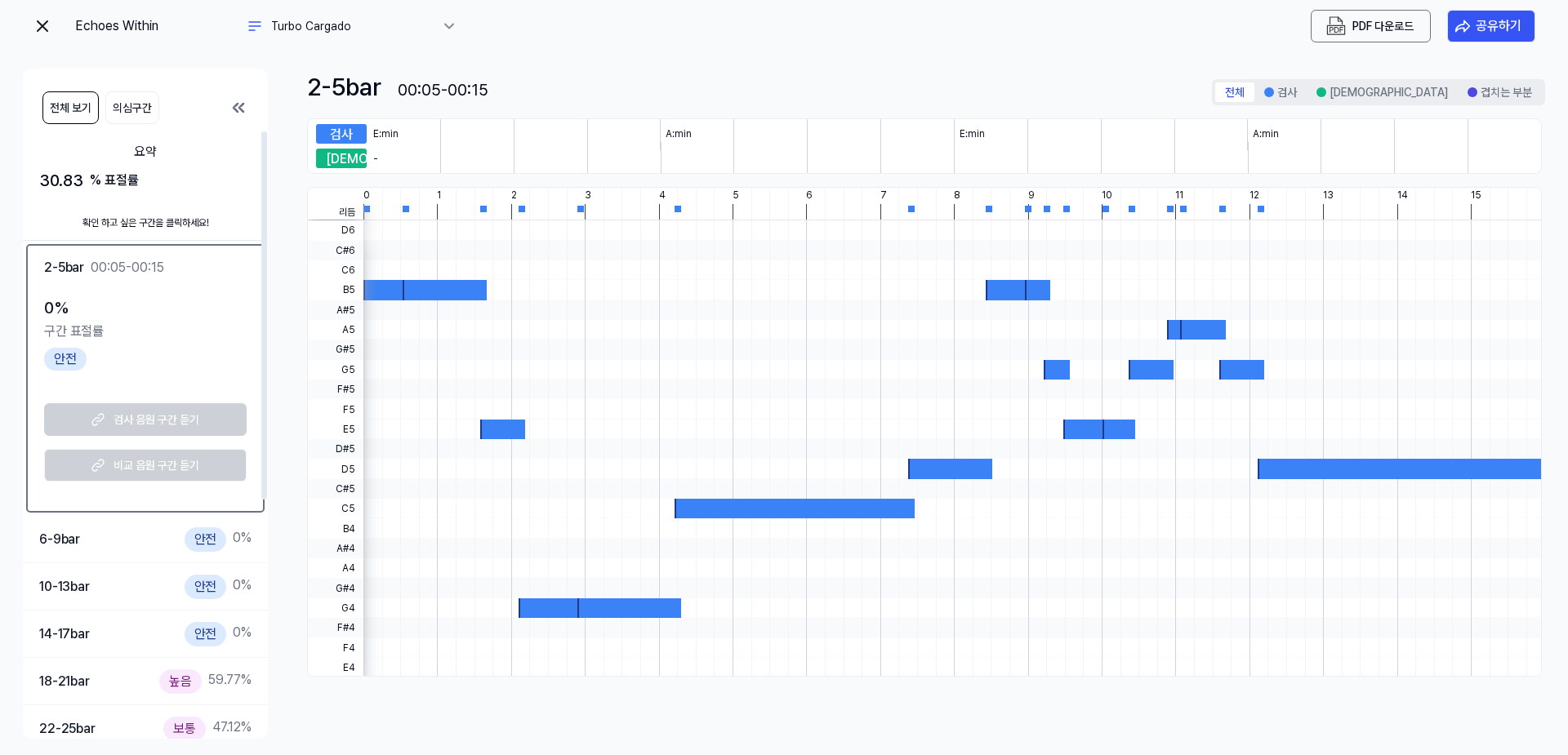 click on "검사 음원 구간 듣기 비교 음원 구간 듣기" at bounding box center [145, 442] 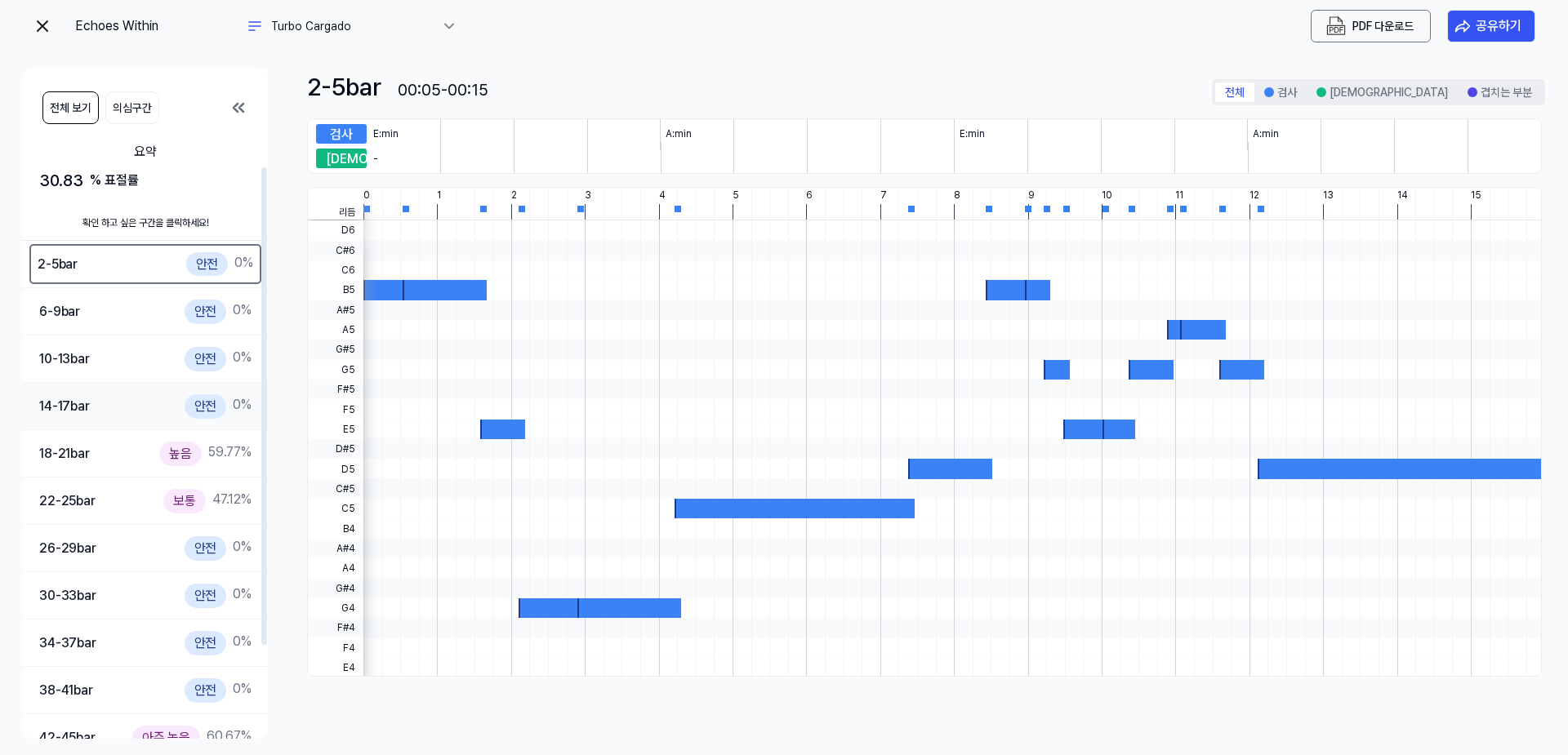 scroll, scrollTop: 165, scrollLeft: 0, axis: vertical 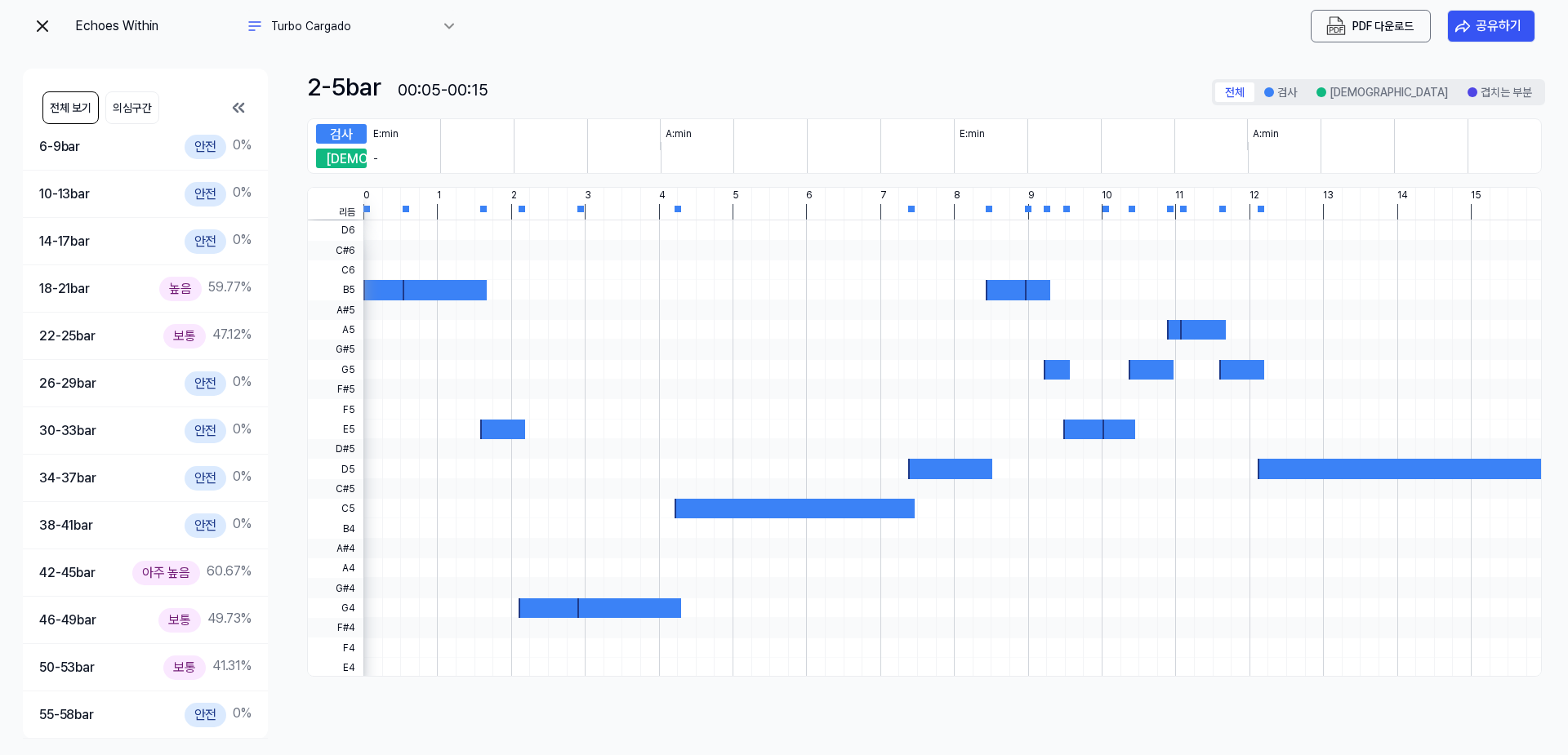 click on "전체 보기 의심구간 요약 30.83    %   표절률 확인 하고 싶은 구간을 클릭하세요!  2-5  bar 안전 0 %  6-9  bar 안전 0 %  10-13  bar 안전 0 %  14-17  bar 안전 0 %  18-21  bar 높음 59.77 %  22-25  bar 보통 47.12 %  26-29  bar 안전 0 %  30-33  bar 안전 0 %  34-37  bar 안전 0 %  38-41  bar 안전 0 %  42-45  bar 아주 높음 60.67 %  46-49  bar 보통 49.73 %  50-53  bar 보통 41.31 %  55-58  bar 안전 0 %  2-5  bar 00:05-00:15  전체 검사 비교 겹치는 부분 검사 E:min A:min E:min A:min 비교 - 리듬 0 1 2 3 4 5 6 7 8 9 10 11 12 13 14 15 16 D6 C#6 C6 B5 A#5 A5 G#5 G5 F#5 F5 E5 D#5 D5 C#5 C5 B4 A#4 A4 G#4 G4 F#4 F4 E4" at bounding box center [784, 403] 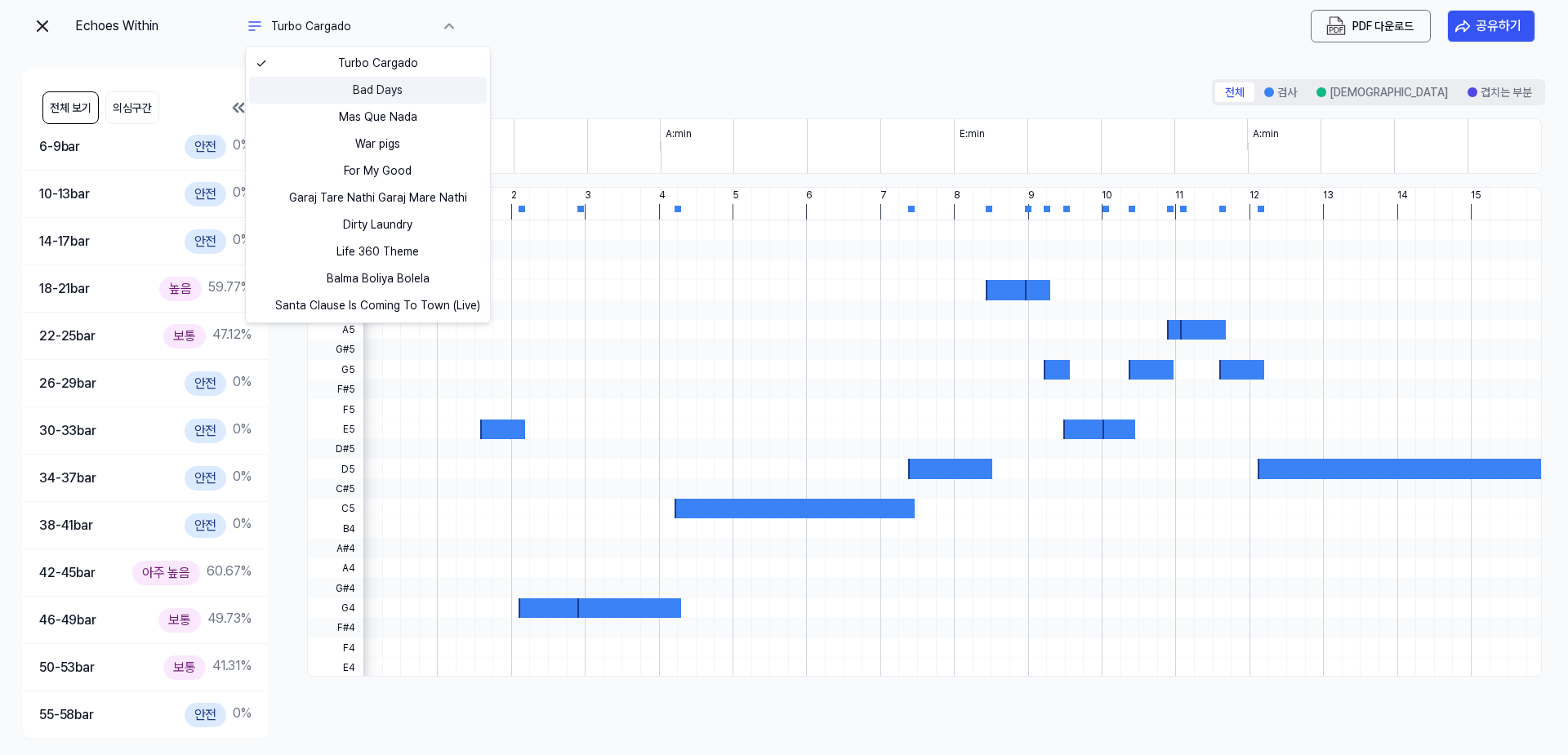 click on "Bad Days" at bounding box center [368, 90] 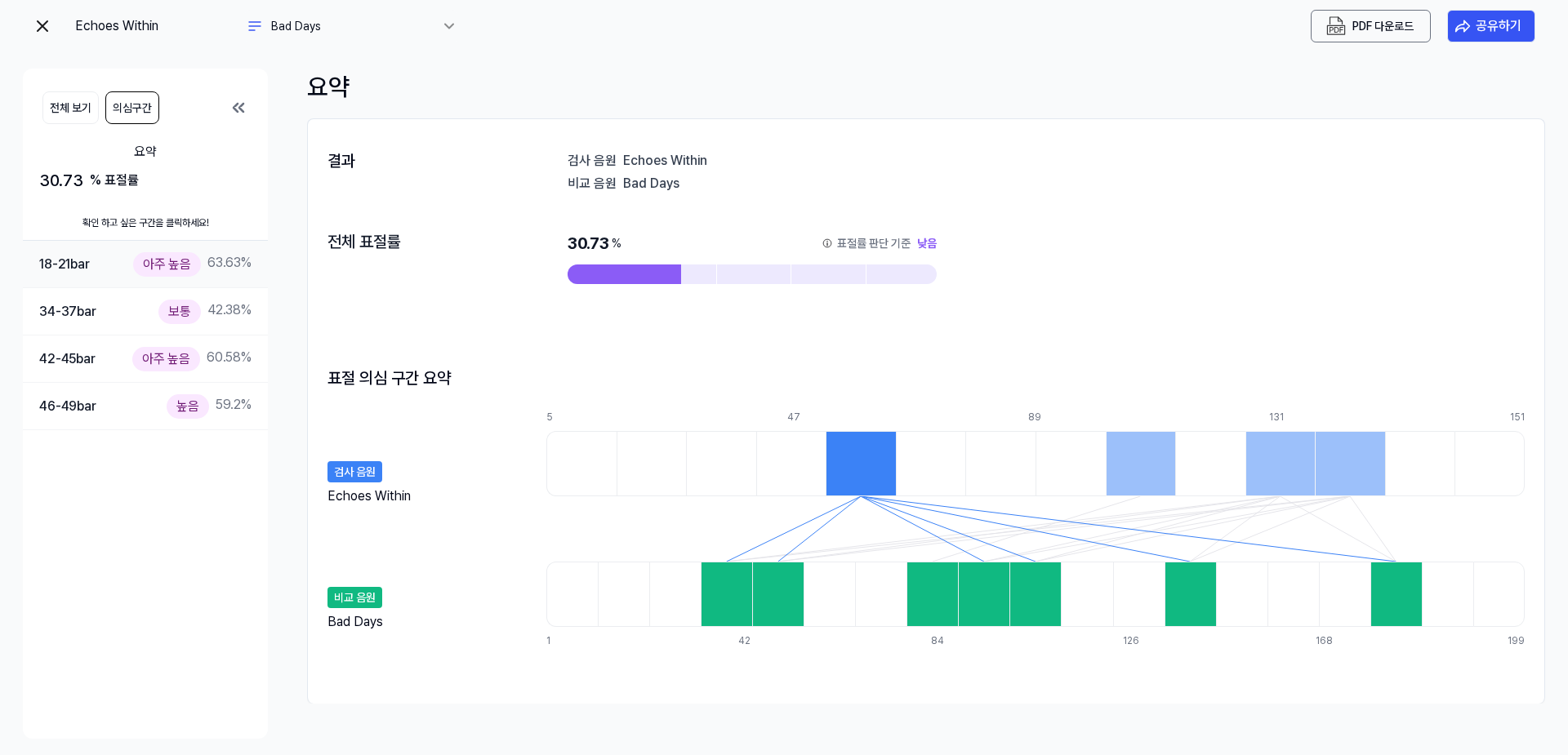 click on "아주 높음" at bounding box center (167, 264) 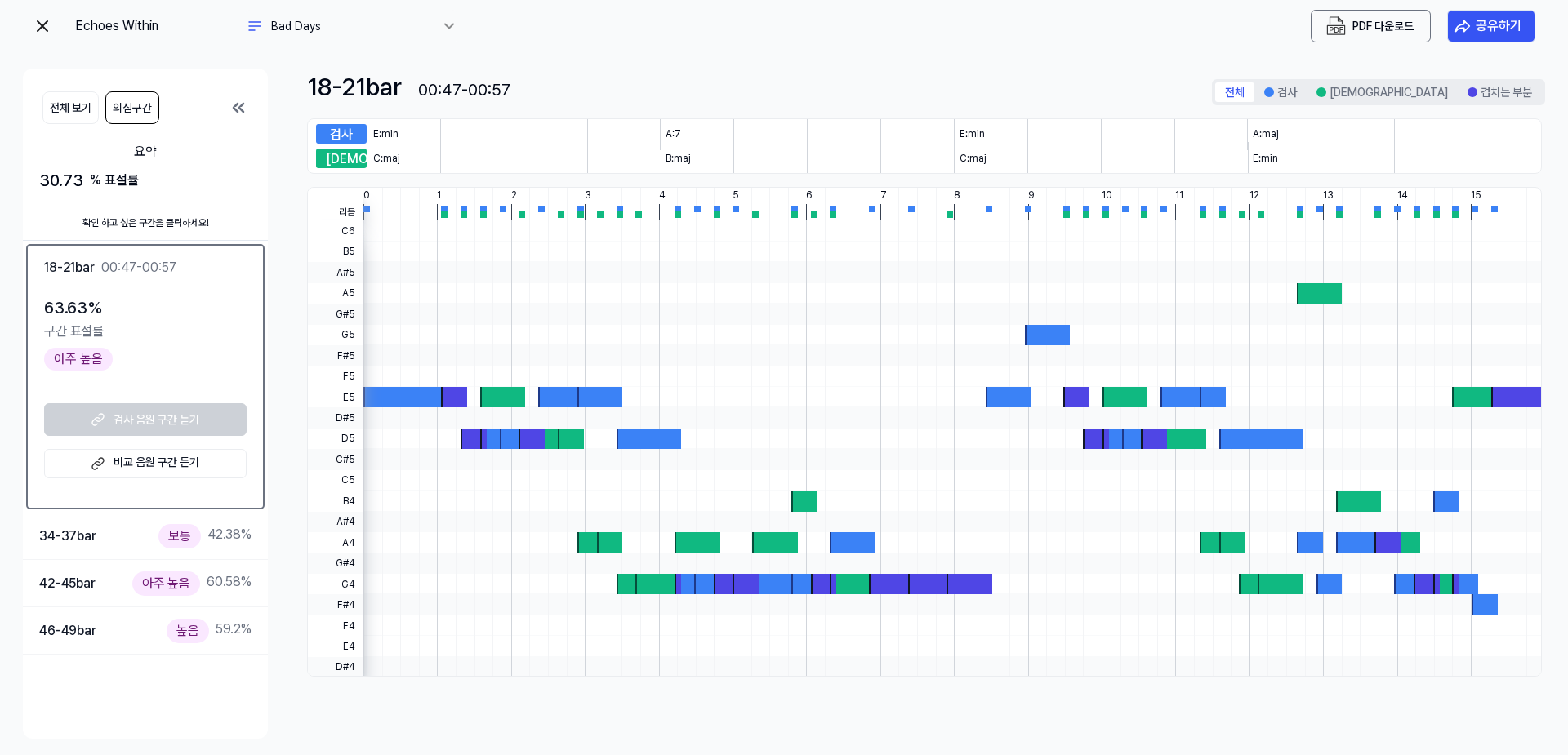 click on "비교 음원 구간 듣기" at bounding box center (145, 464) 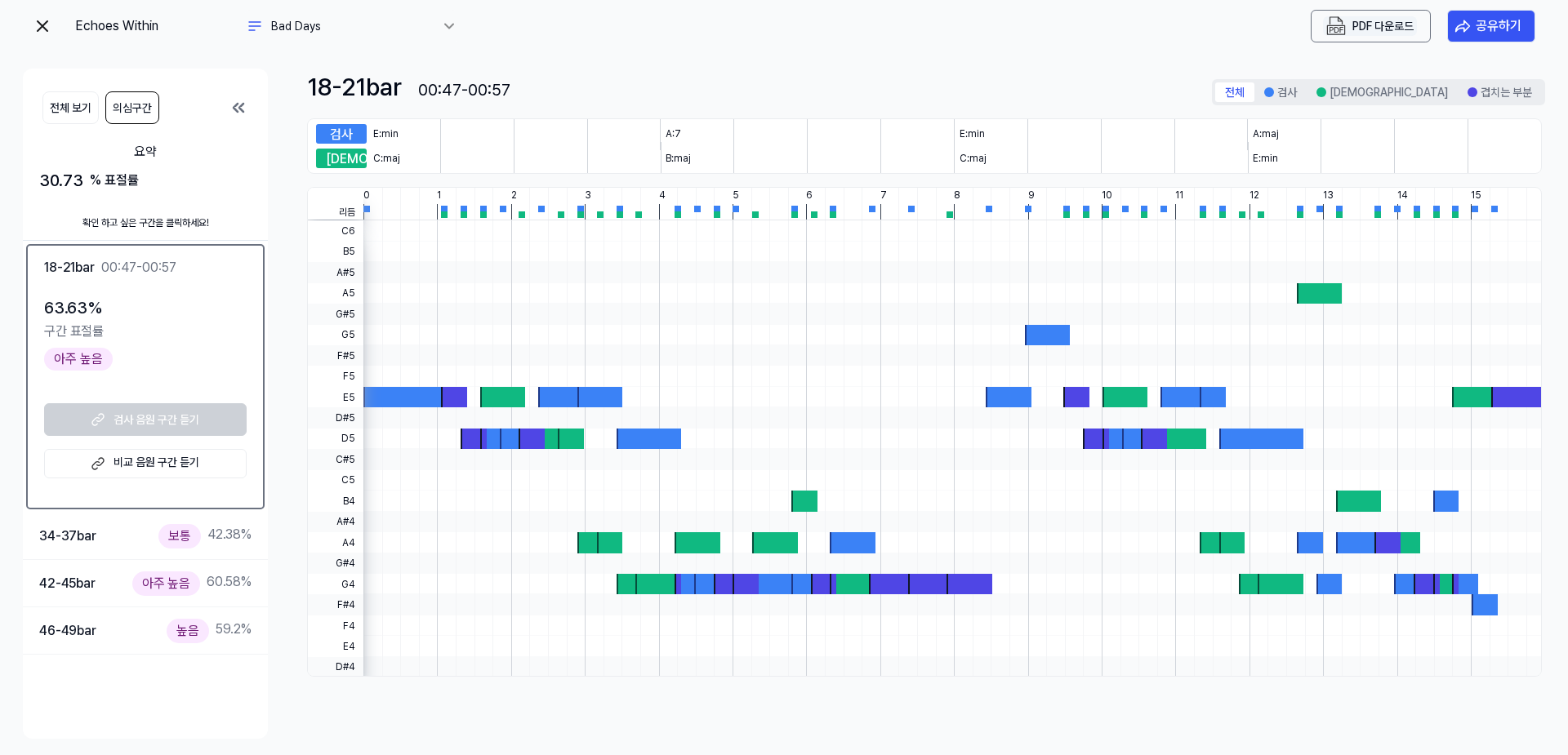 click on "PDF 다운로드" at bounding box center [1383, 26] 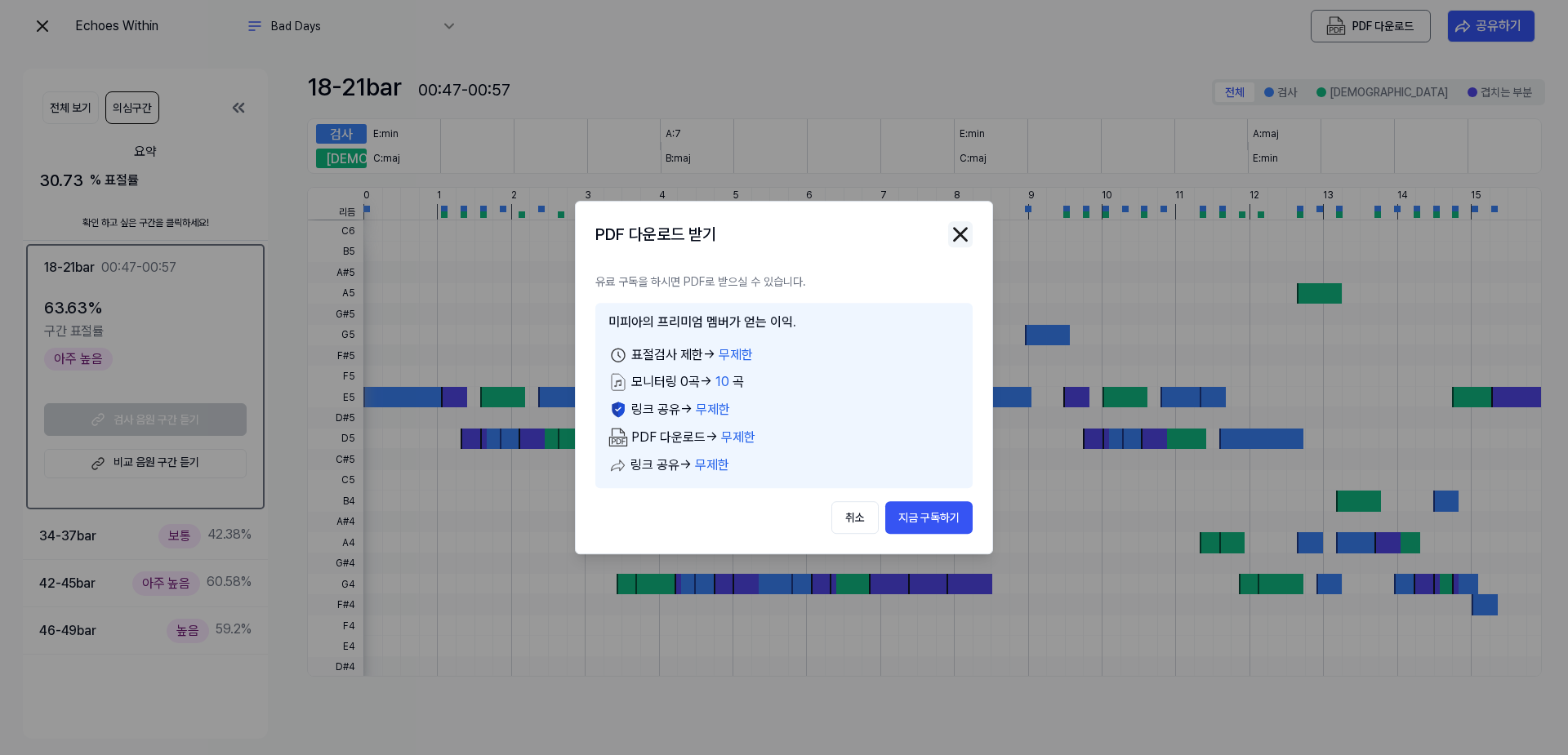 click at bounding box center [960, 234] 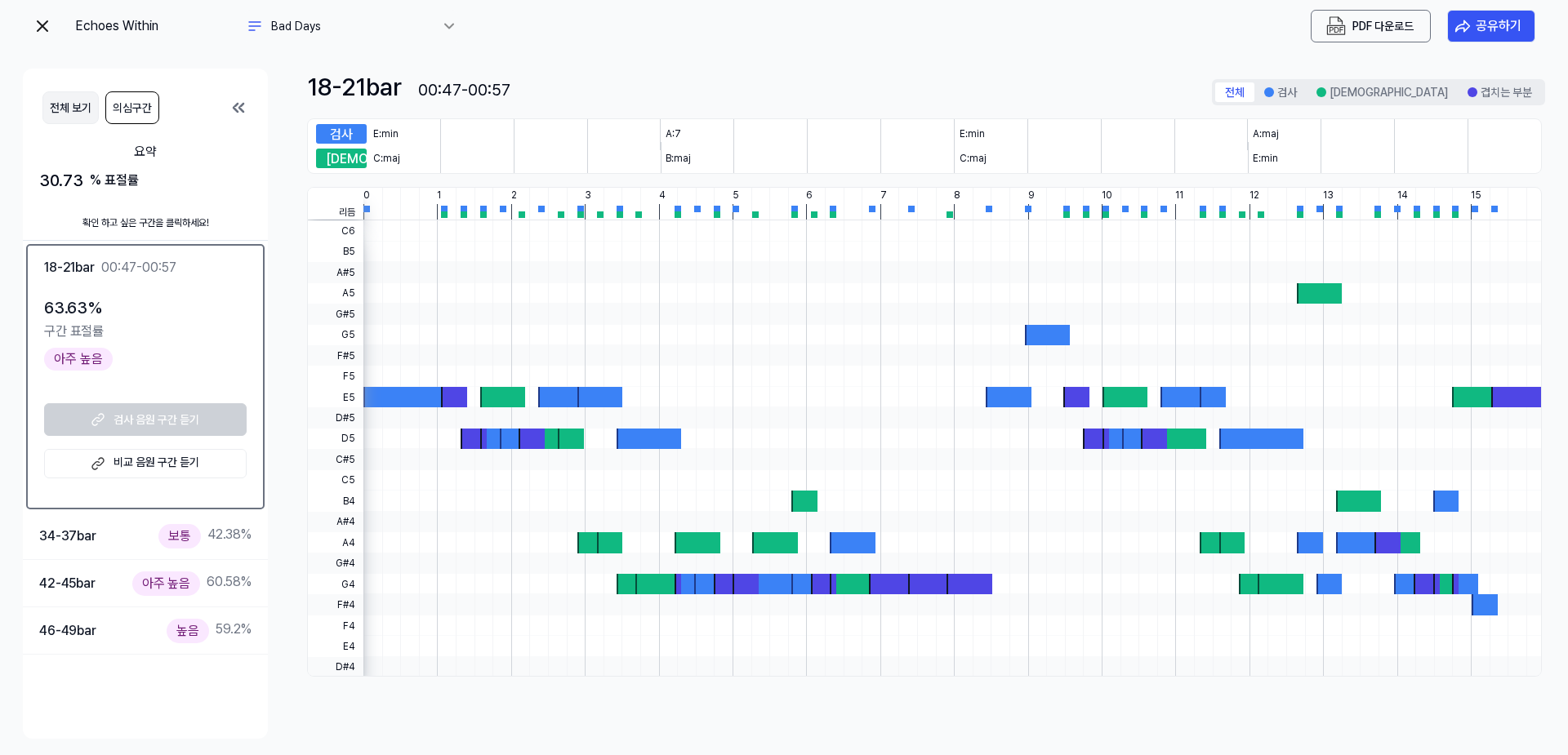click on "전체 보기" at bounding box center [70, 108] 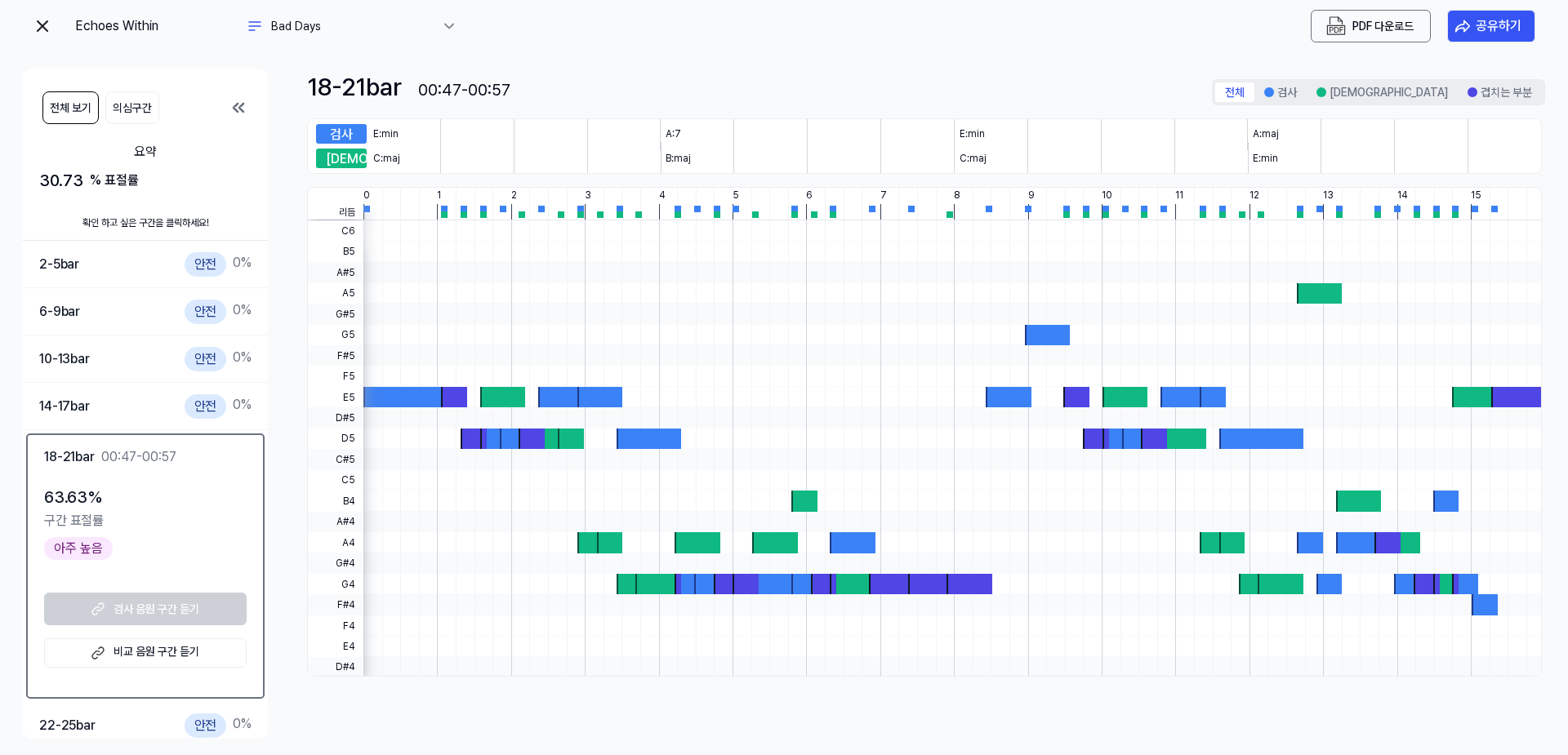 click at bounding box center [42, 26] 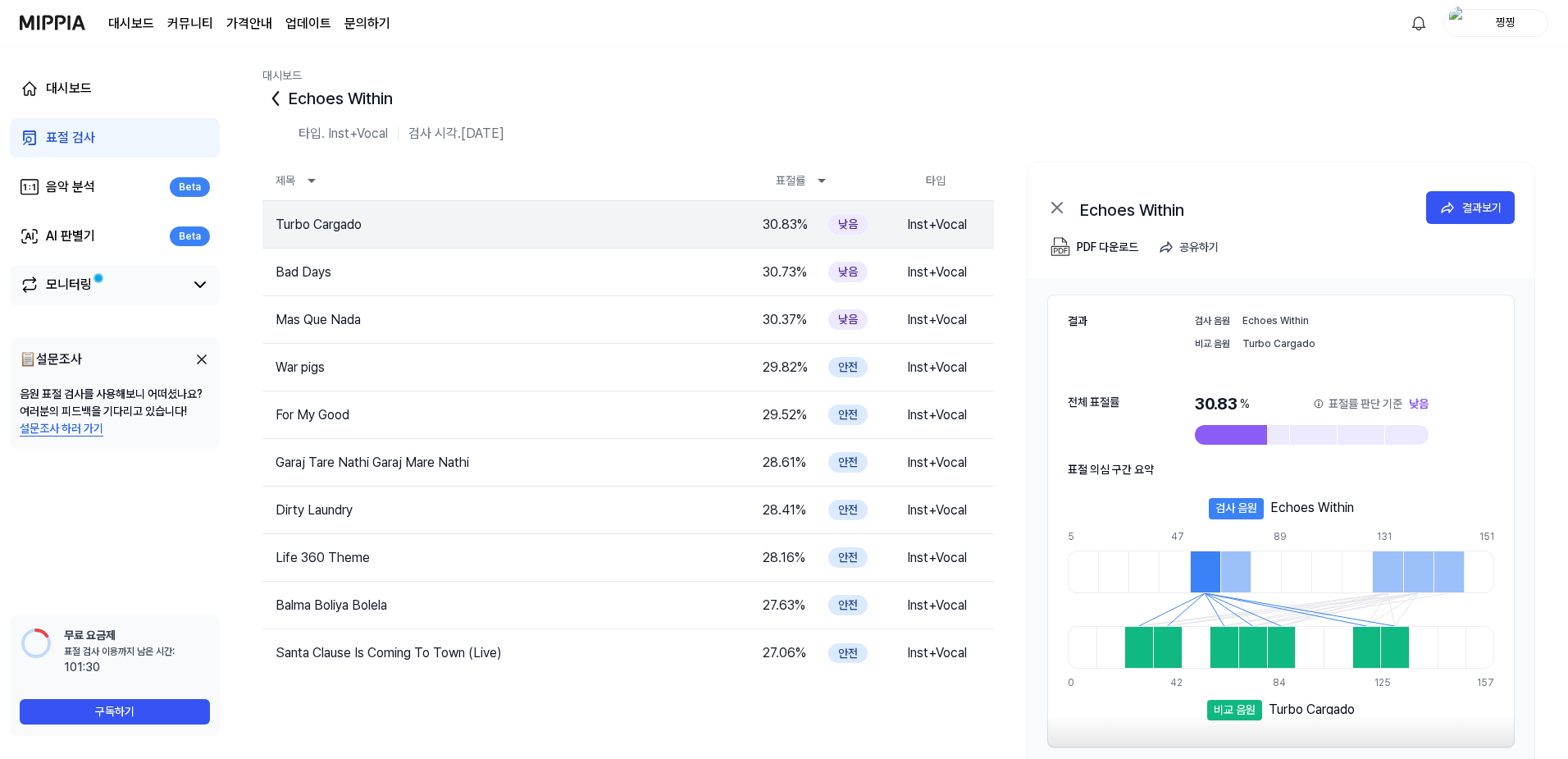 click on "모니터링" at bounding box center (102, 285) 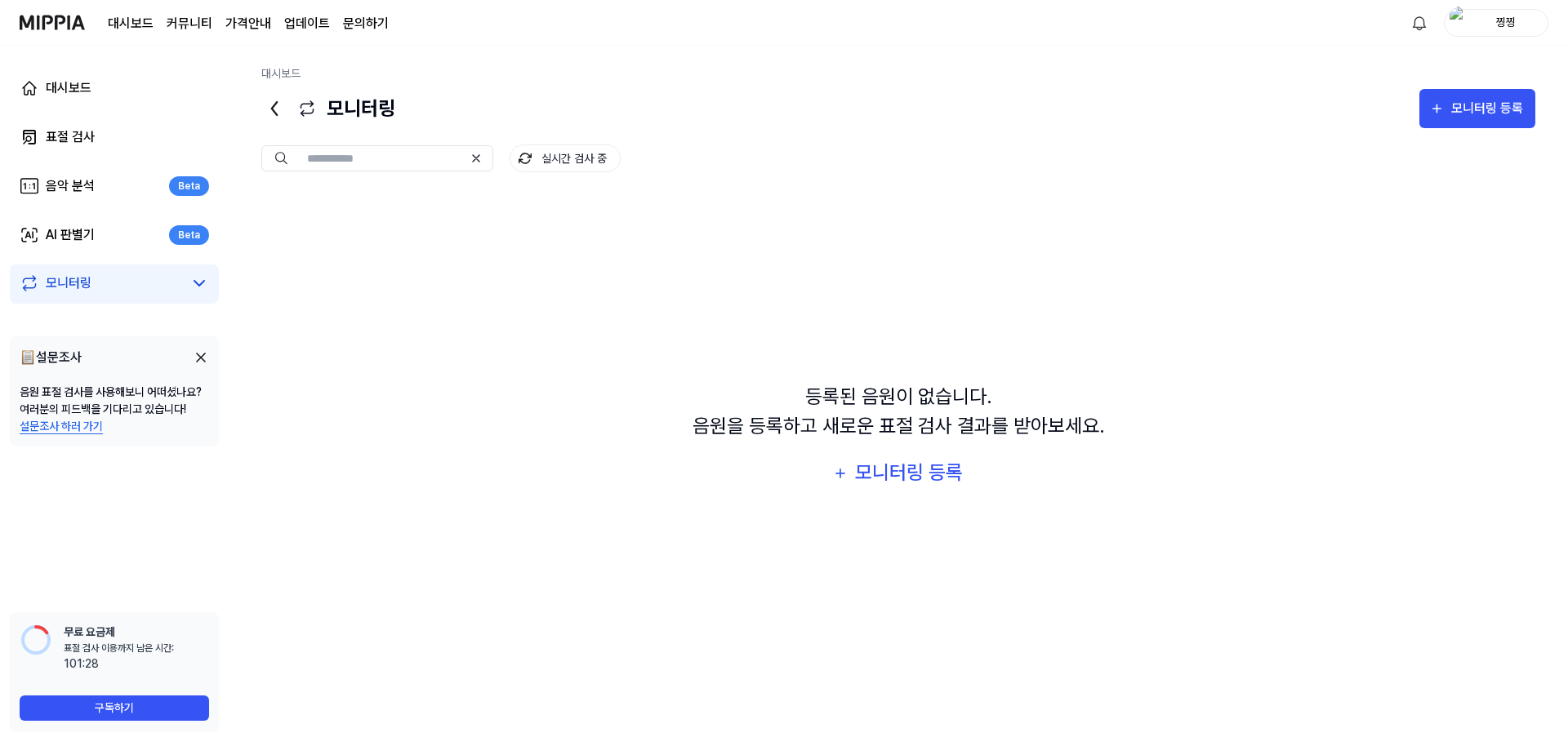 click at bounding box center [201, 358] 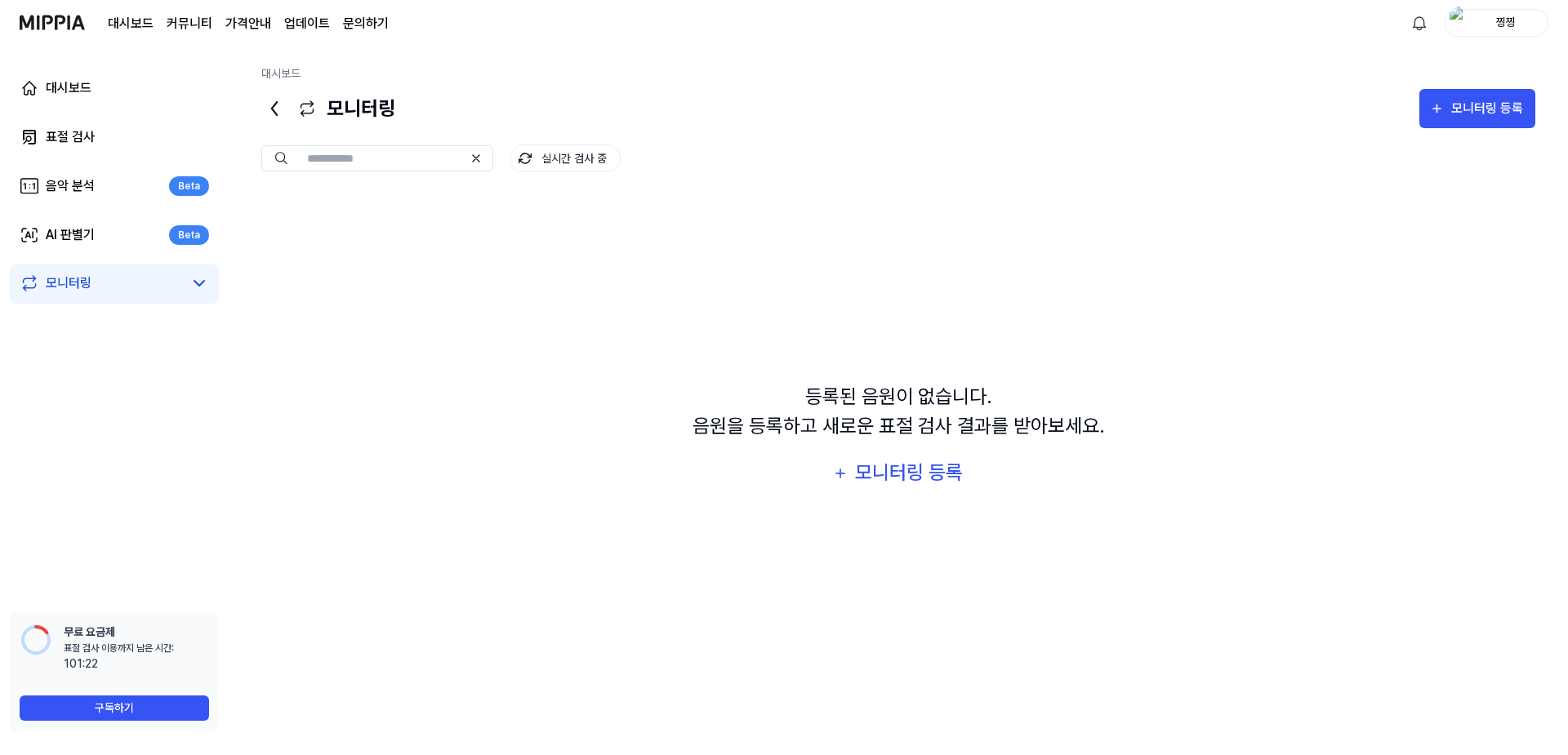 click on "커뮤니티" at bounding box center (189, 24) 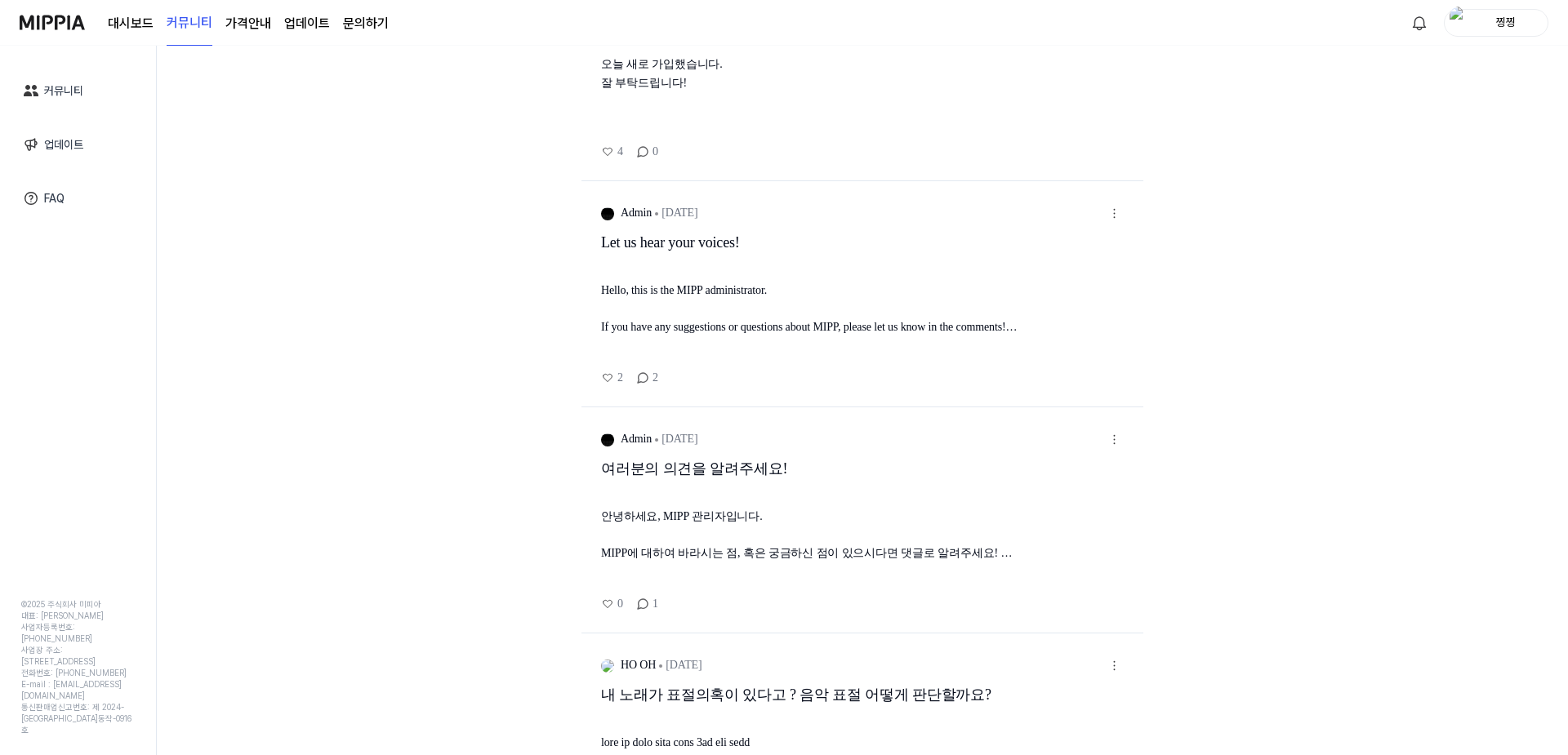 scroll, scrollTop: 3986, scrollLeft: 0, axis: vertical 